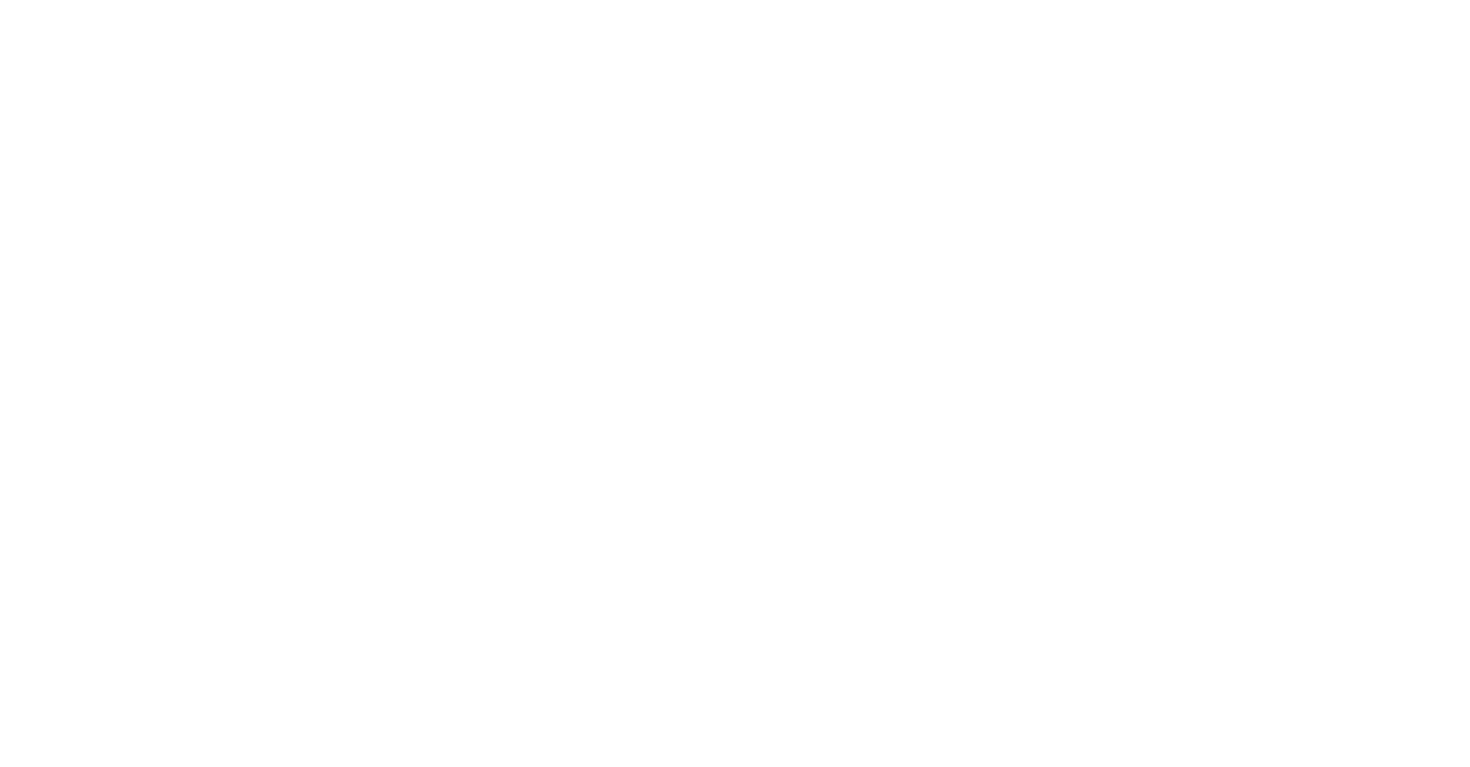 scroll, scrollTop: 0, scrollLeft: 0, axis: both 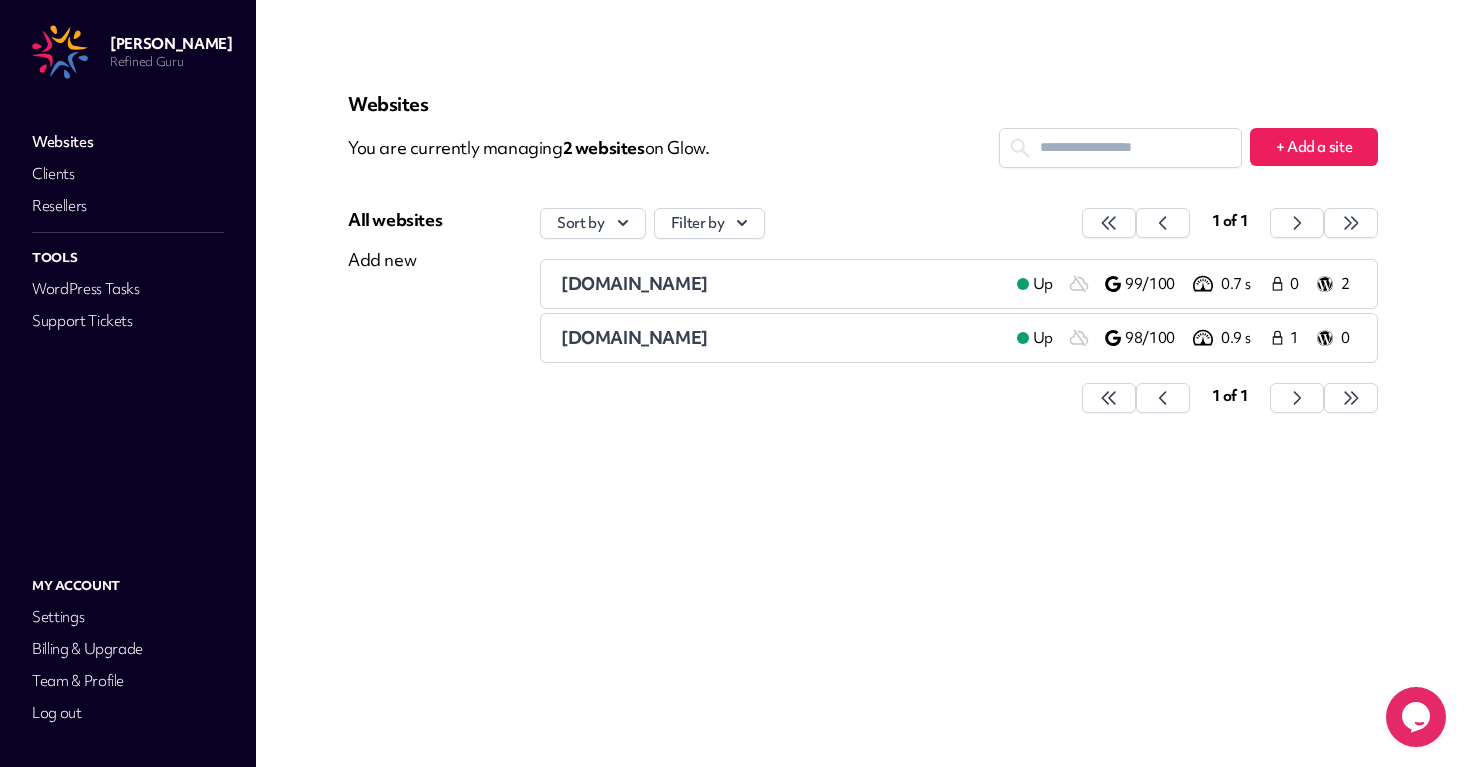 click on "breezyseo.uk" at bounding box center [781, 284] 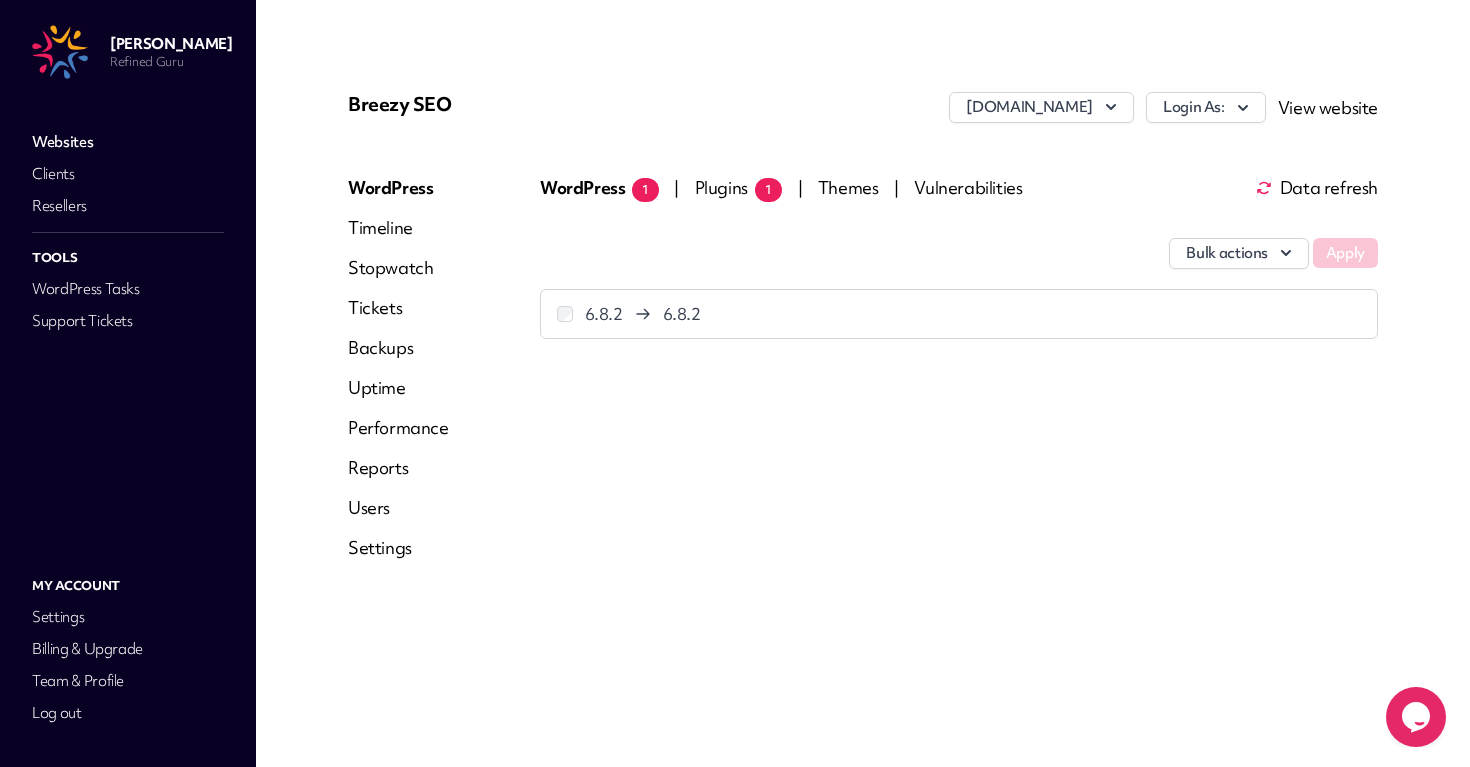 click on "Settings" at bounding box center [398, 548] 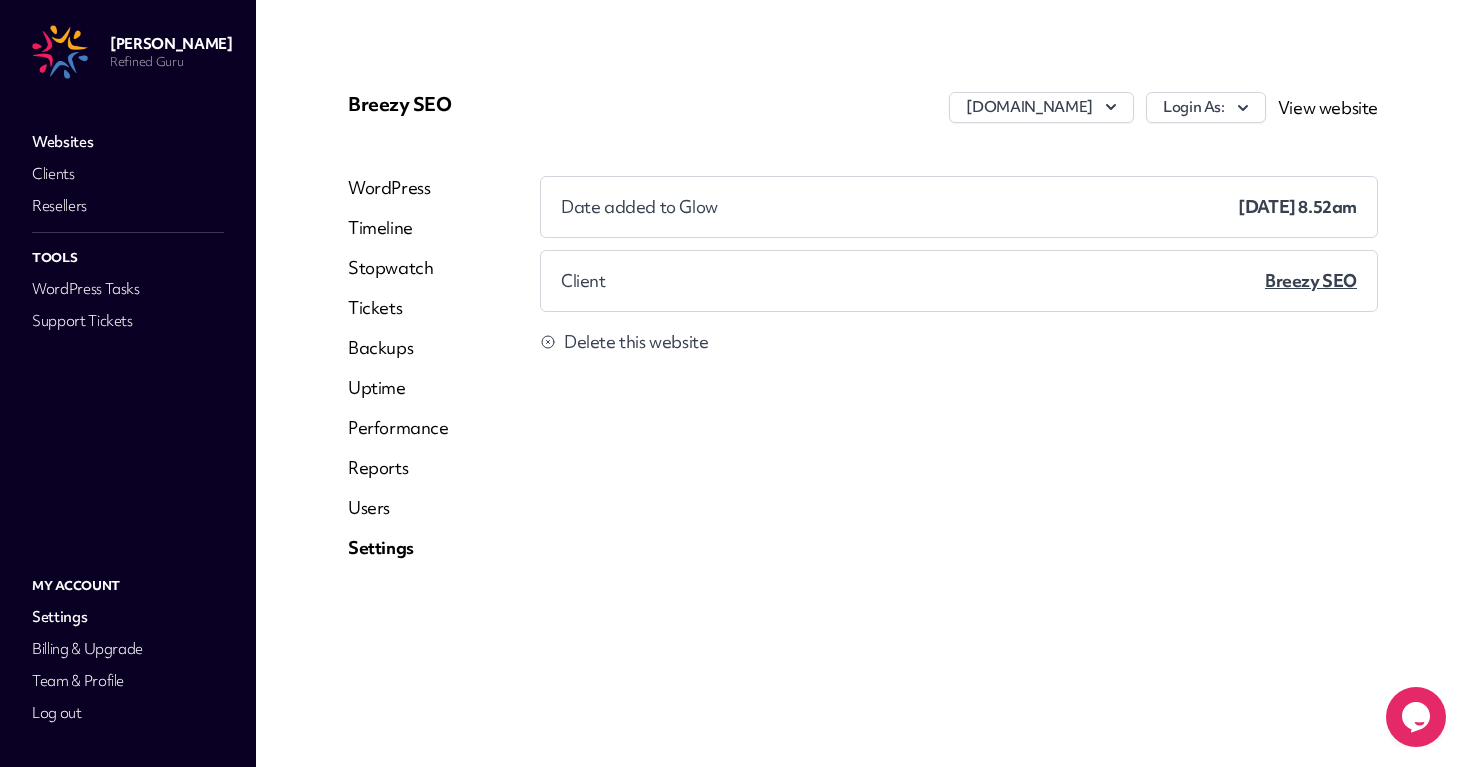 click on "Delete this website" at bounding box center (636, 342) 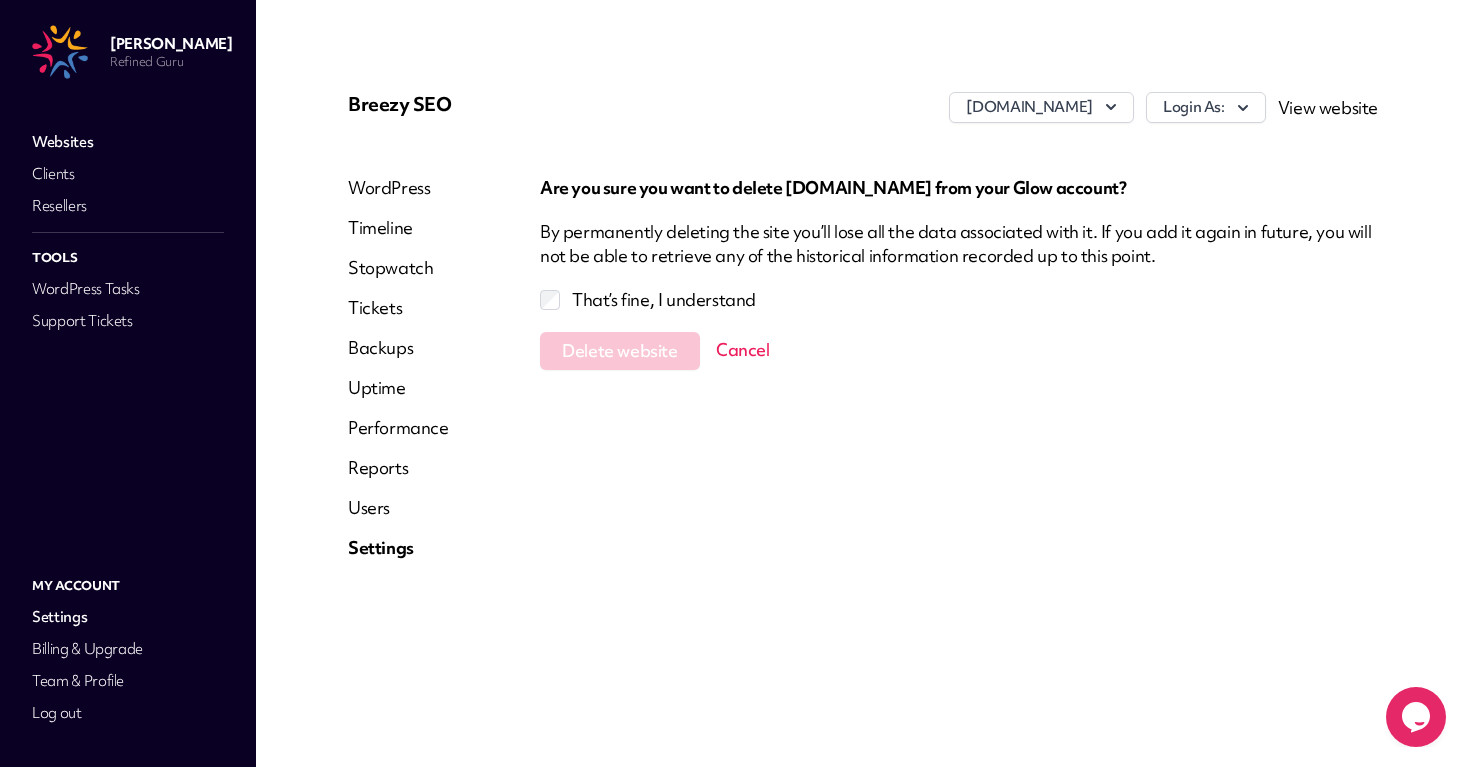 click on "That’s fine, I understand" at bounding box center [959, 300] 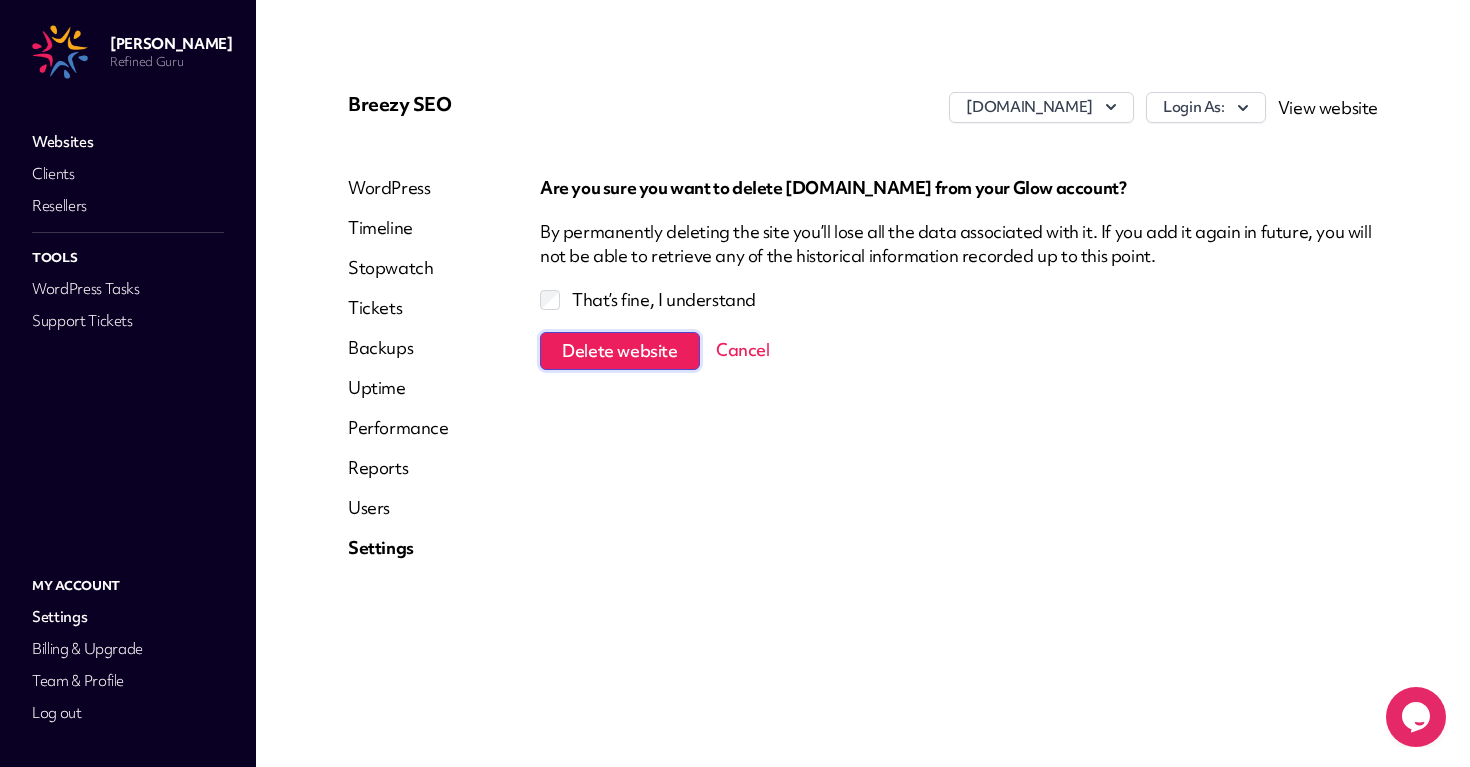 click on "Delete website" at bounding box center (619, 351) 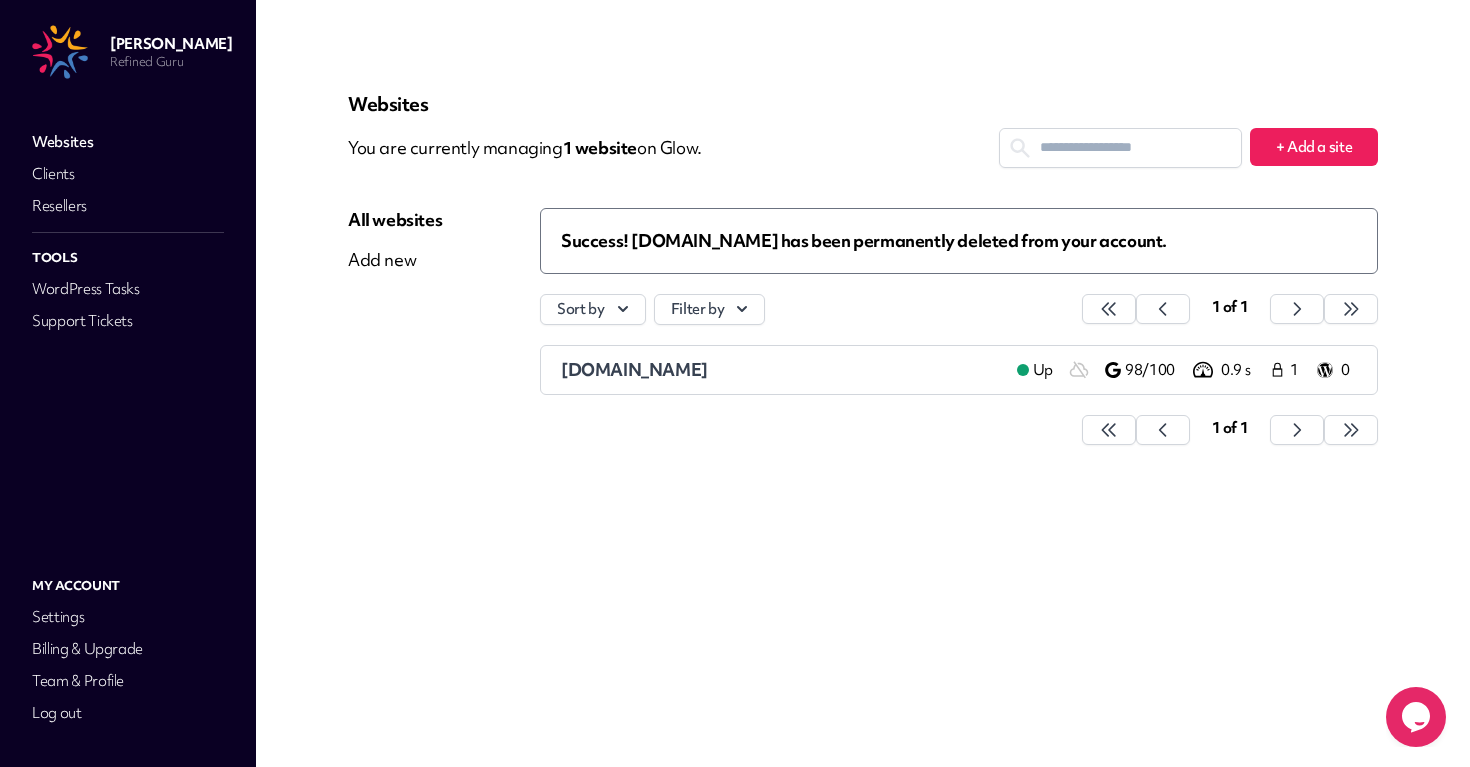 click on "[DOMAIN_NAME]" at bounding box center (634, 369) 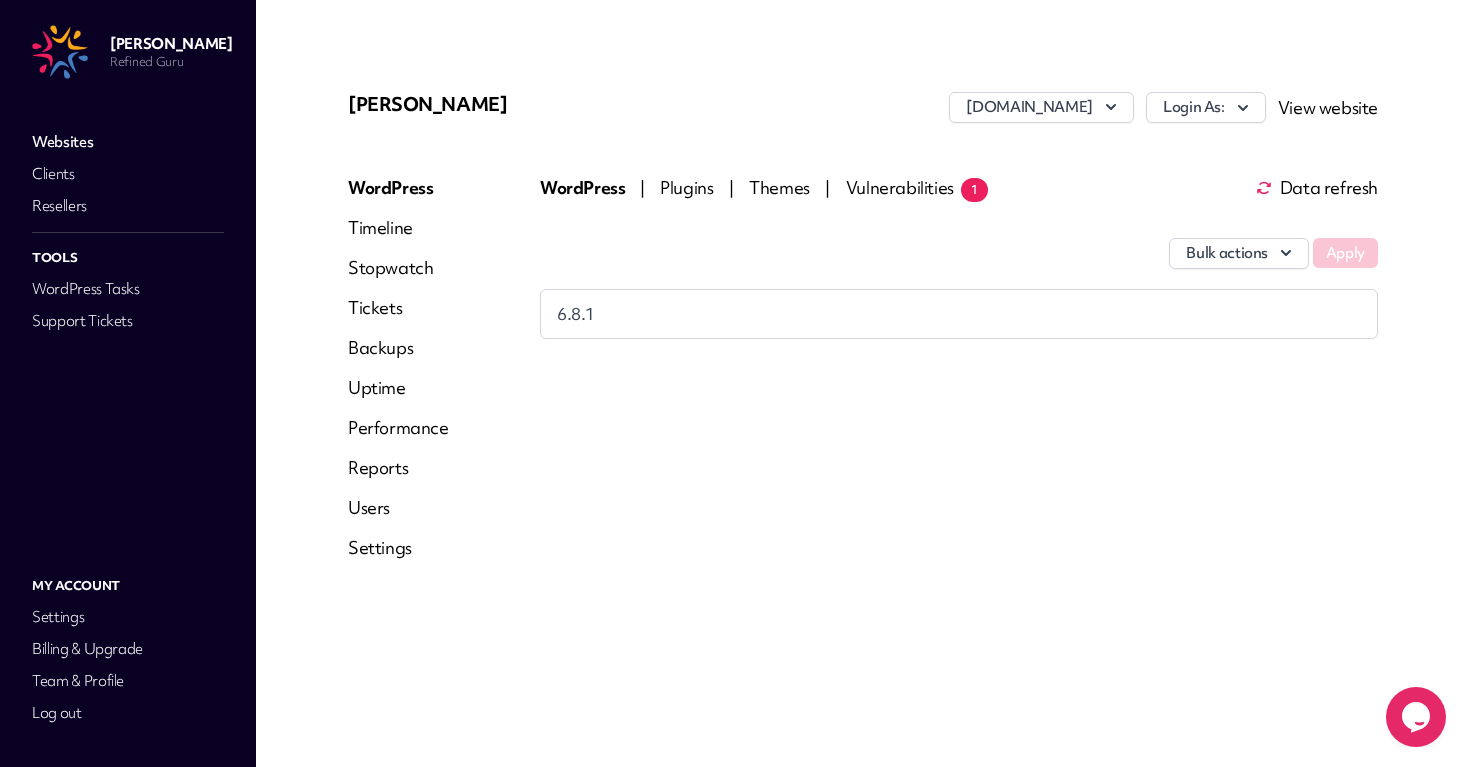 click on "Timeline" at bounding box center [398, 228] 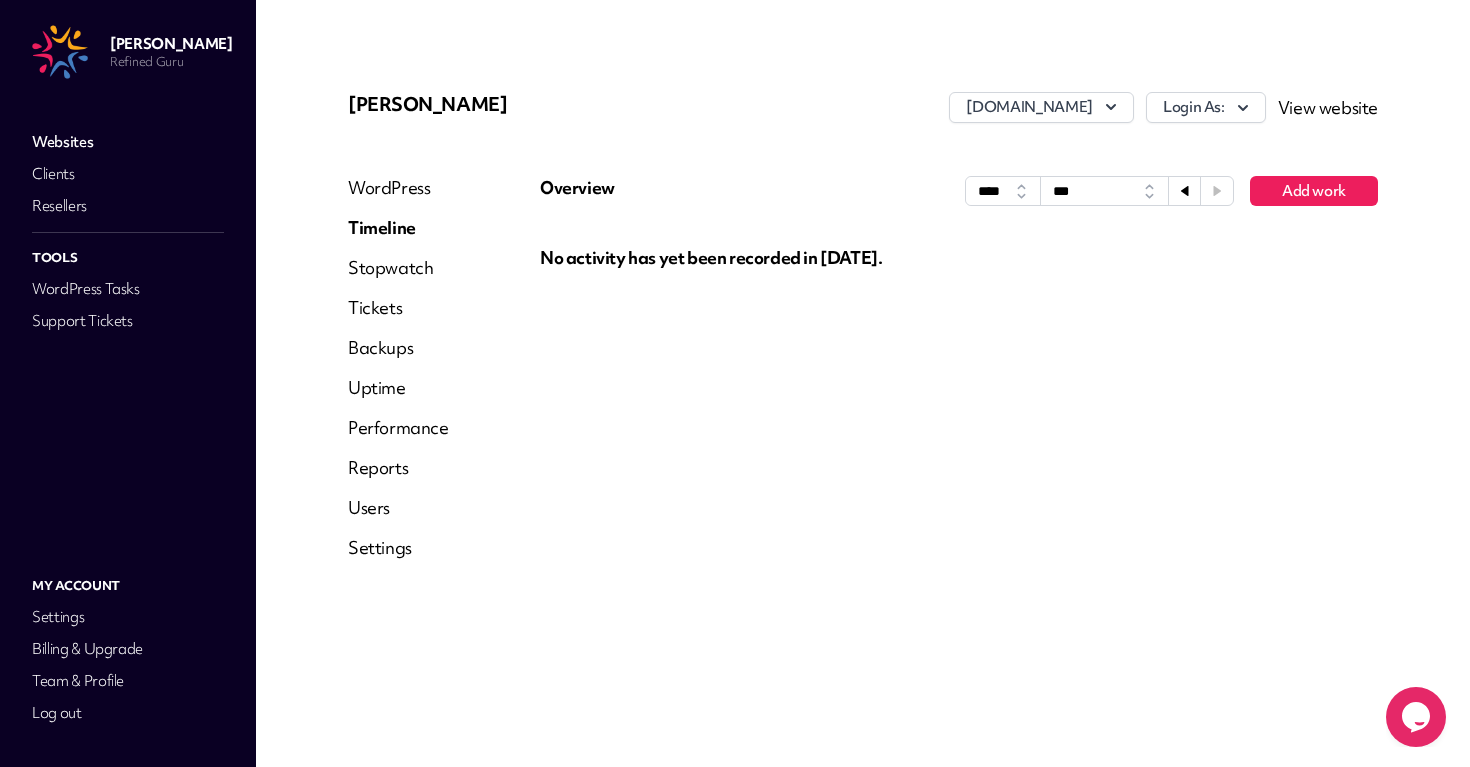 click on "WordPress" at bounding box center [398, 188] 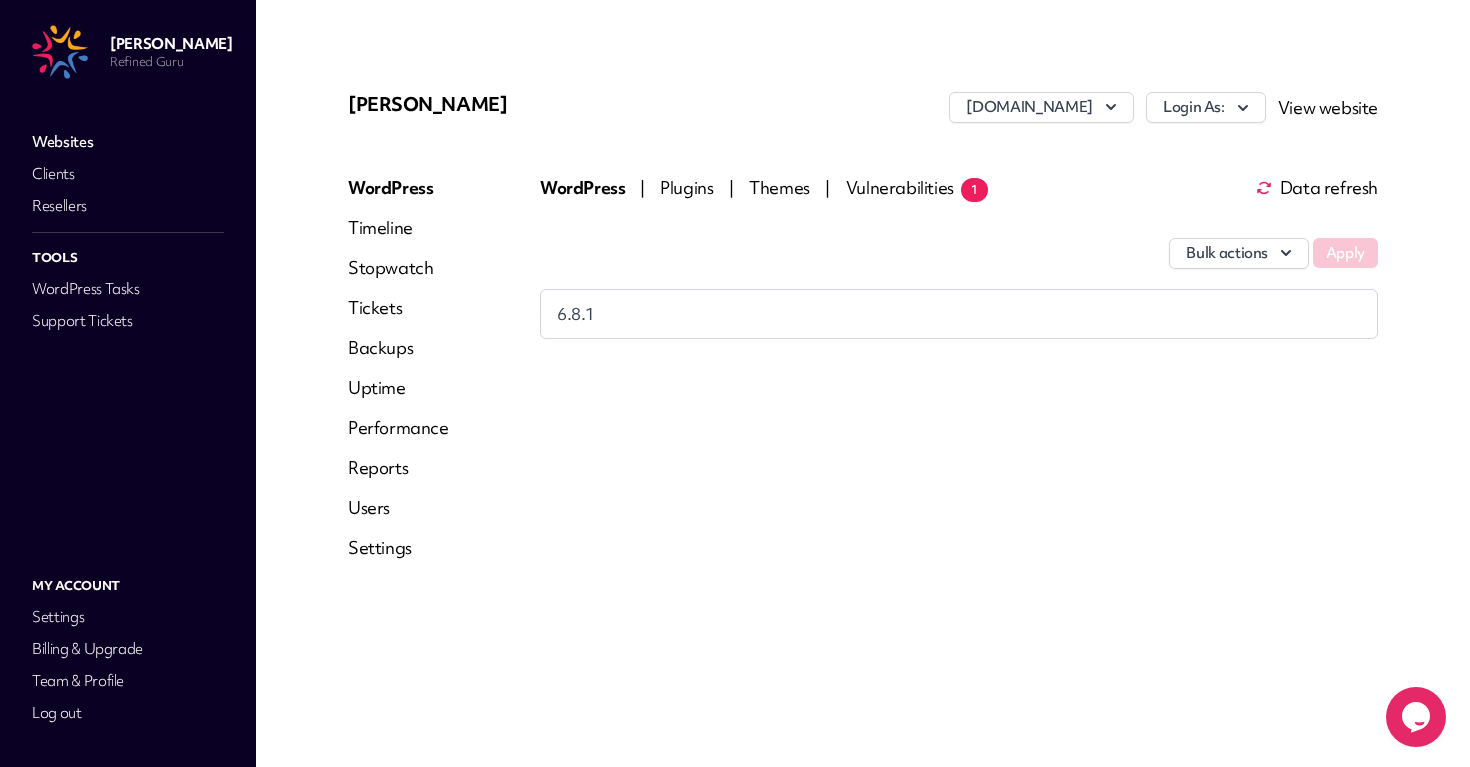 click on "Vulnerabilities
1" at bounding box center [917, 187] 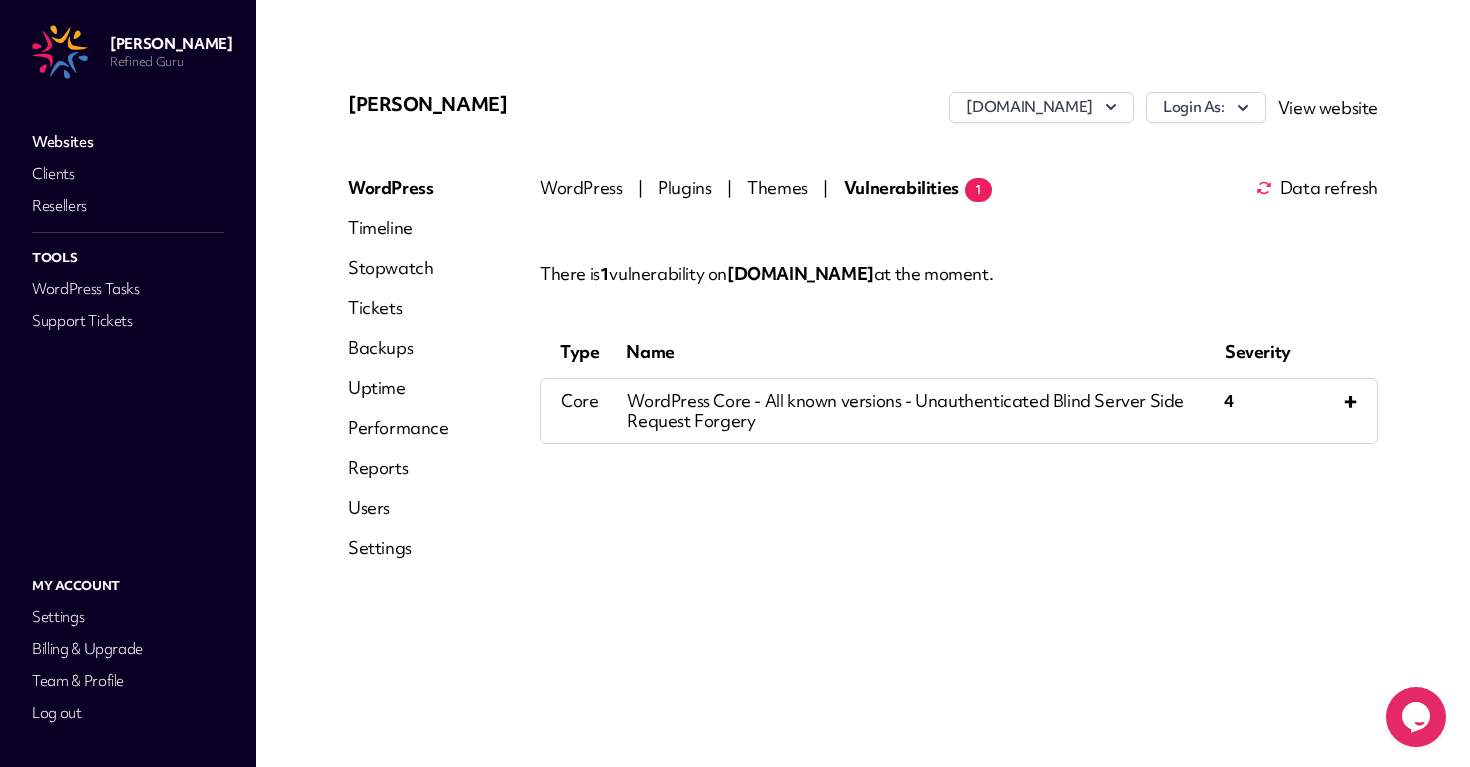 click on "+" at bounding box center (1324, 411) 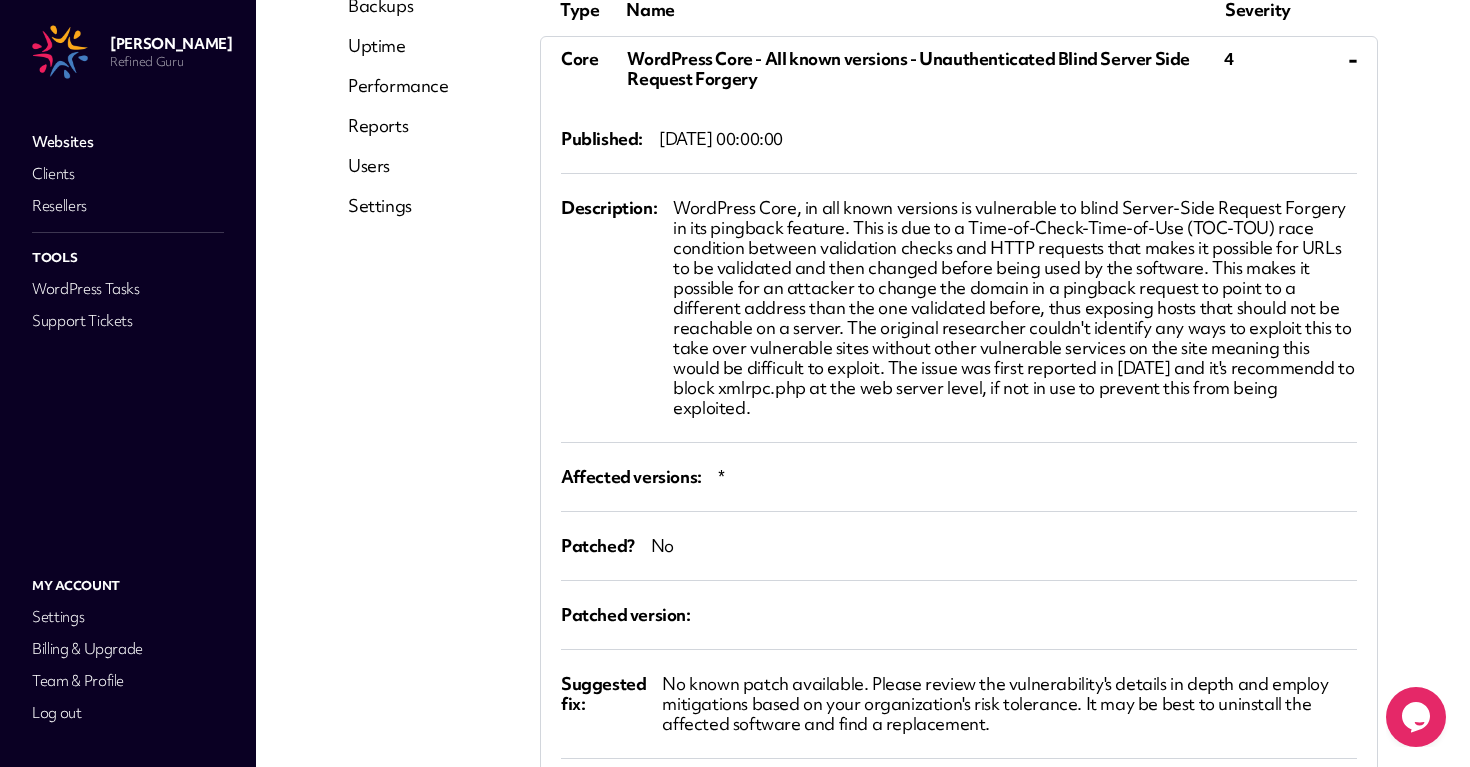 scroll, scrollTop: 0, scrollLeft: 0, axis: both 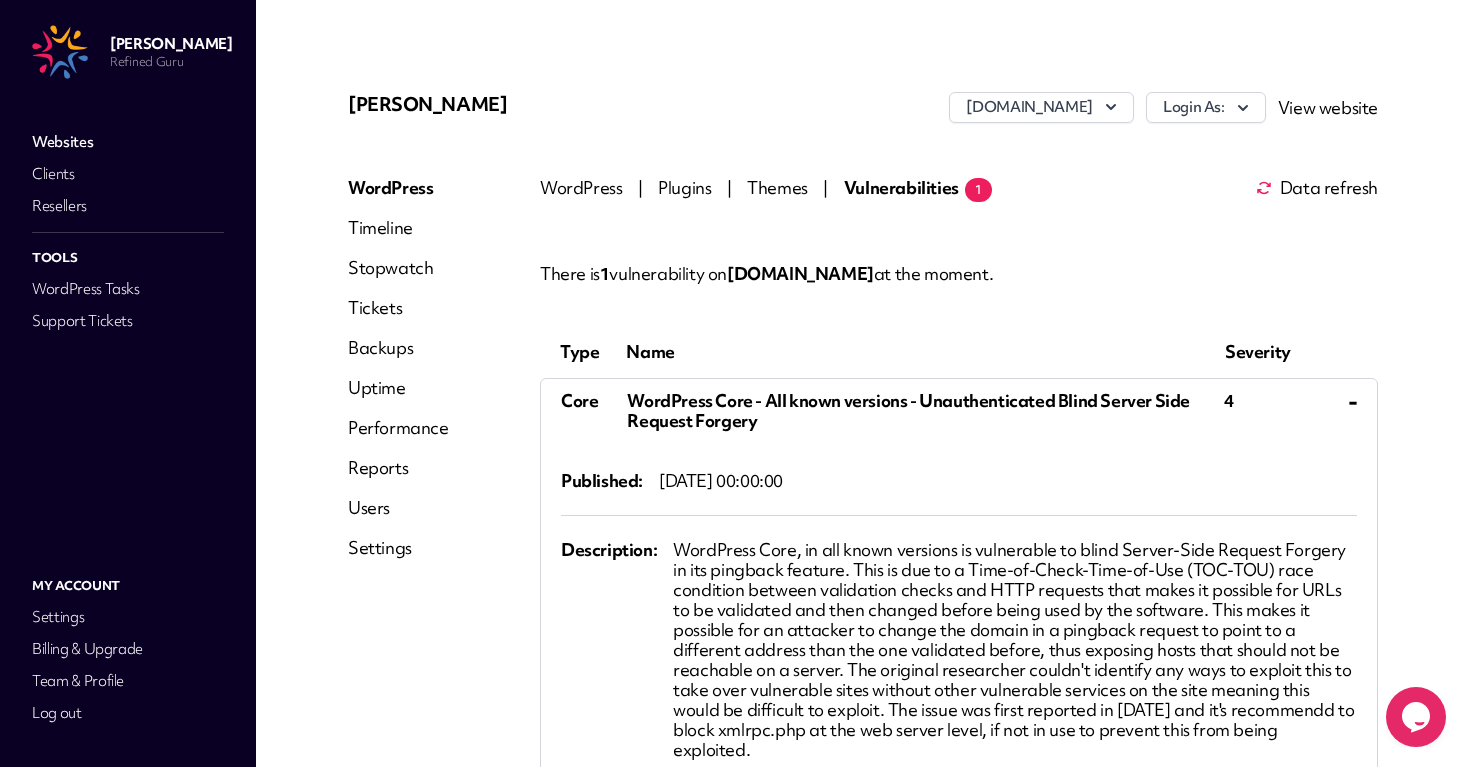 click on "-" at bounding box center [1324, 411] 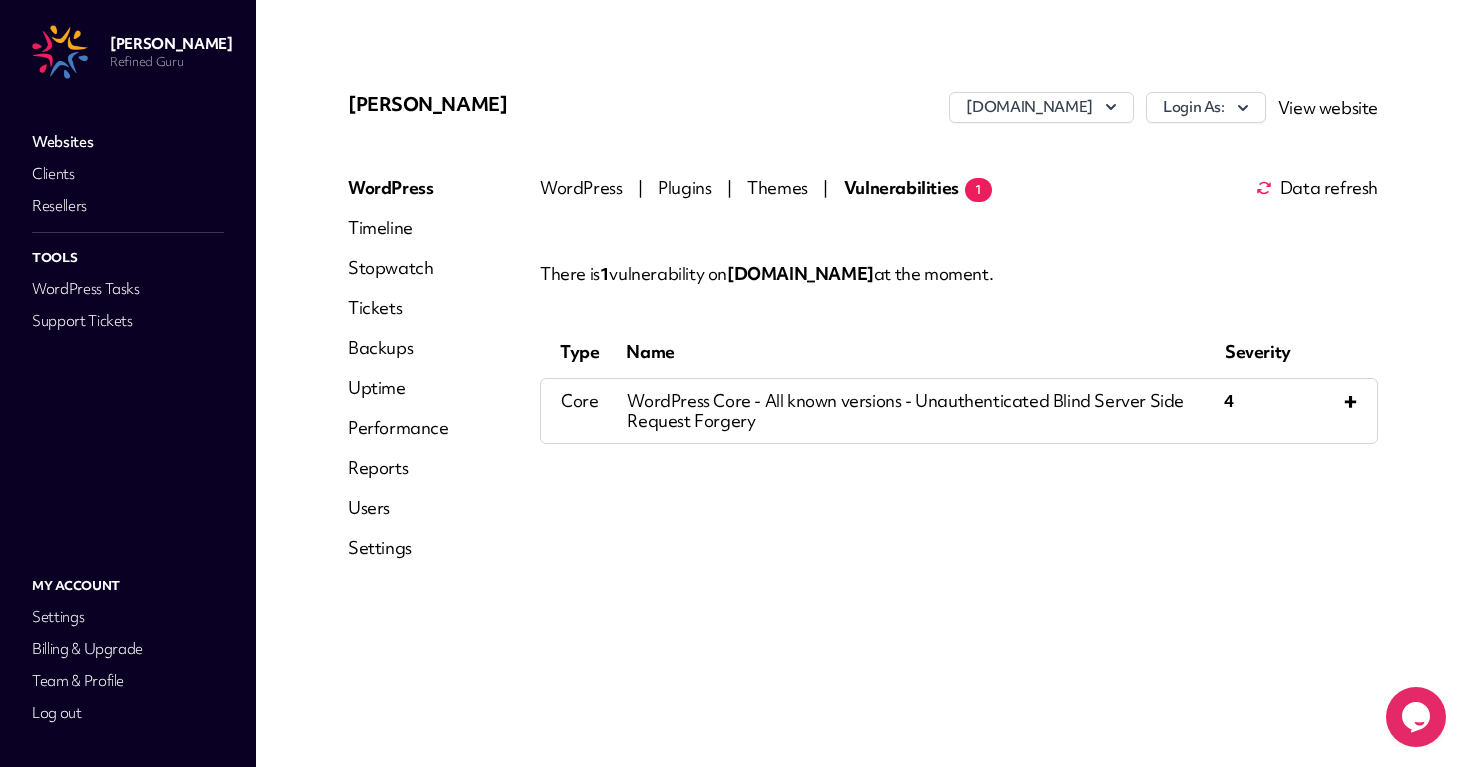 click on "Data refresh" at bounding box center [1317, 188] 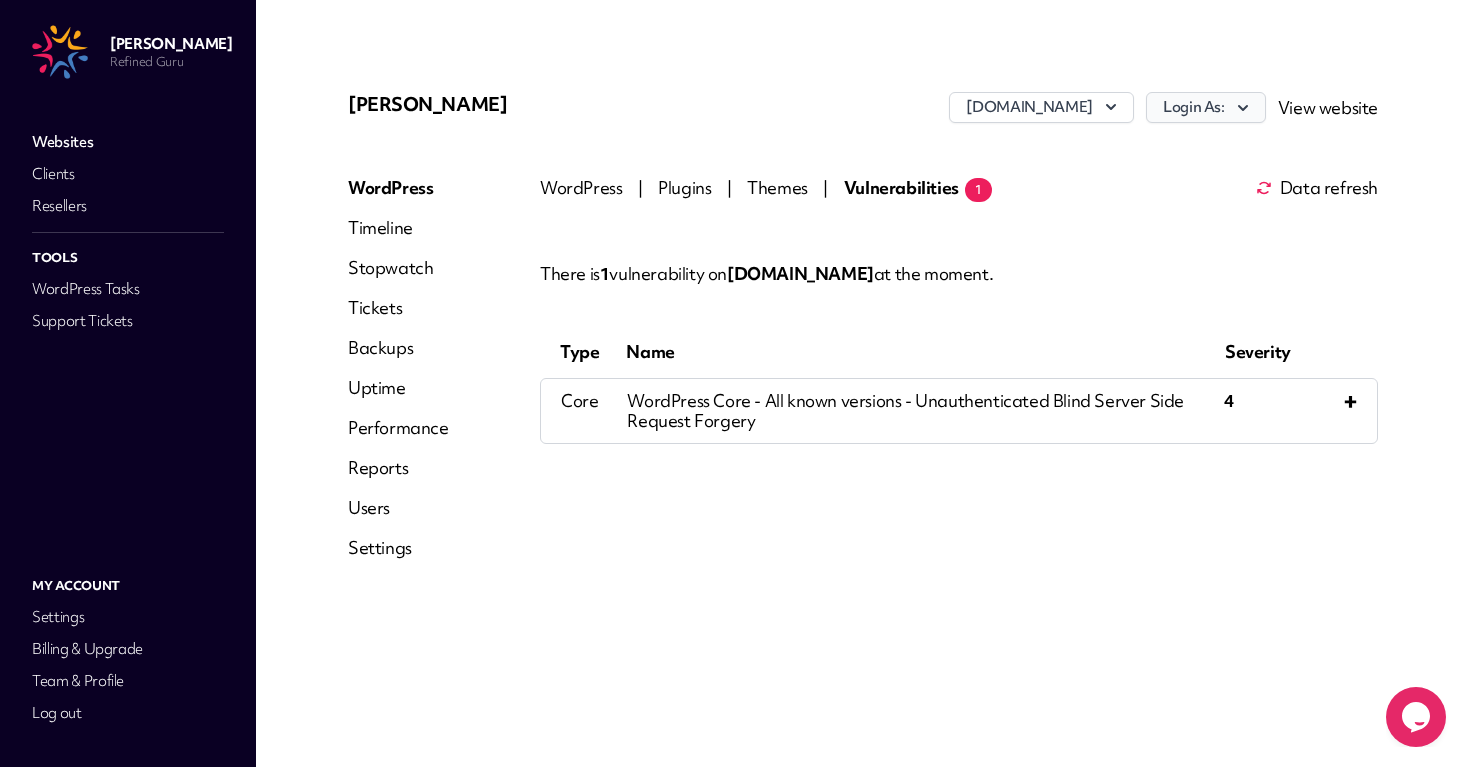 click on "Login As:" at bounding box center [1206, 107] 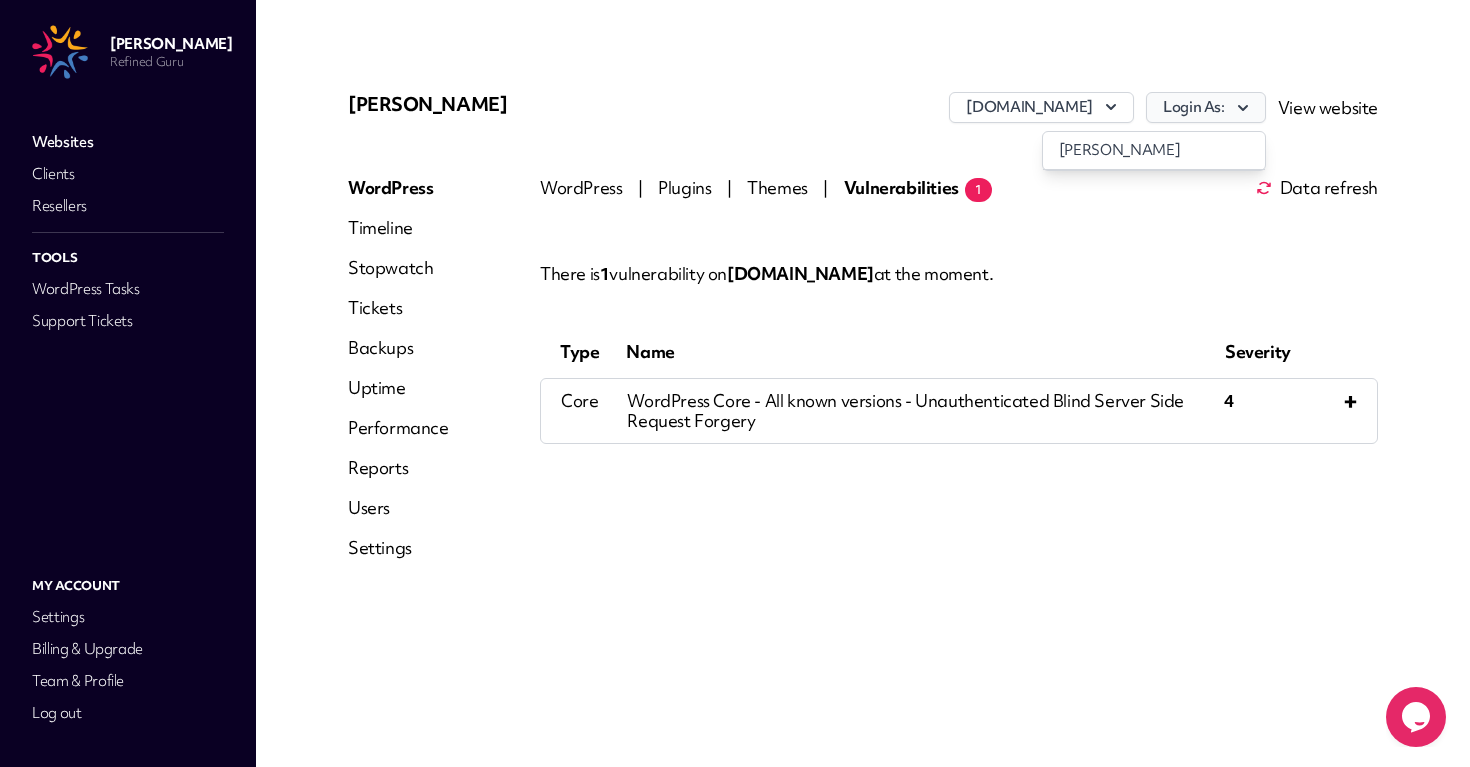 click on "Login As:" at bounding box center [1206, 107] 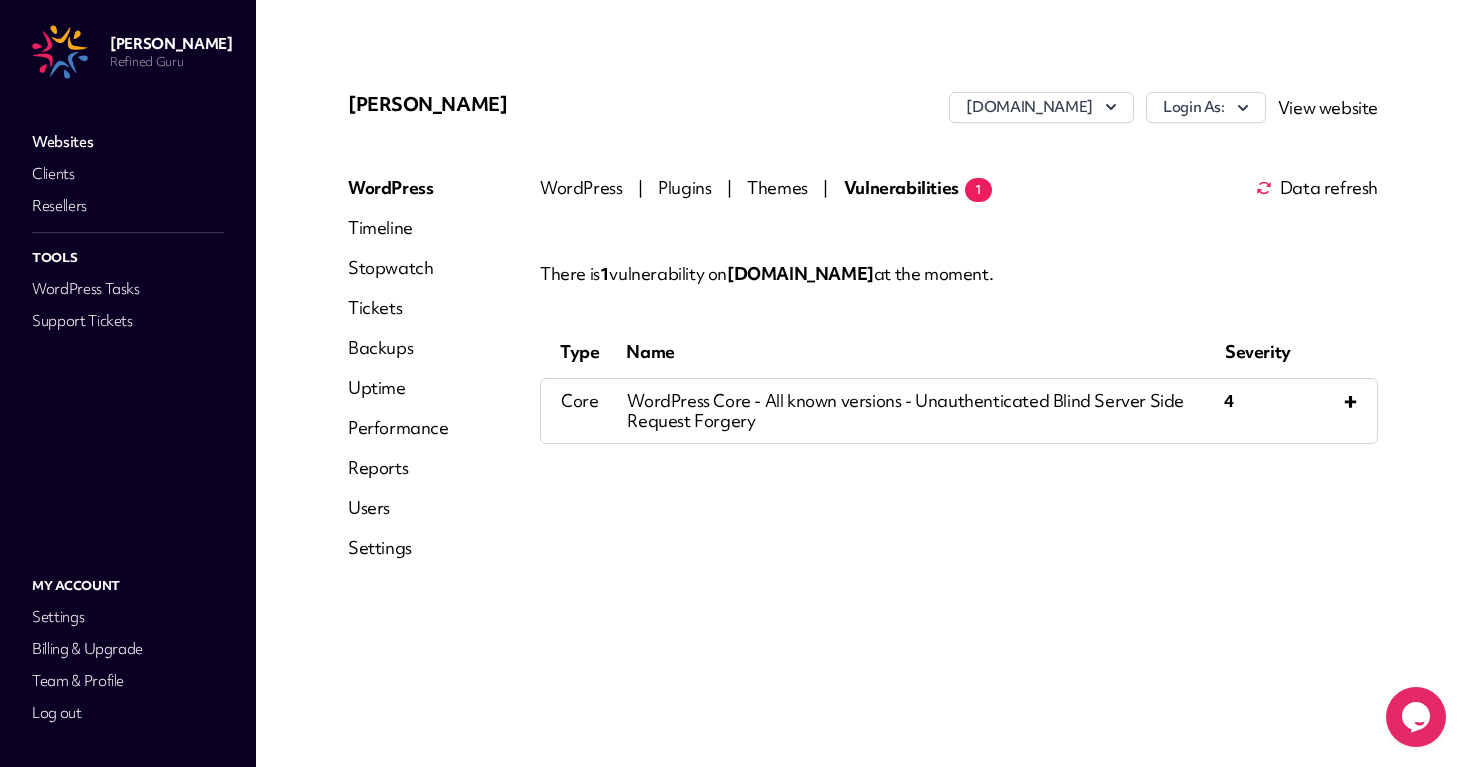 click on "Plugins" at bounding box center (686, 187) 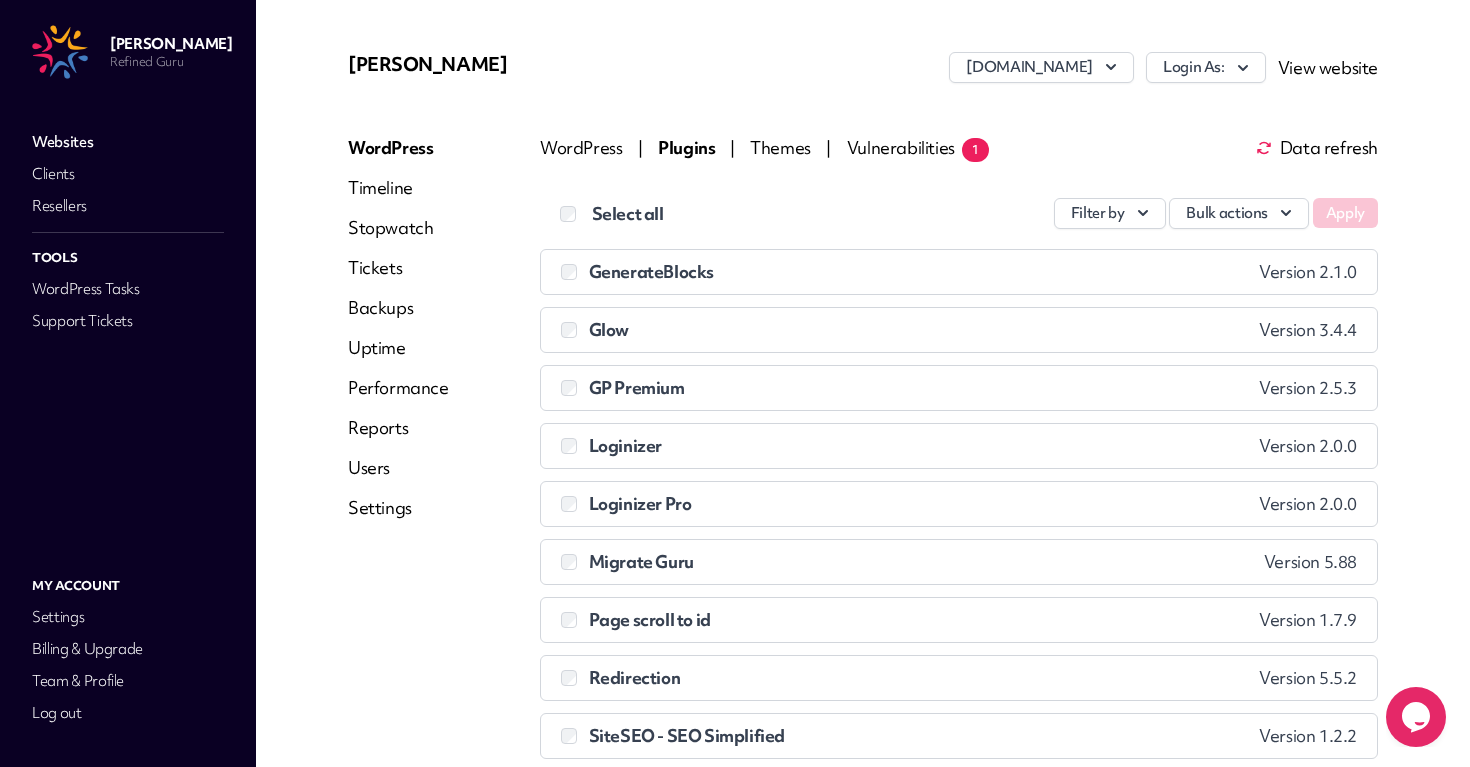 scroll, scrollTop: 19, scrollLeft: 0, axis: vertical 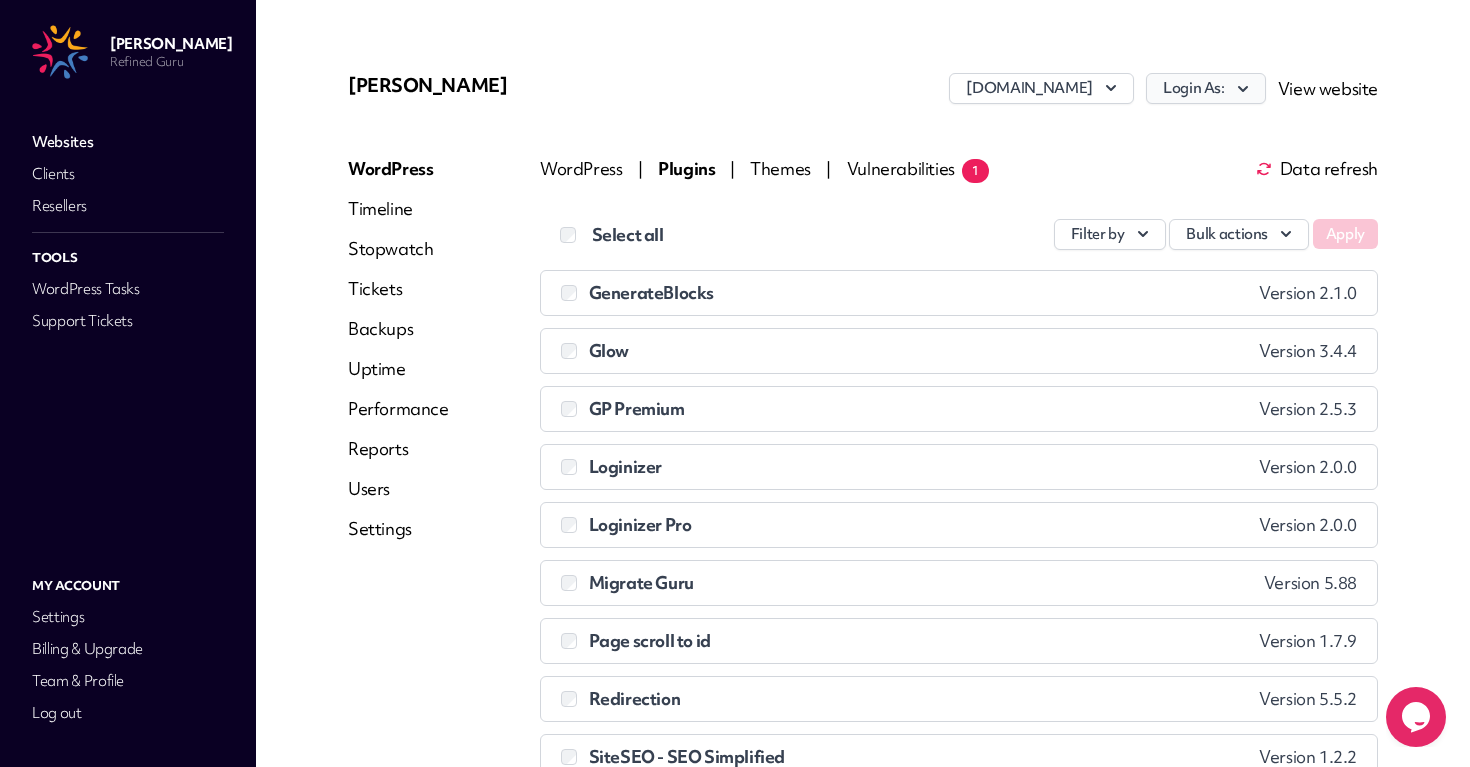 click on "Login As:" at bounding box center [1206, 88] 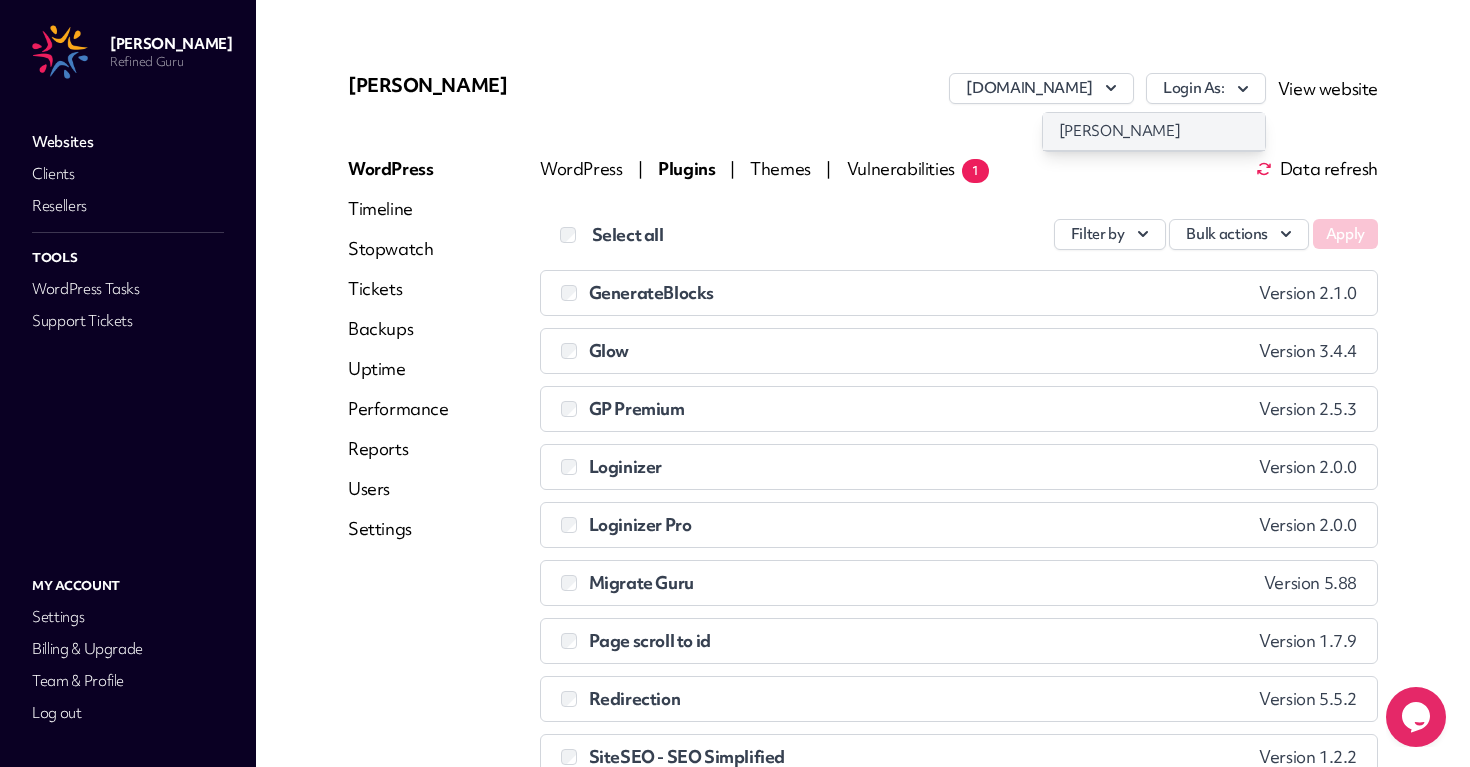 click on "daniel" at bounding box center [1154, 131] 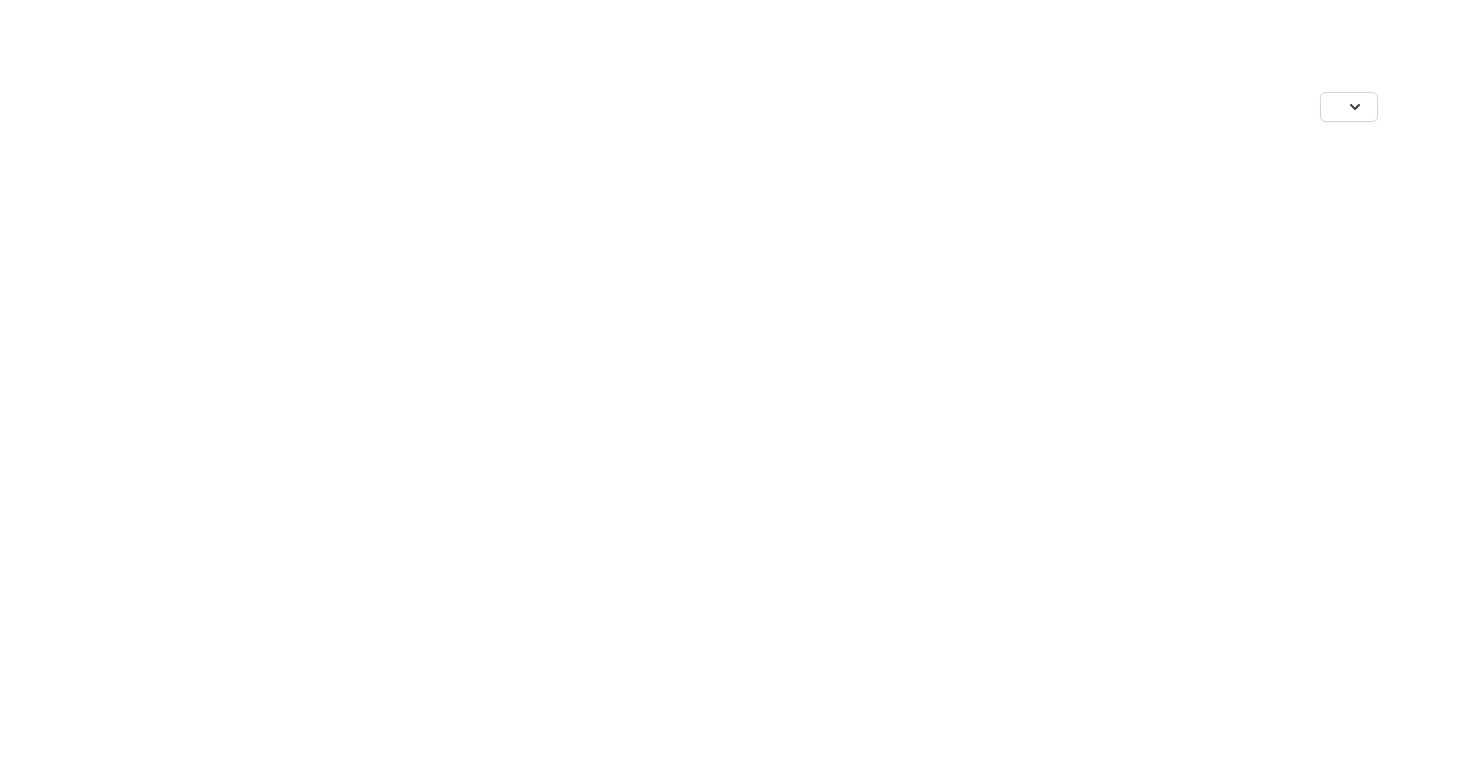 scroll, scrollTop: 0, scrollLeft: 0, axis: both 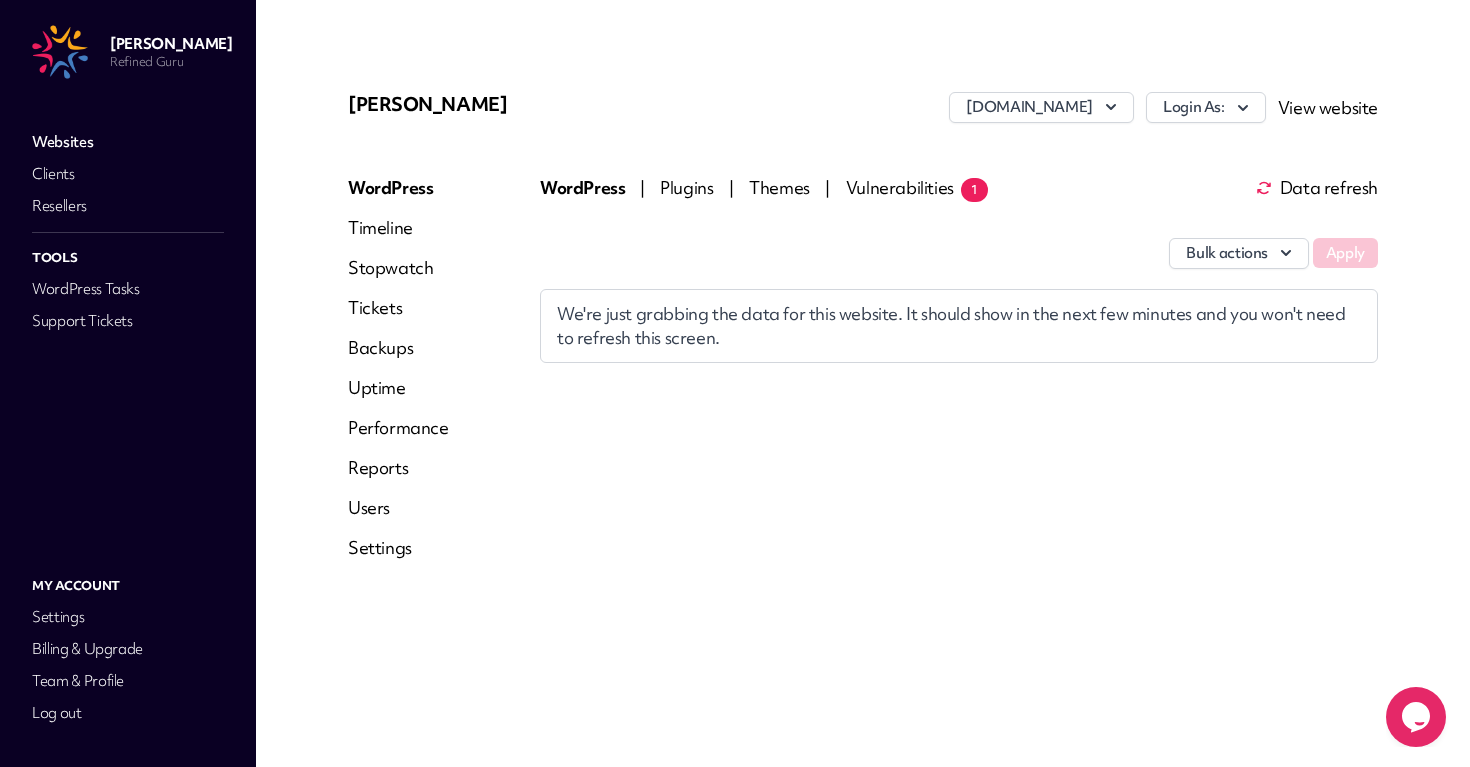 click on "Plugins" at bounding box center (688, 187) 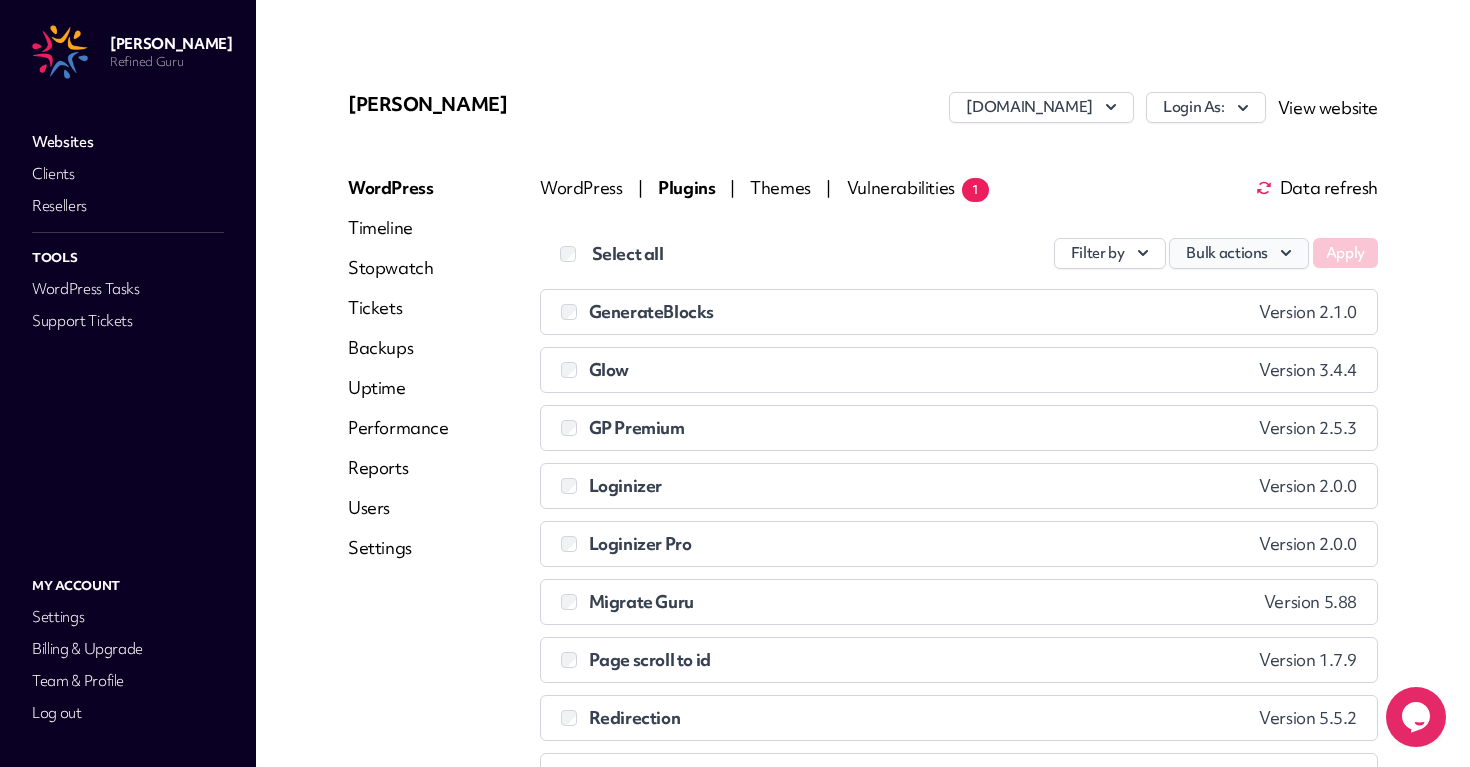 click on "Bulk actions" at bounding box center [1239, 253] 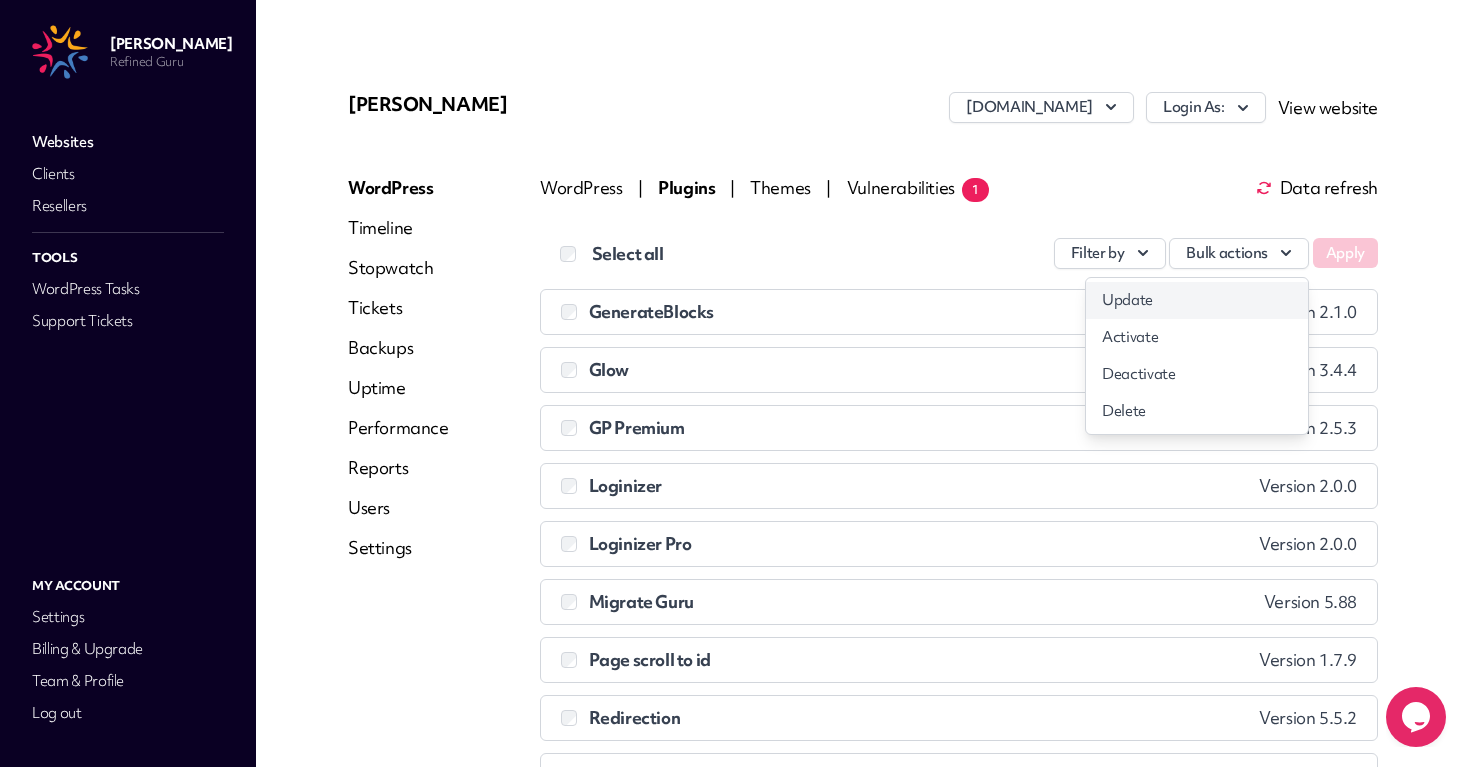 click on "Update" at bounding box center (1197, 300) 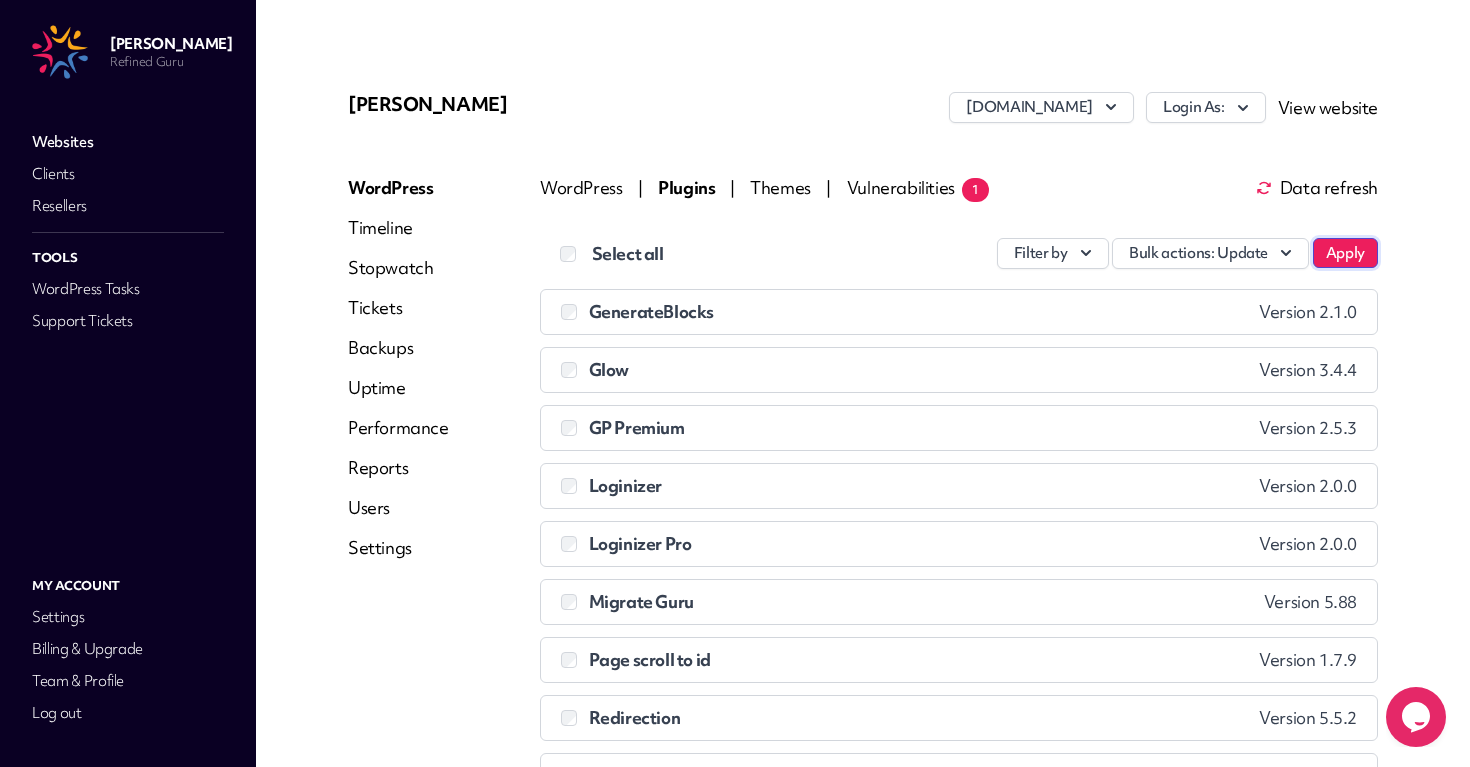 click on "Apply" at bounding box center (1345, 253) 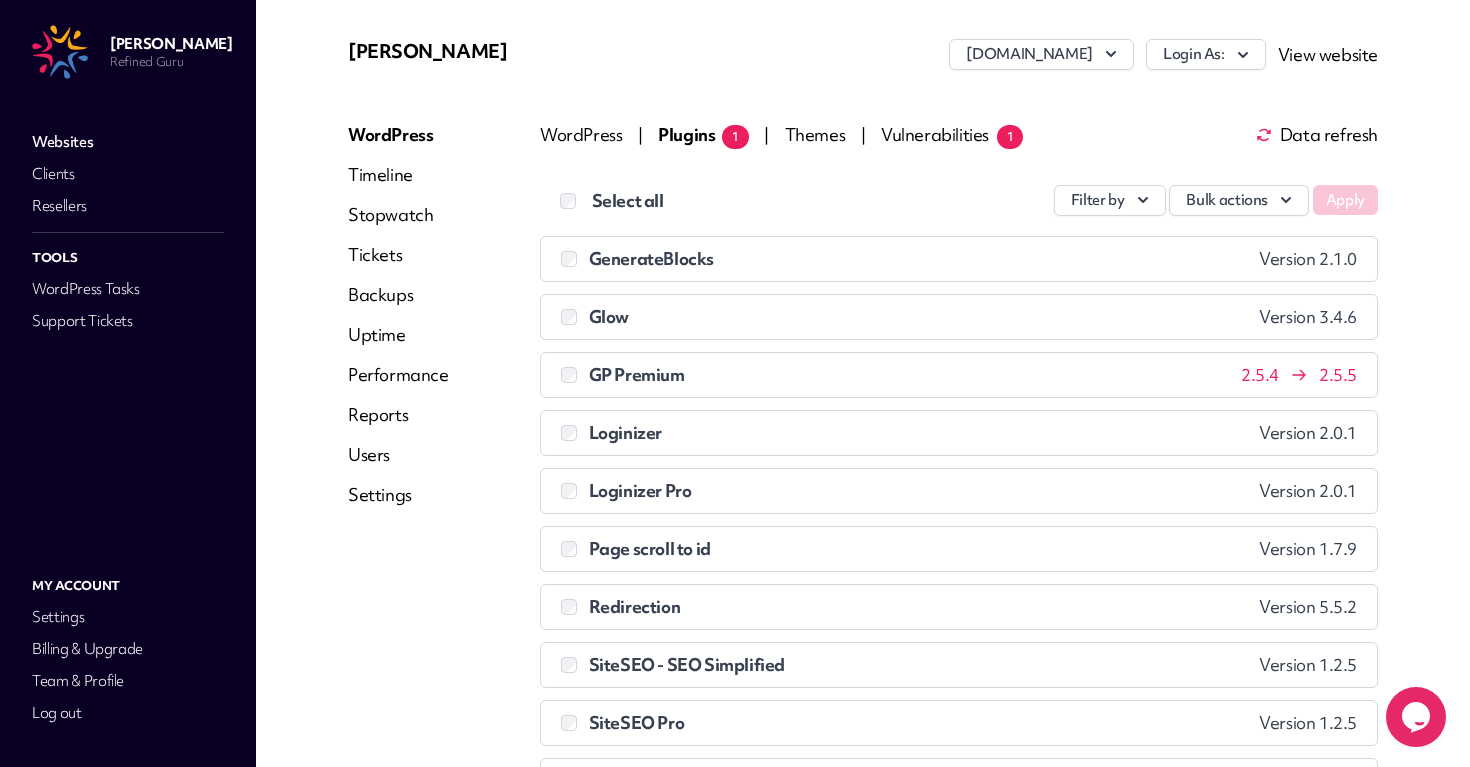 scroll, scrollTop: 45, scrollLeft: 0, axis: vertical 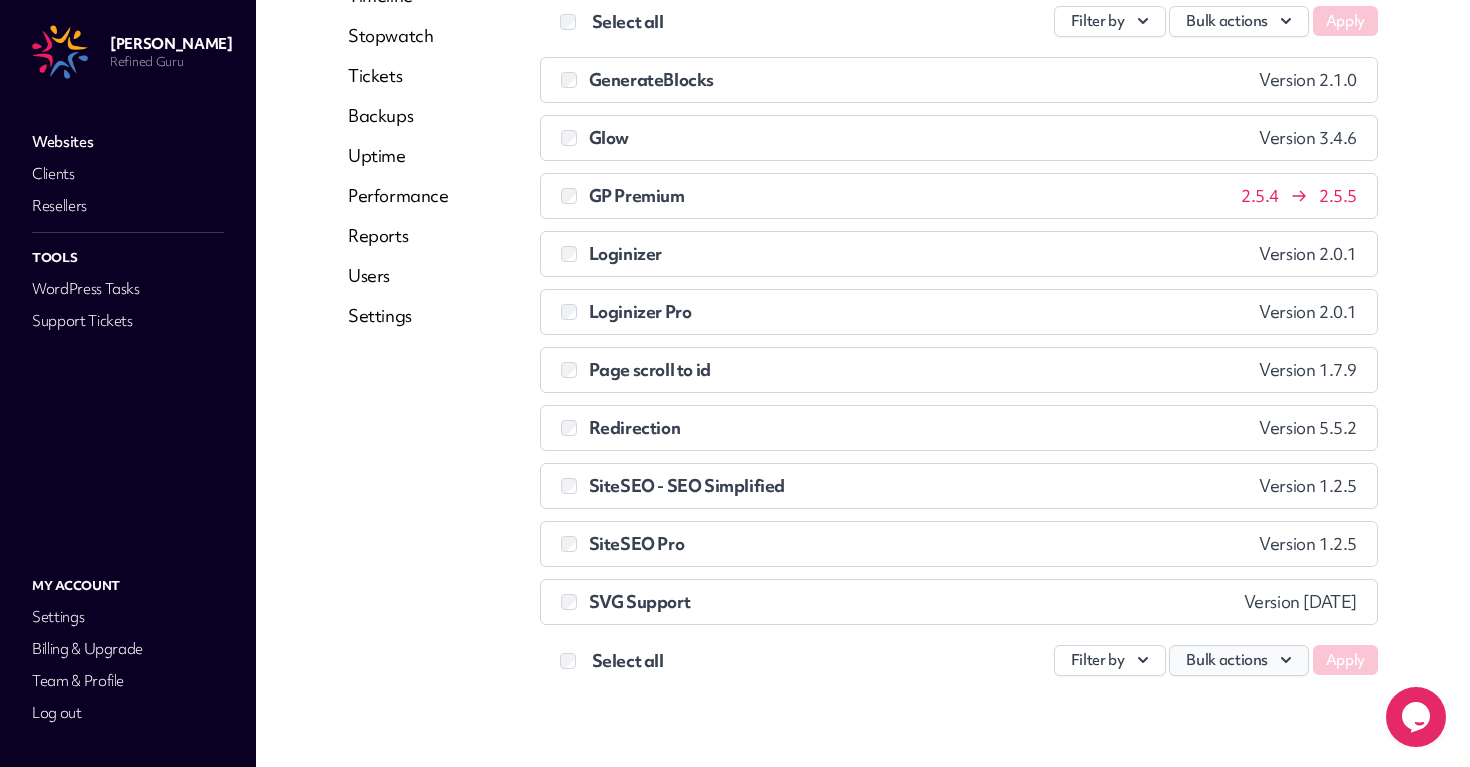 click on "Bulk actions" at bounding box center [1239, 660] 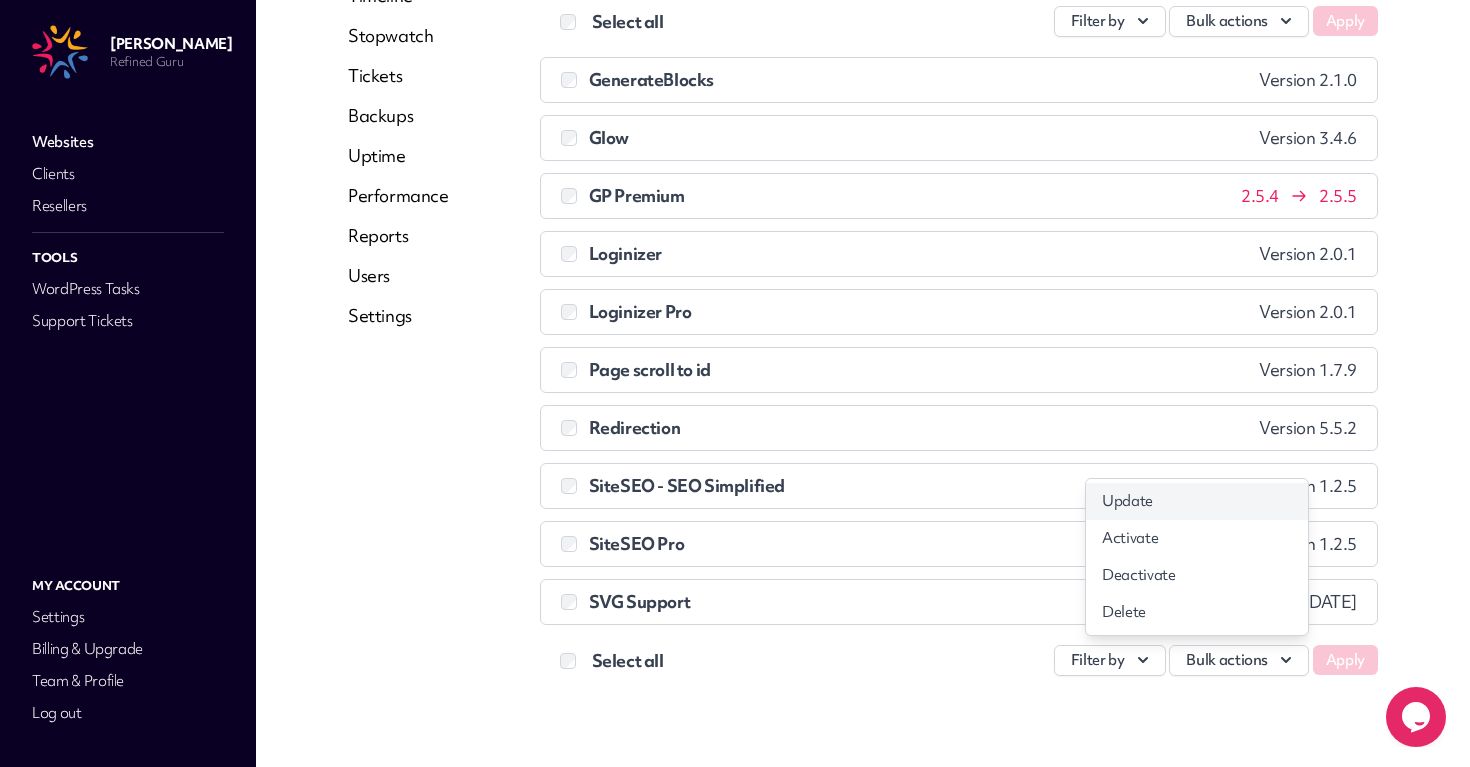click on "Update" at bounding box center (1197, 501) 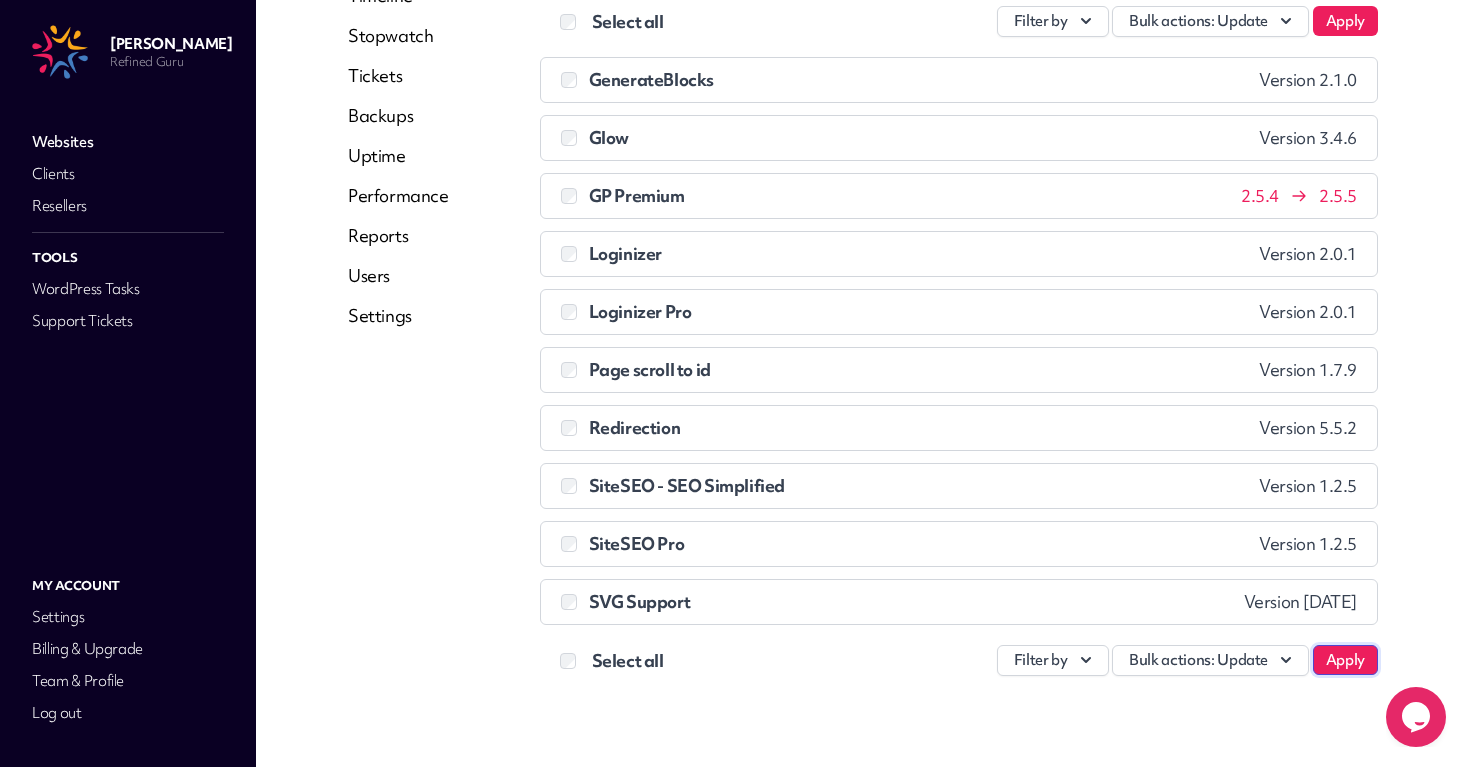 click on "Apply" at bounding box center (1345, 660) 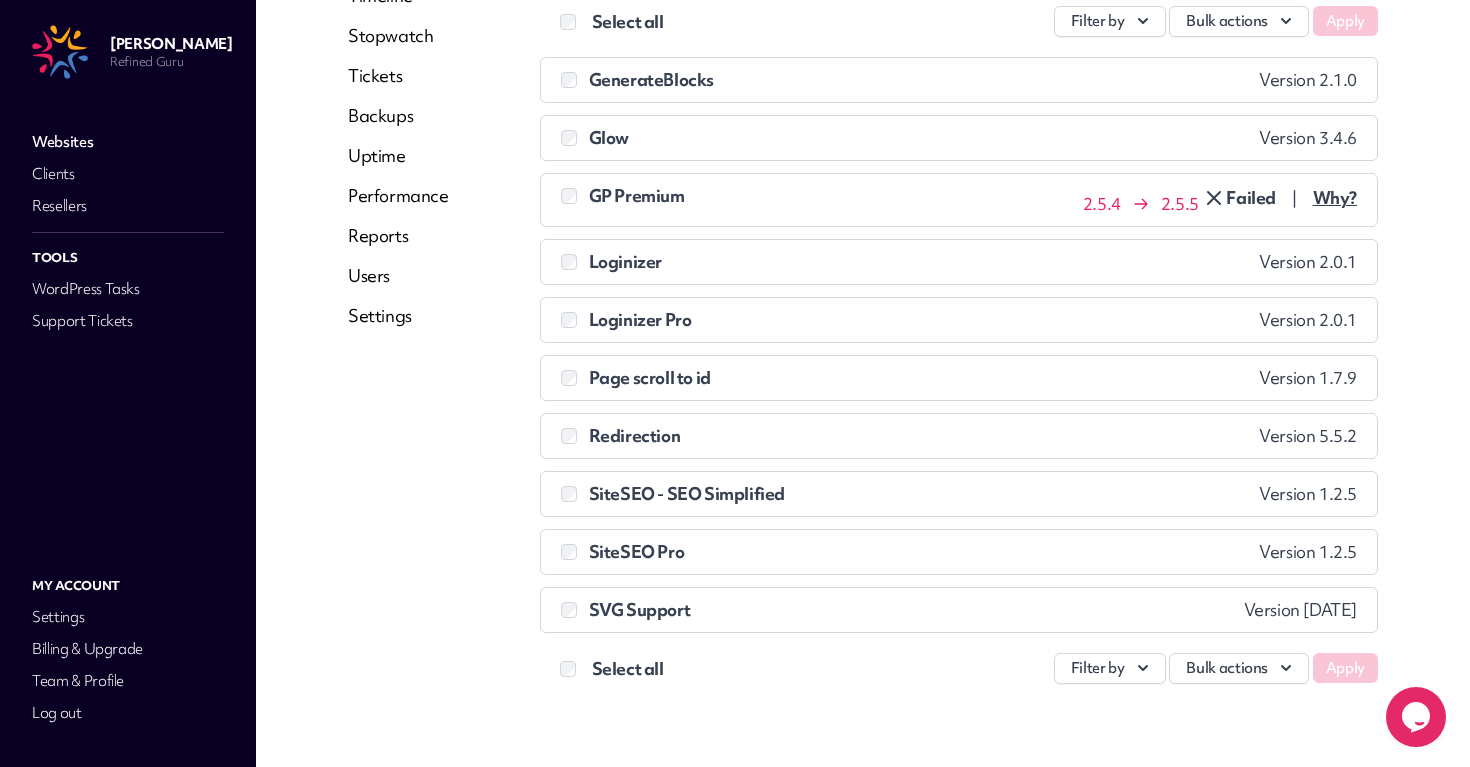 click on "Why?" at bounding box center (1335, 198) 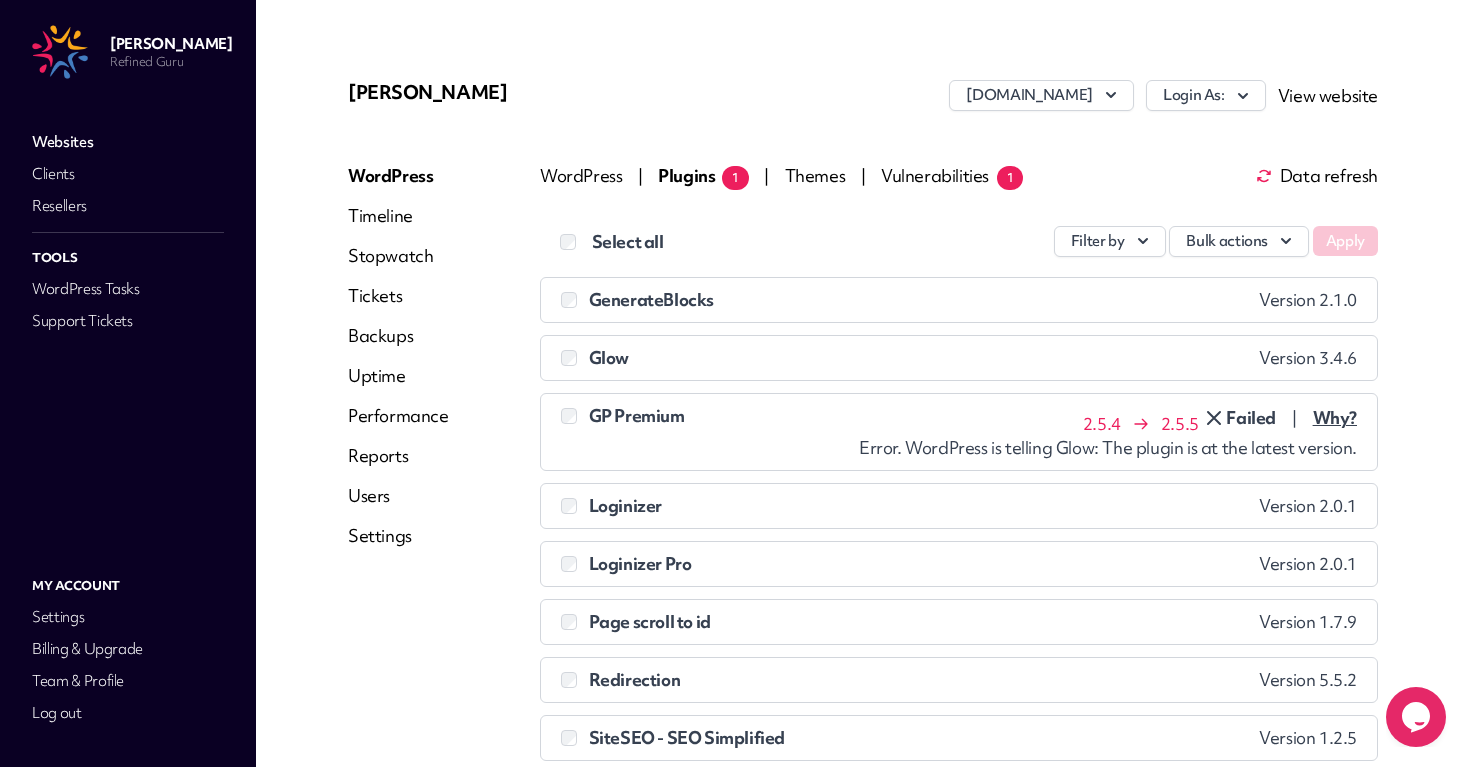 scroll, scrollTop: 11, scrollLeft: 0, axis: vertical 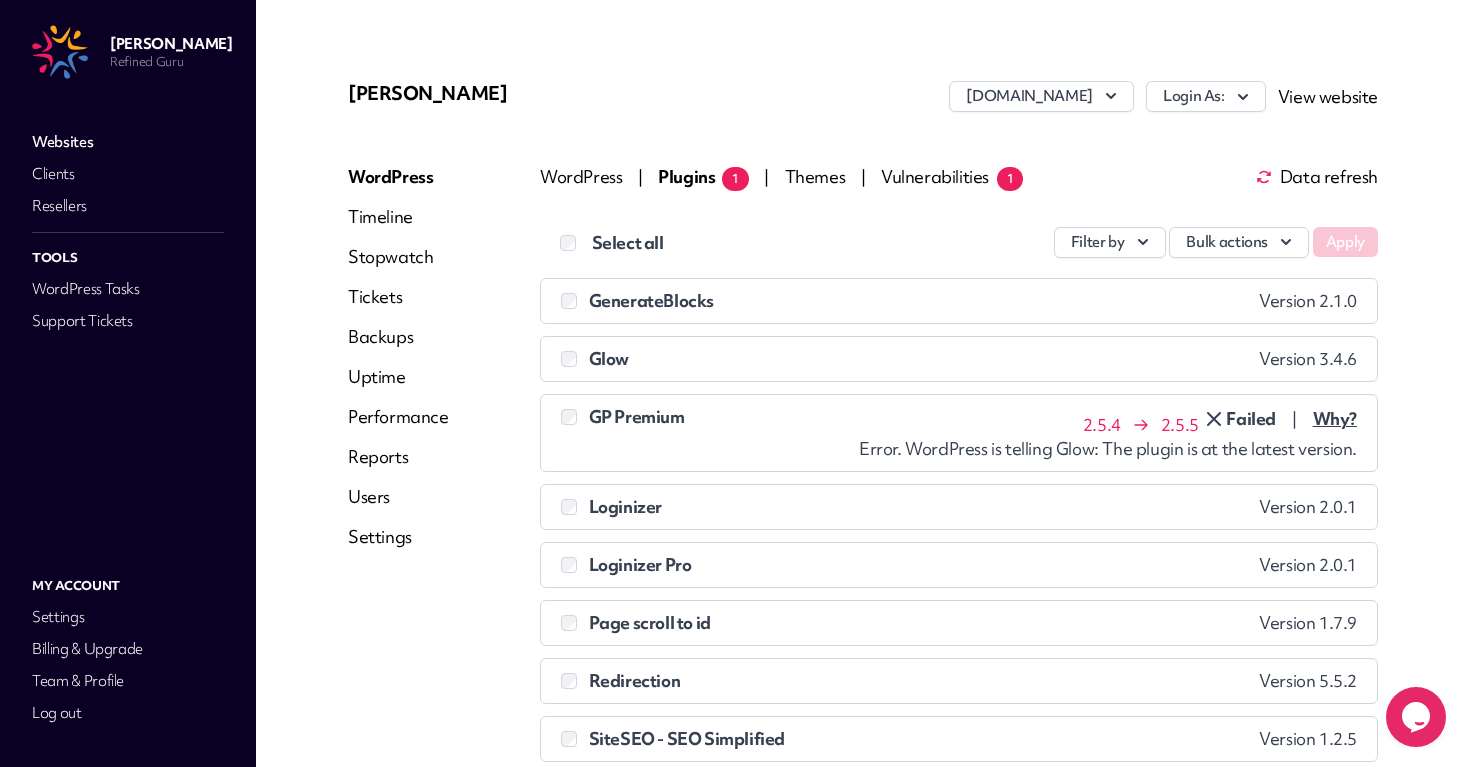 click on "Data refresh" at bounding box center (1317, 177) 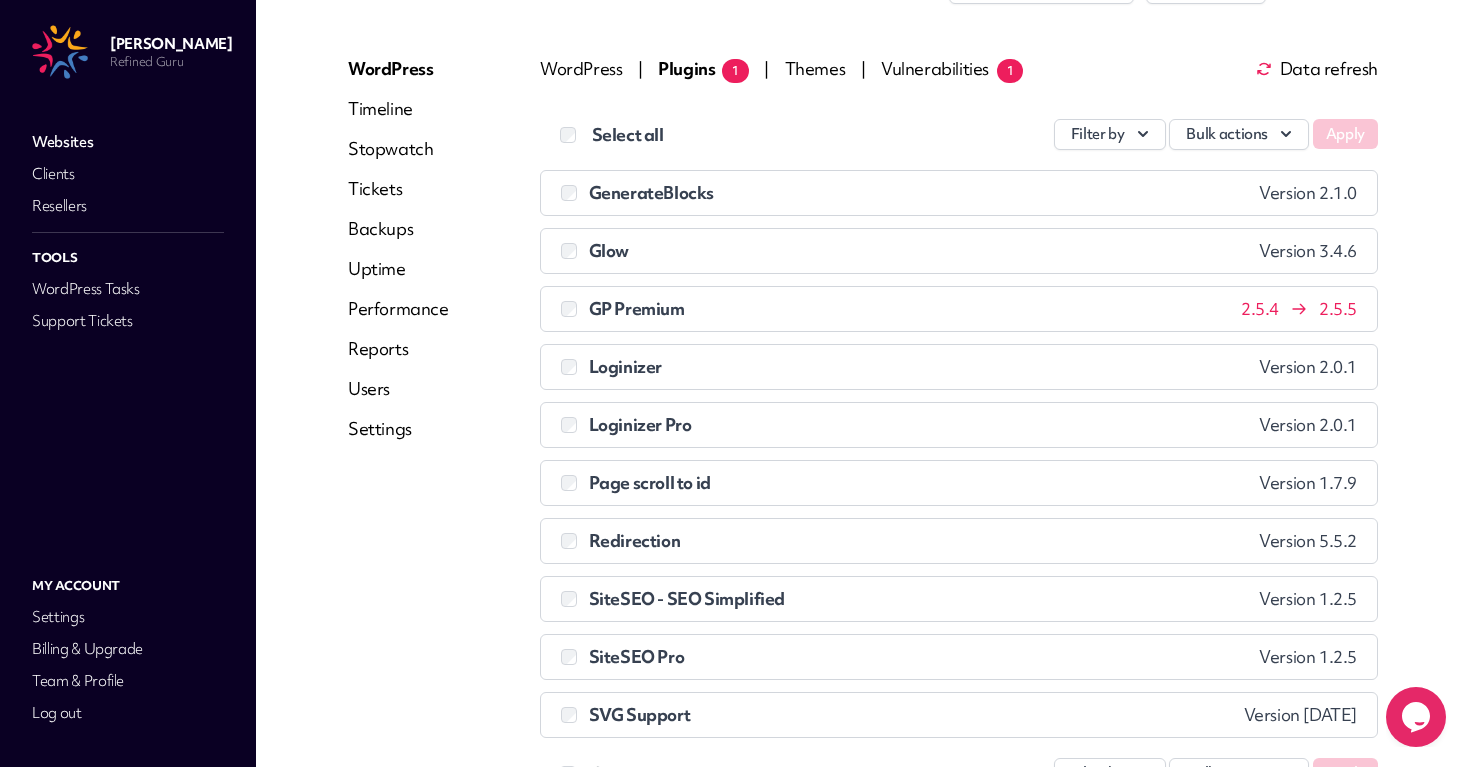 scroll, scrollTop: 232, scrollLeft: 0, axis: vertical 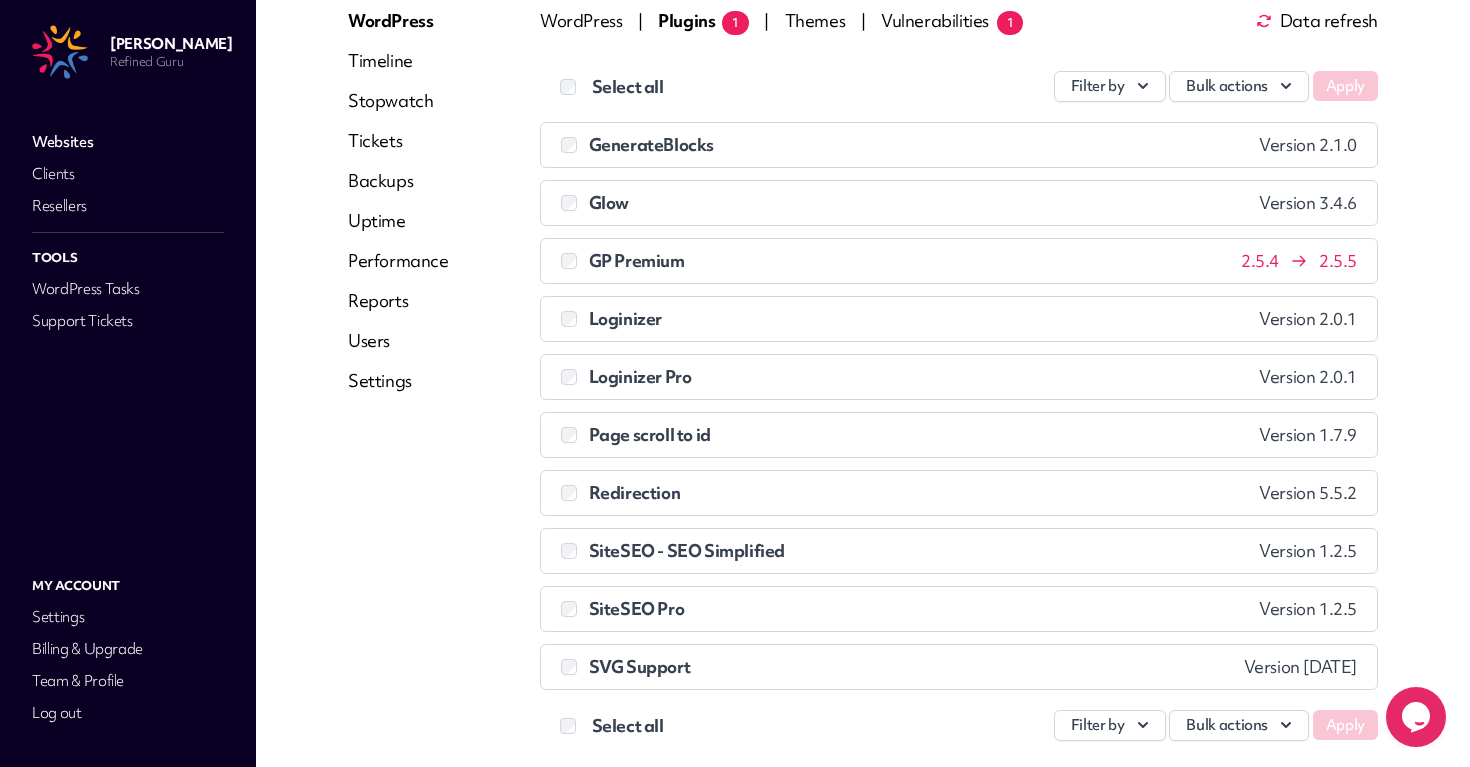 click on "Data refresh" at bounding box center [1317, 21] 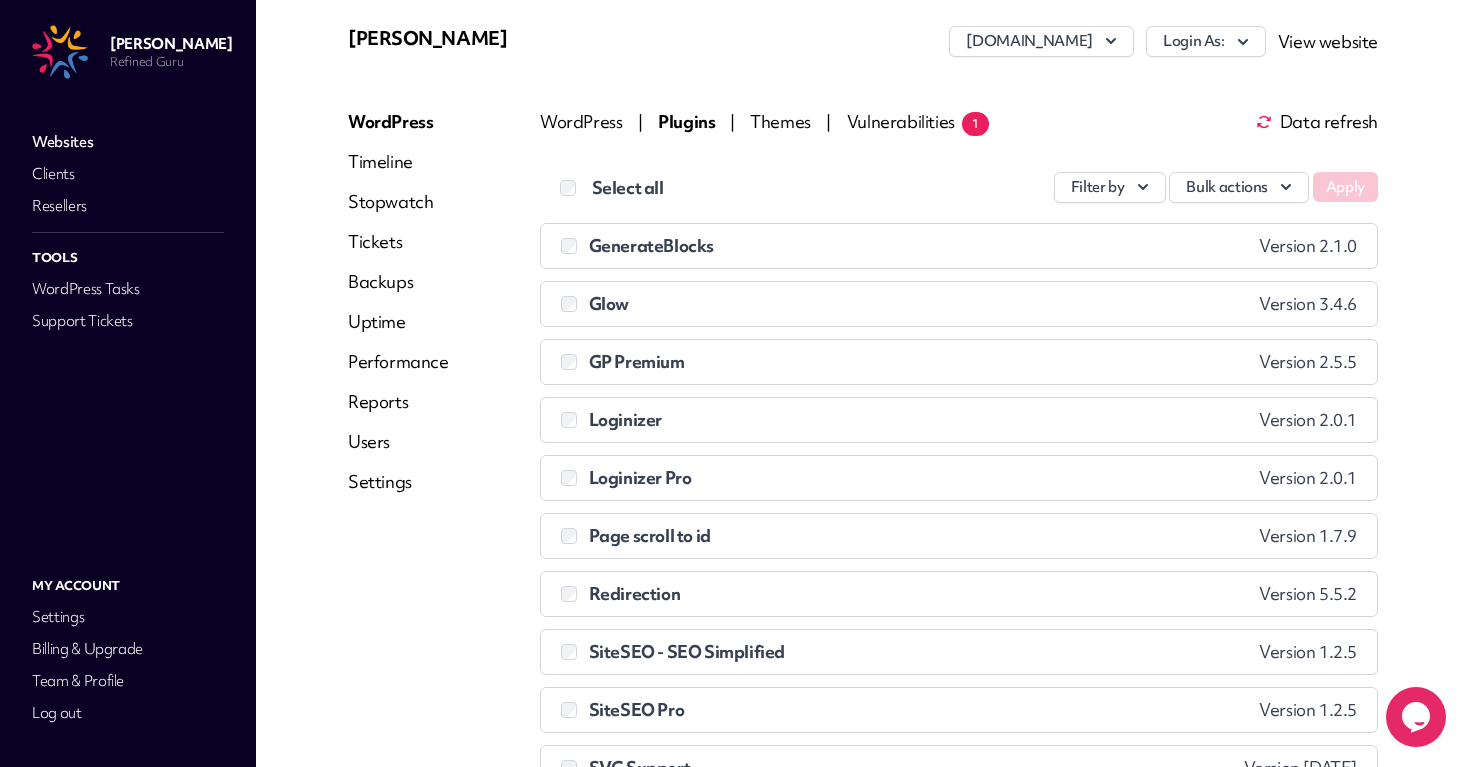 scroll, scrollTop: 65, scrollLeft: 0, axis: vertical 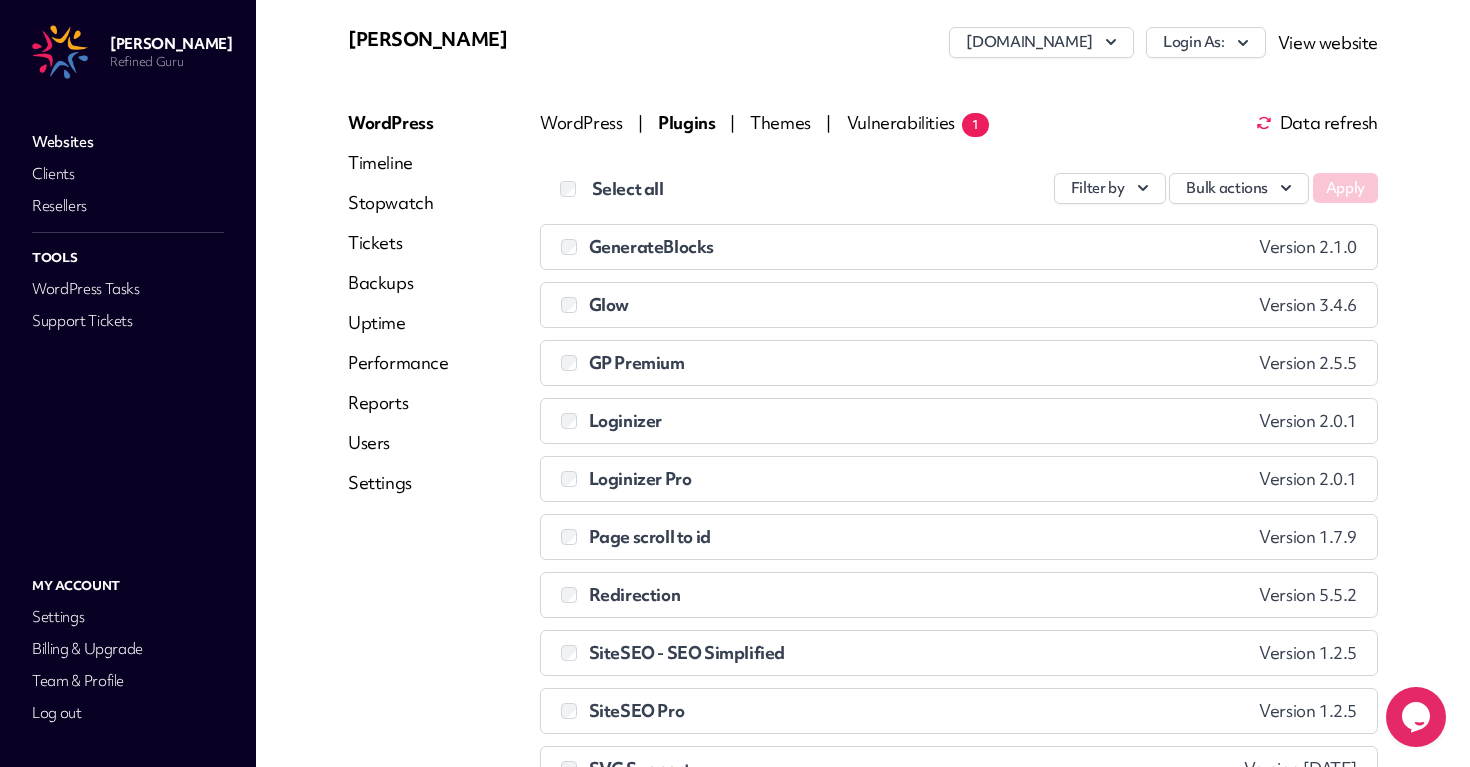 click on "Reports" at bounding box center (398, 403) 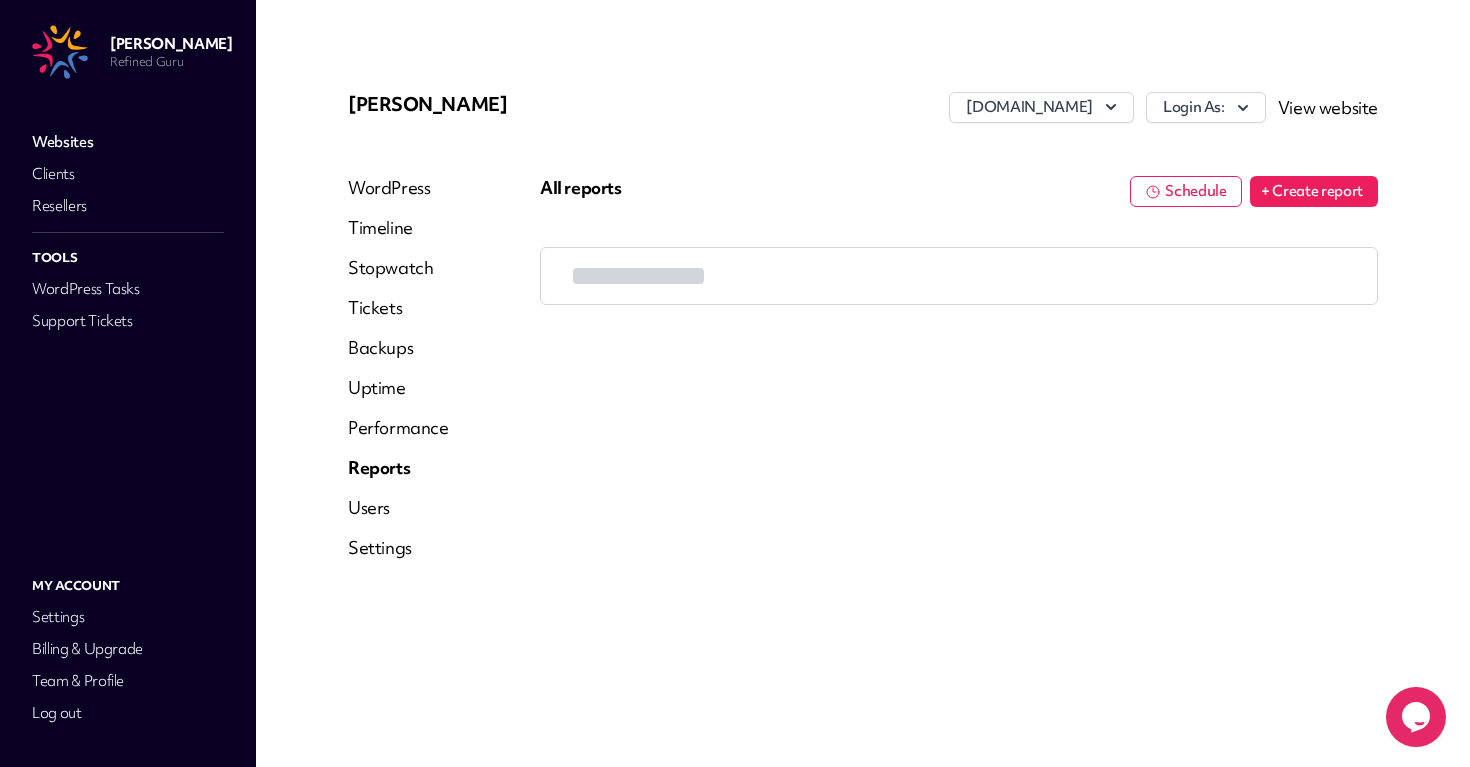 scroll, scrollTop: 0, scrollLeft: 0, axis: both 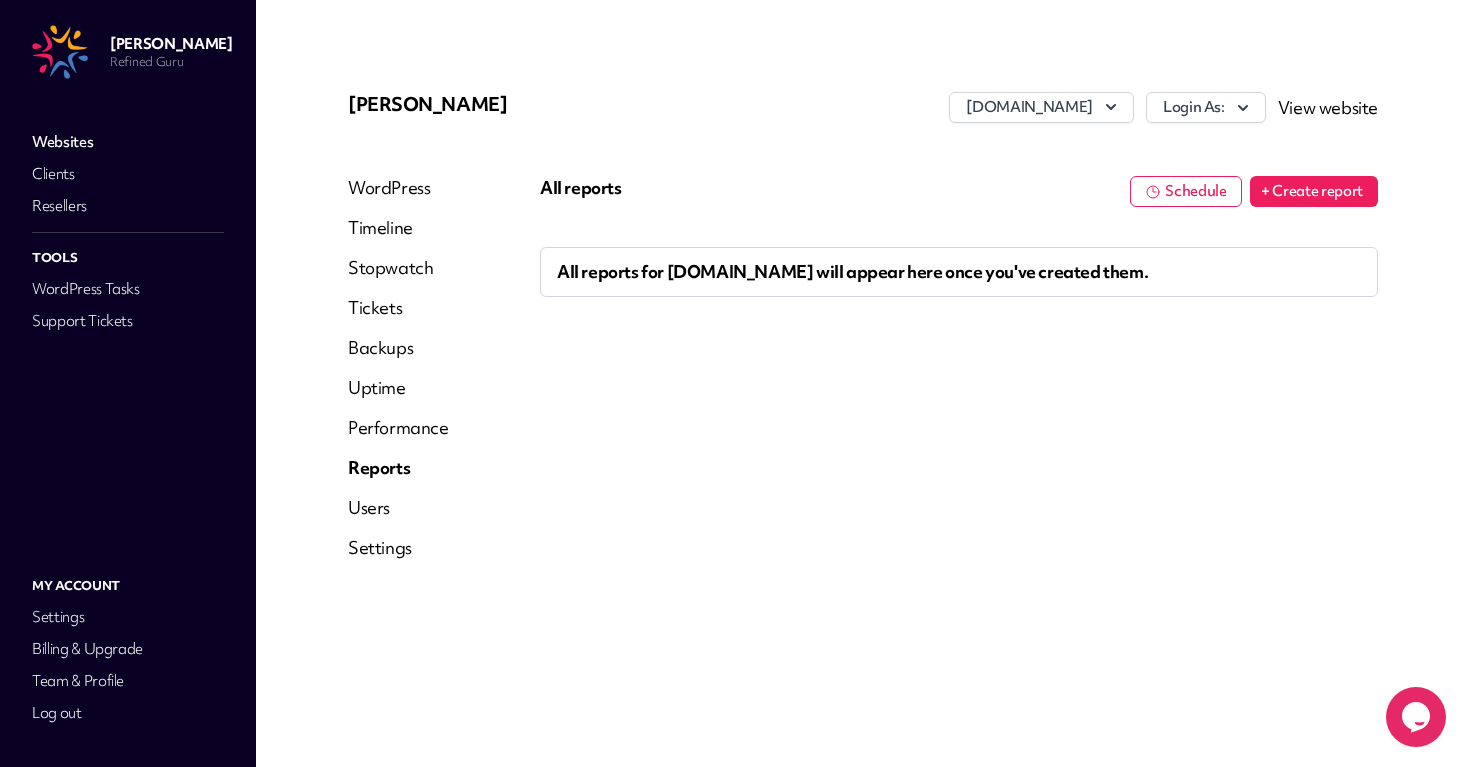 click on "+ Create report" at bounding box center (1314, 191) 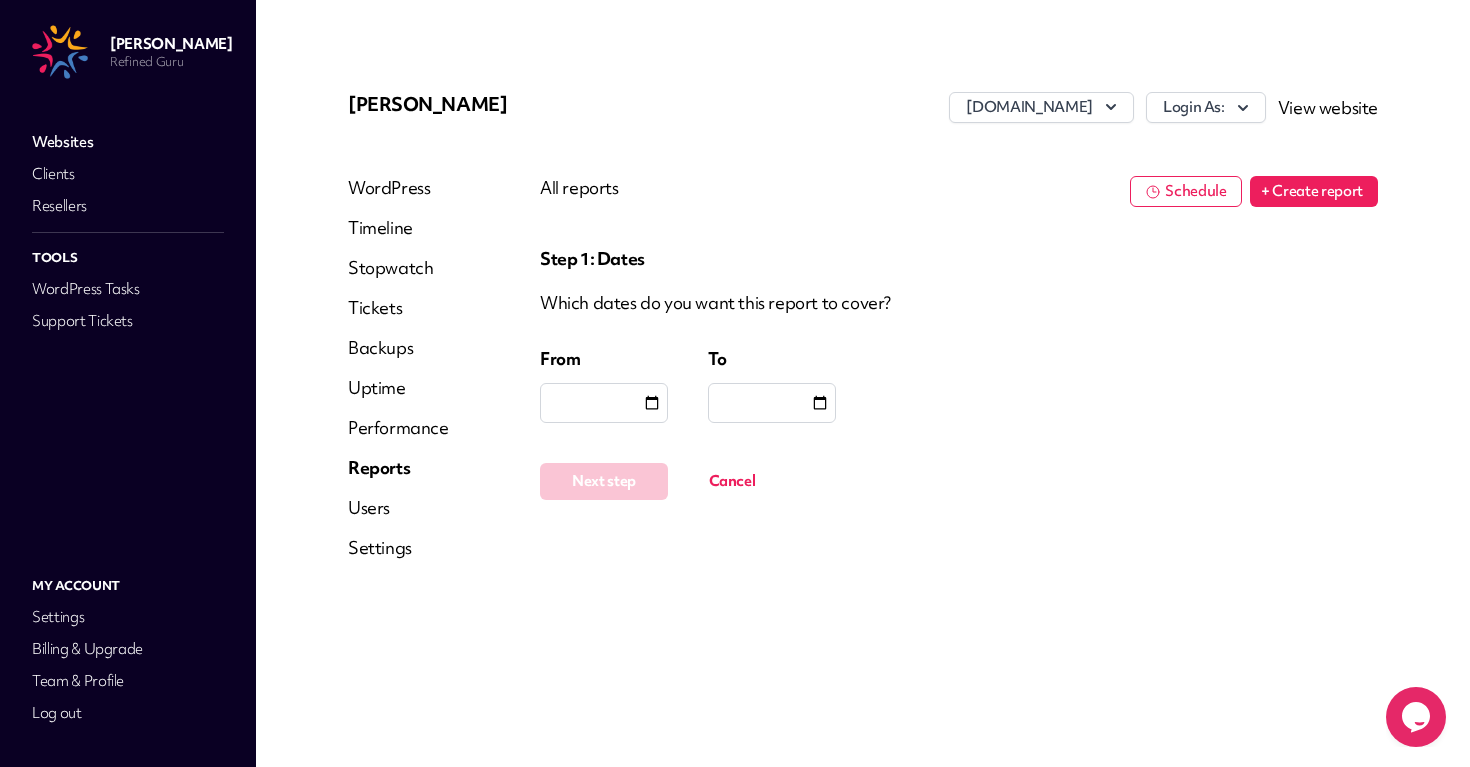 click at bounding box center [604, 403] 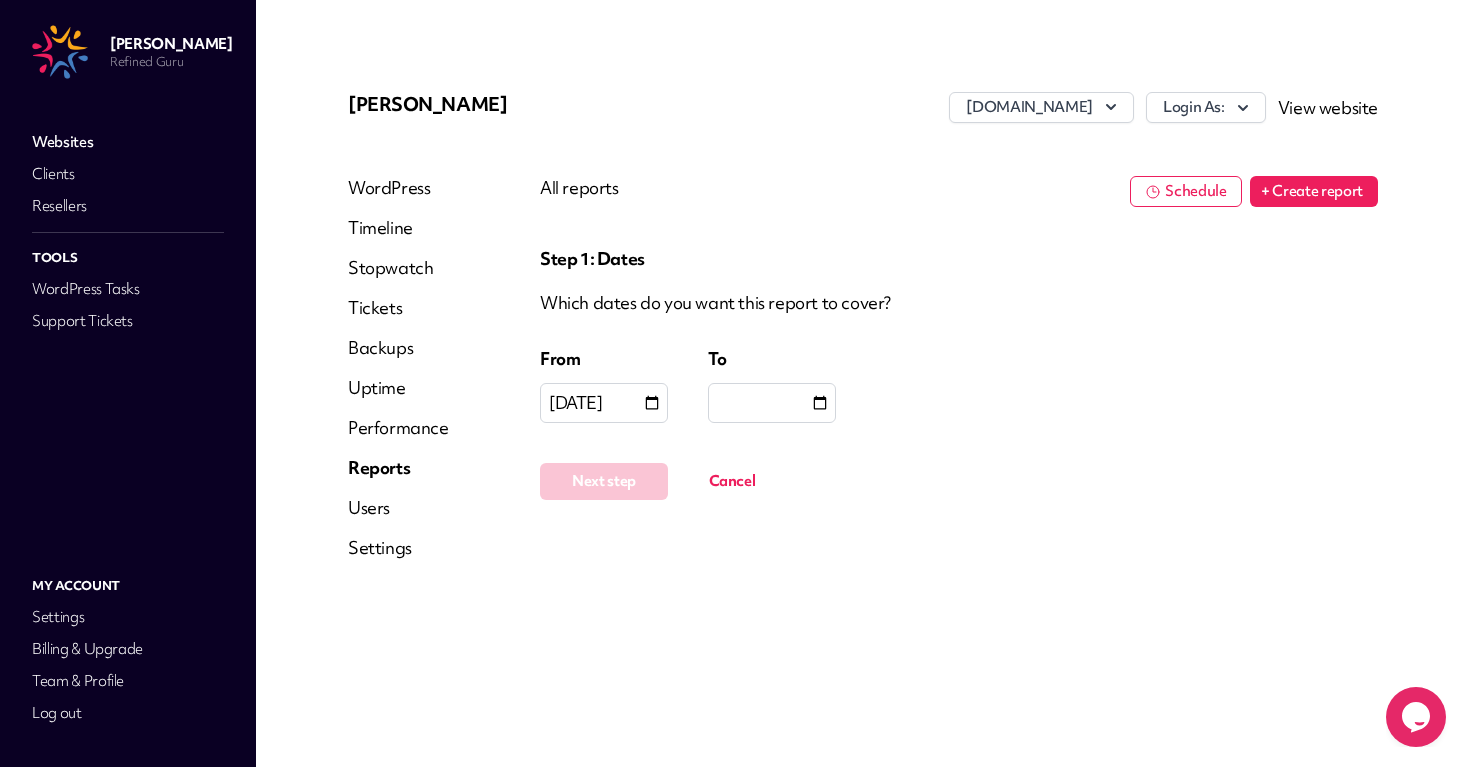 click at bounding box center (772, 403) 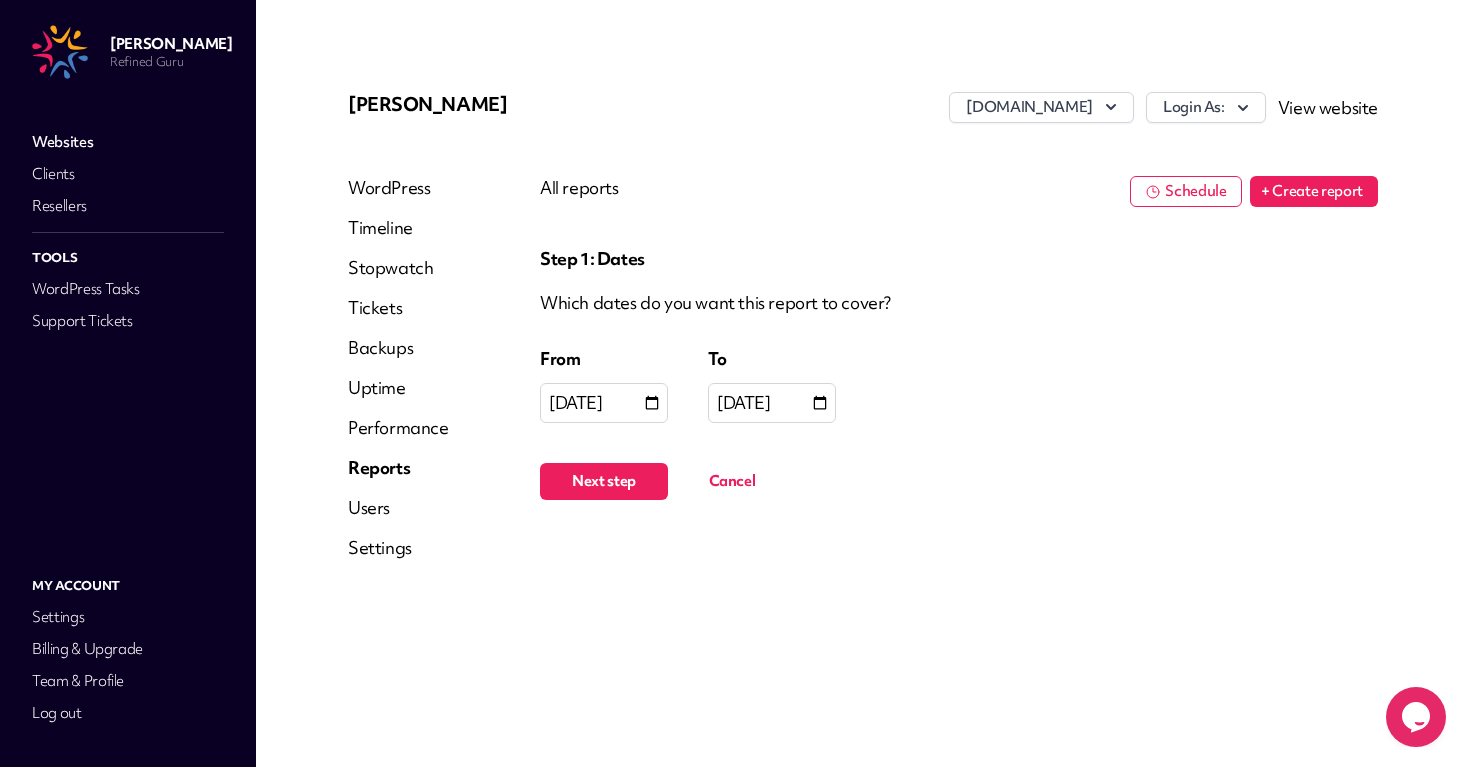 click on "Next step" at bounding box center [604, 481] 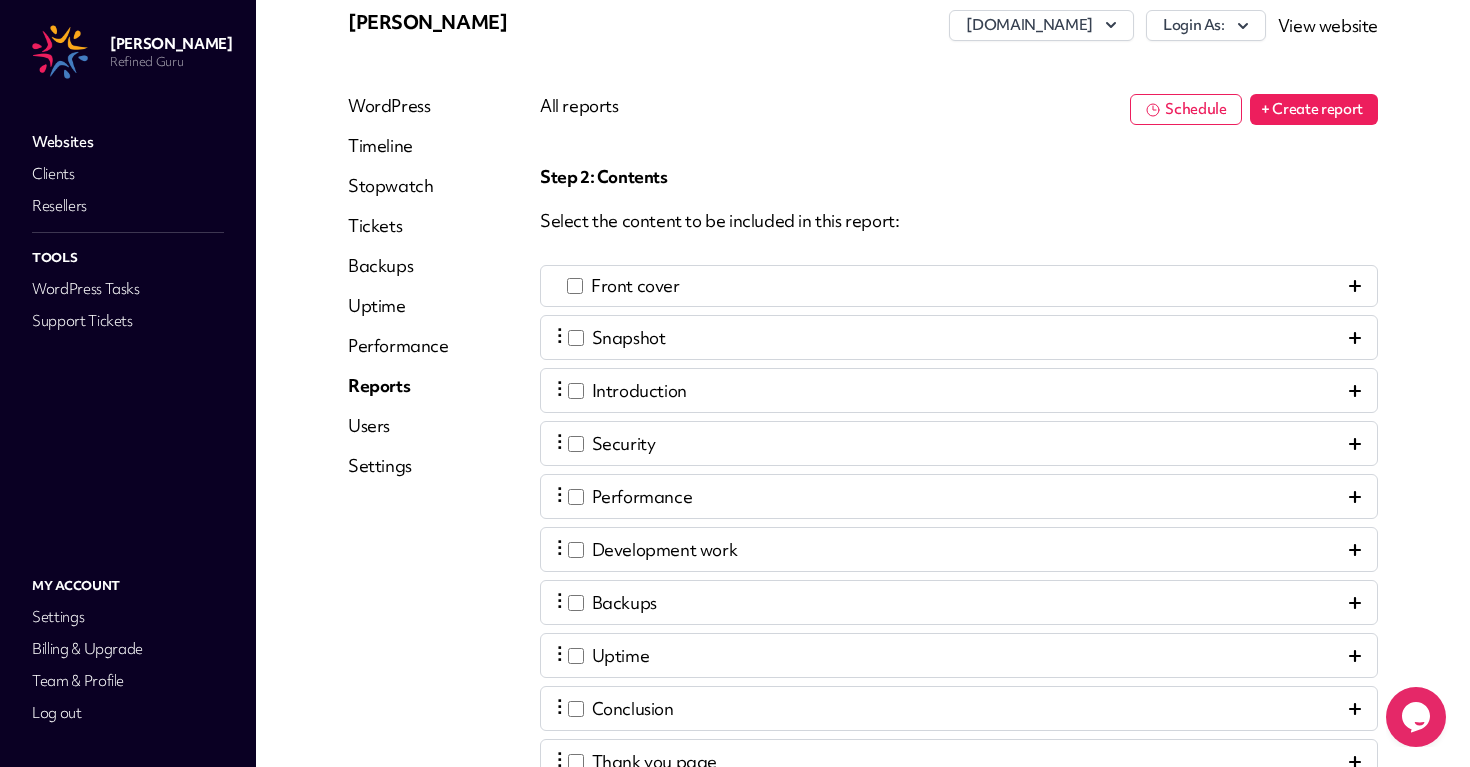 scroll, scrollTop: 79, scrollLeft: 0, axis: vertical 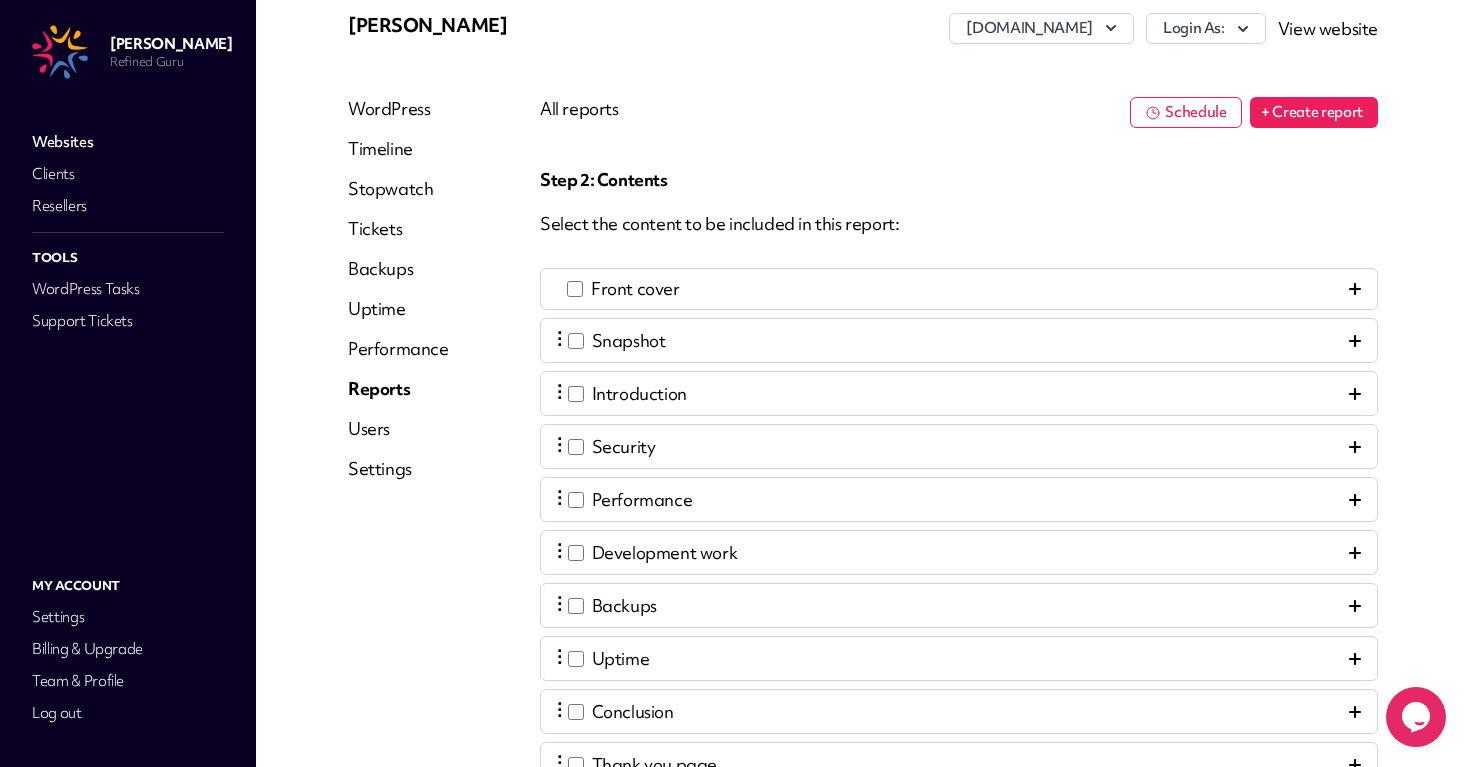click on "Front cover" at bounding box center (959, 289) 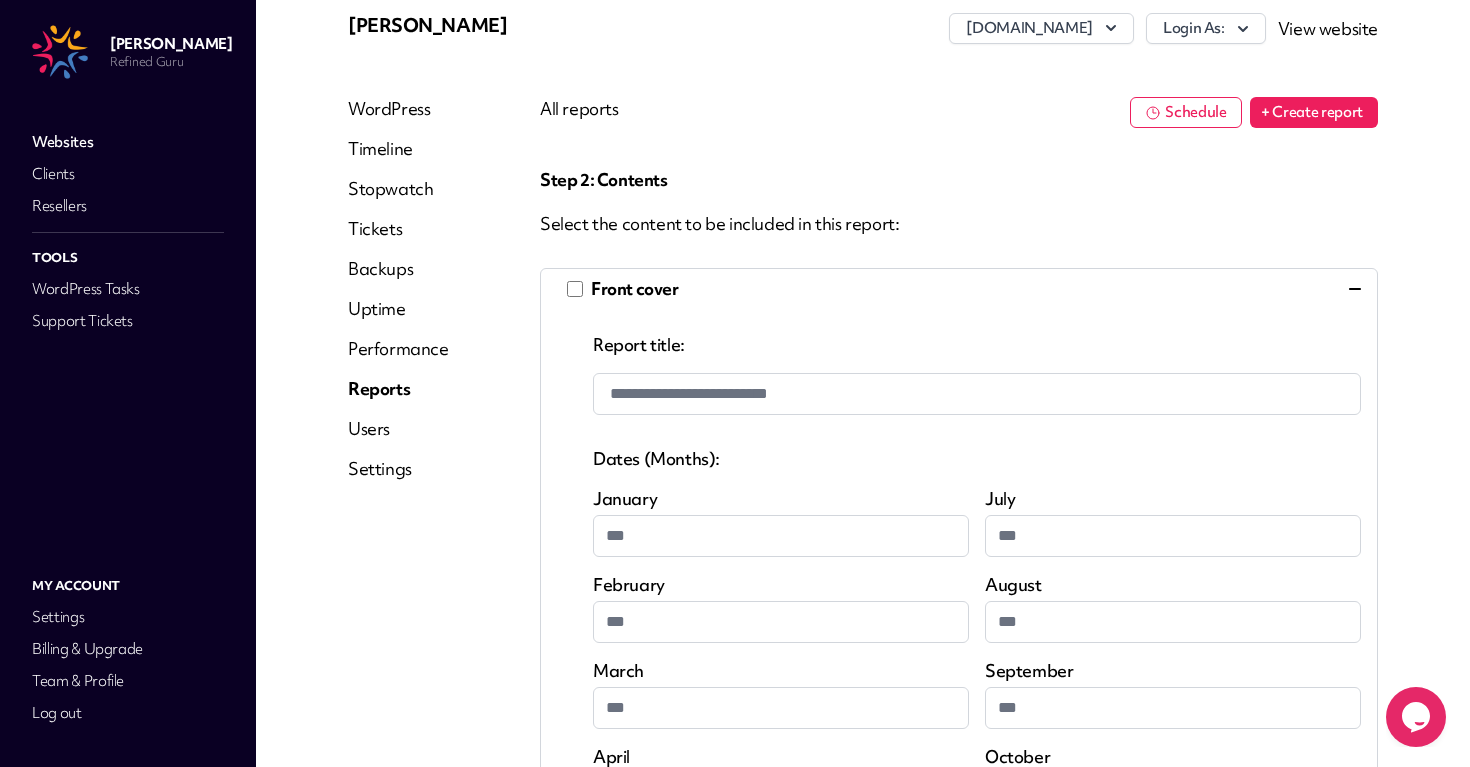 click on "Front cover" at bounding box center [959, 289] 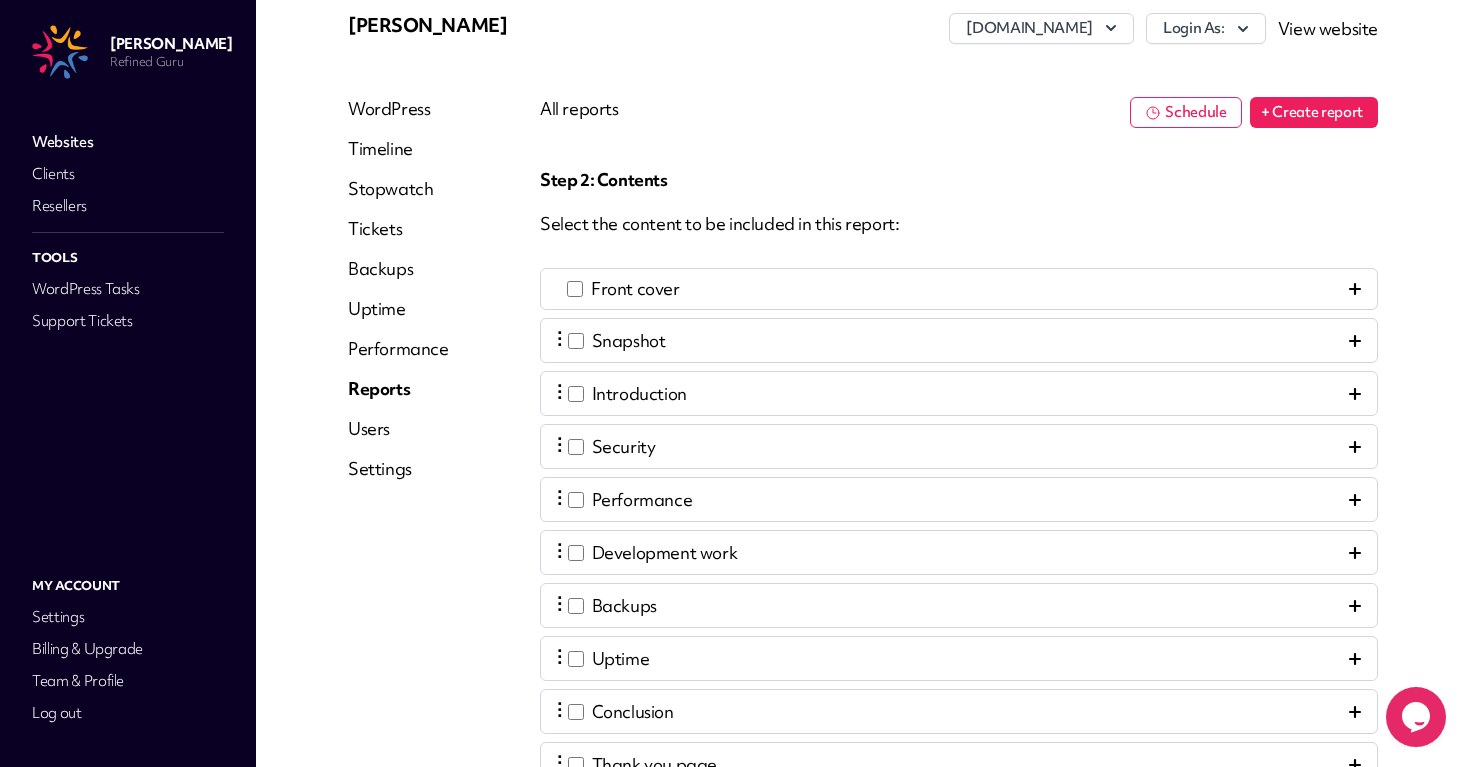 click on "Front cover" at bounding box center [635, 289] 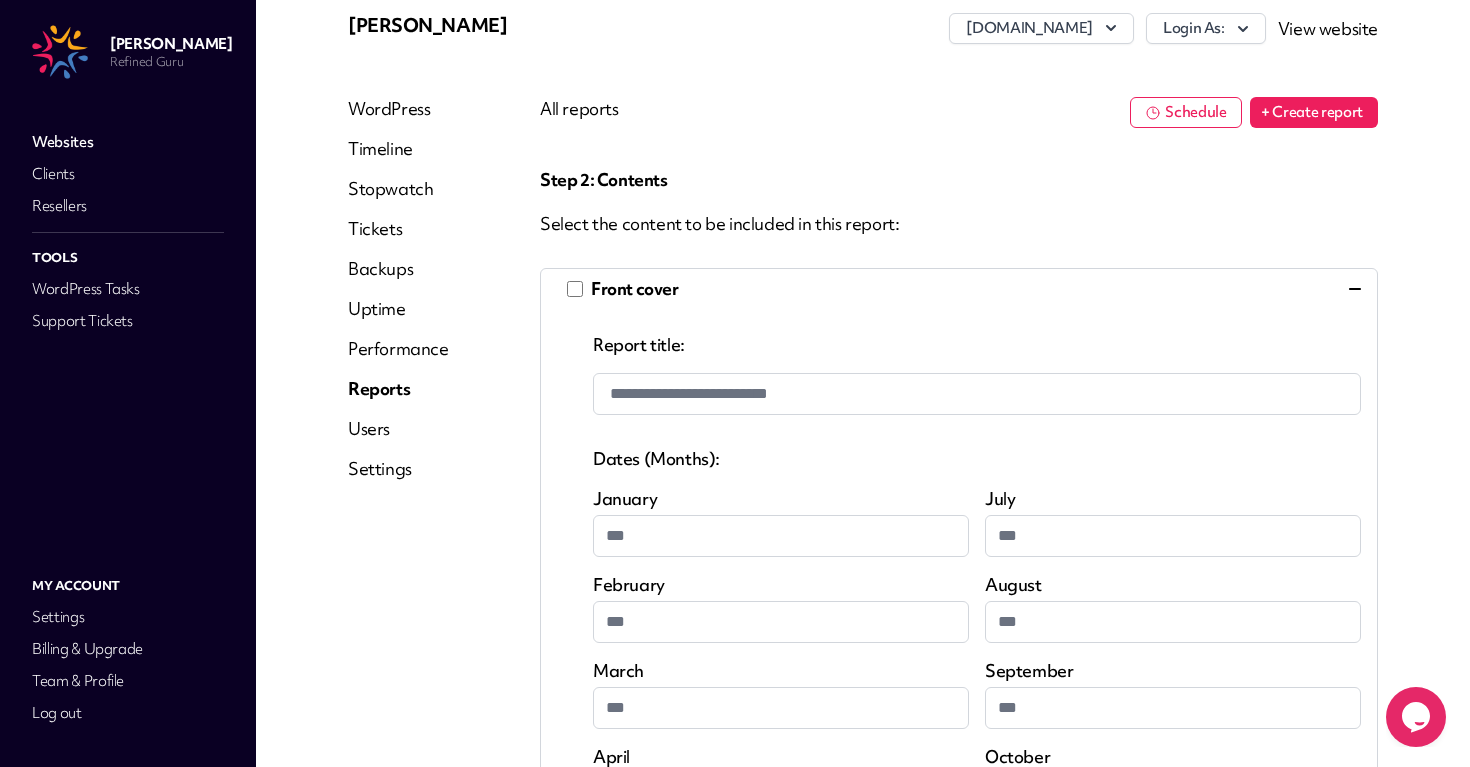 click on "**********" at bounding box center (977, 394) 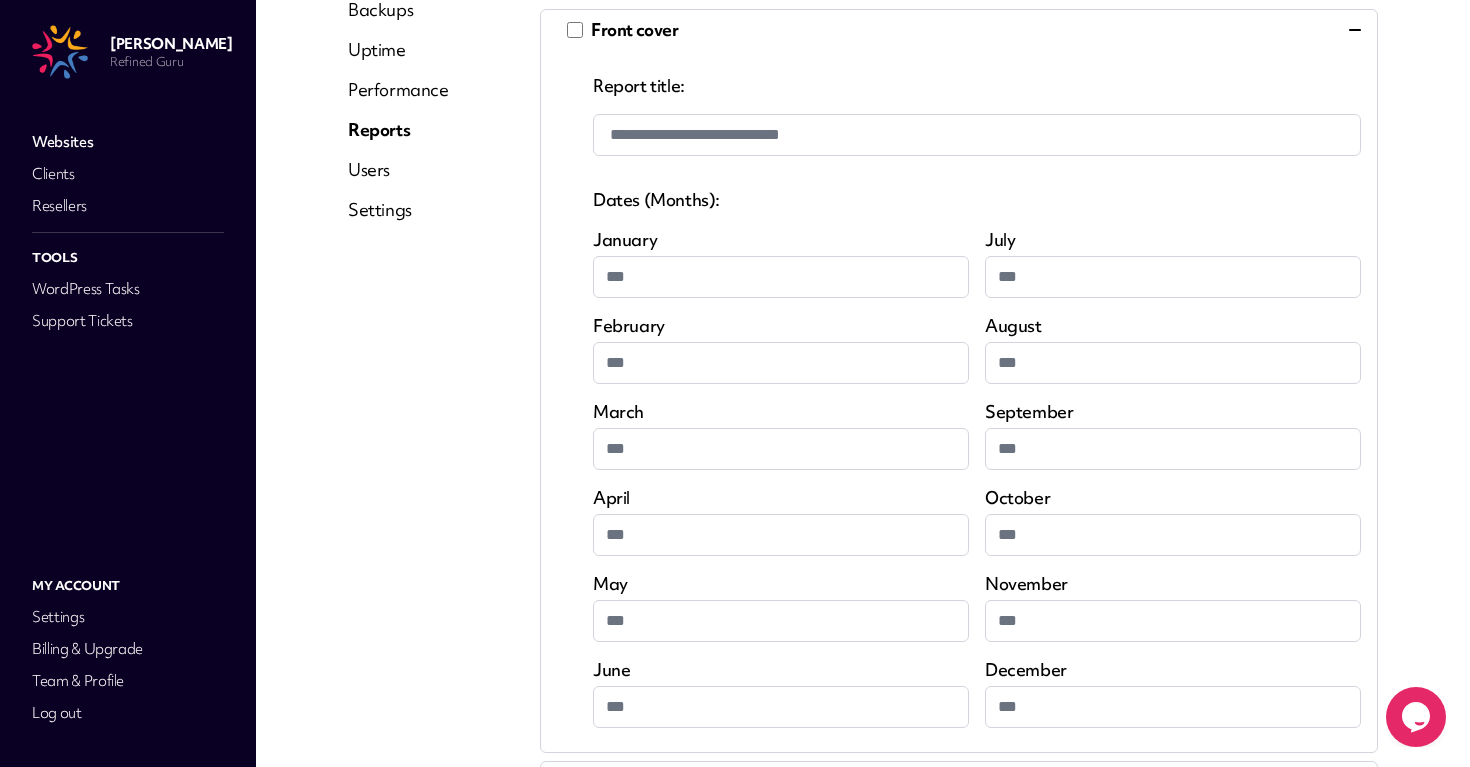 scroll, scrollTop: 373, scrollLeft: 0, axis: vertical 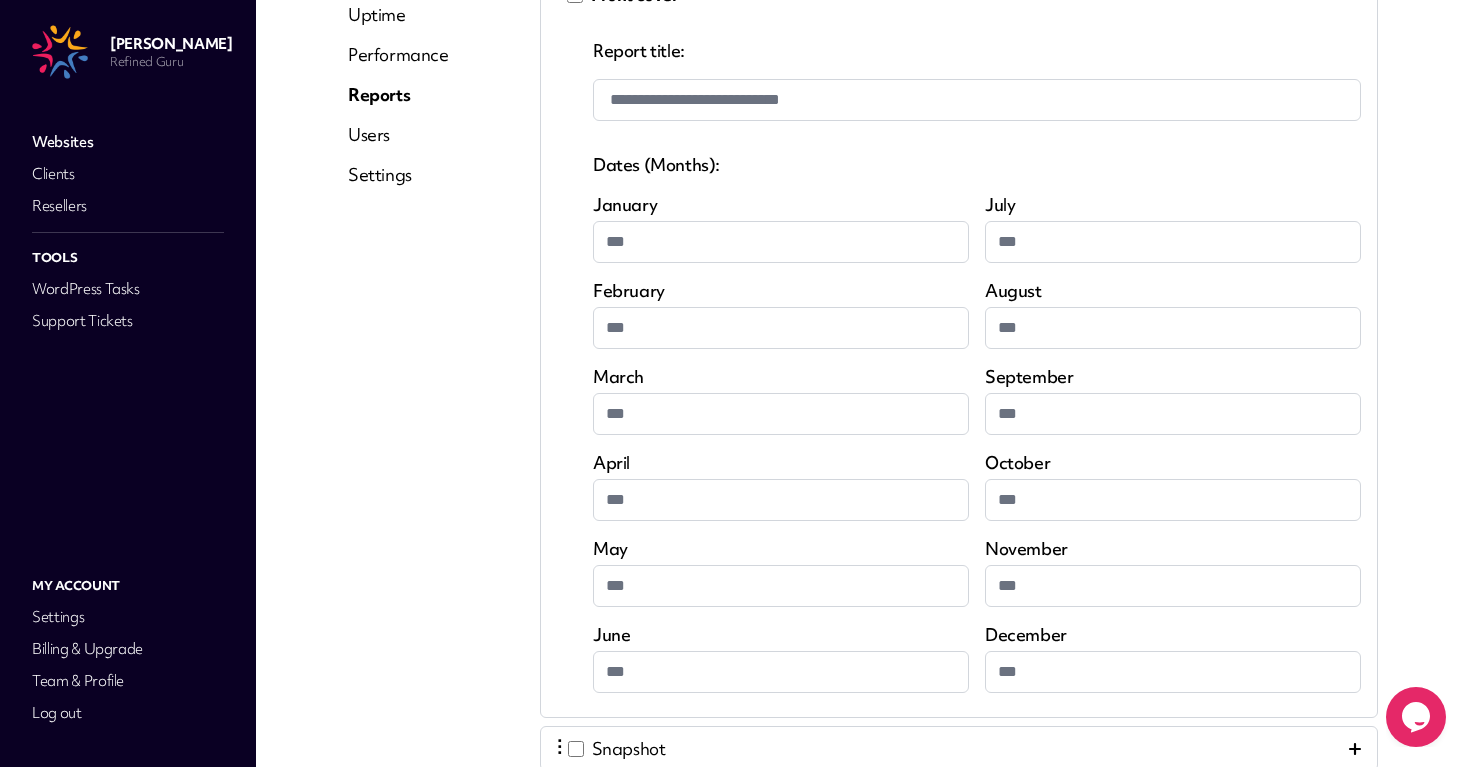 type on "**********" 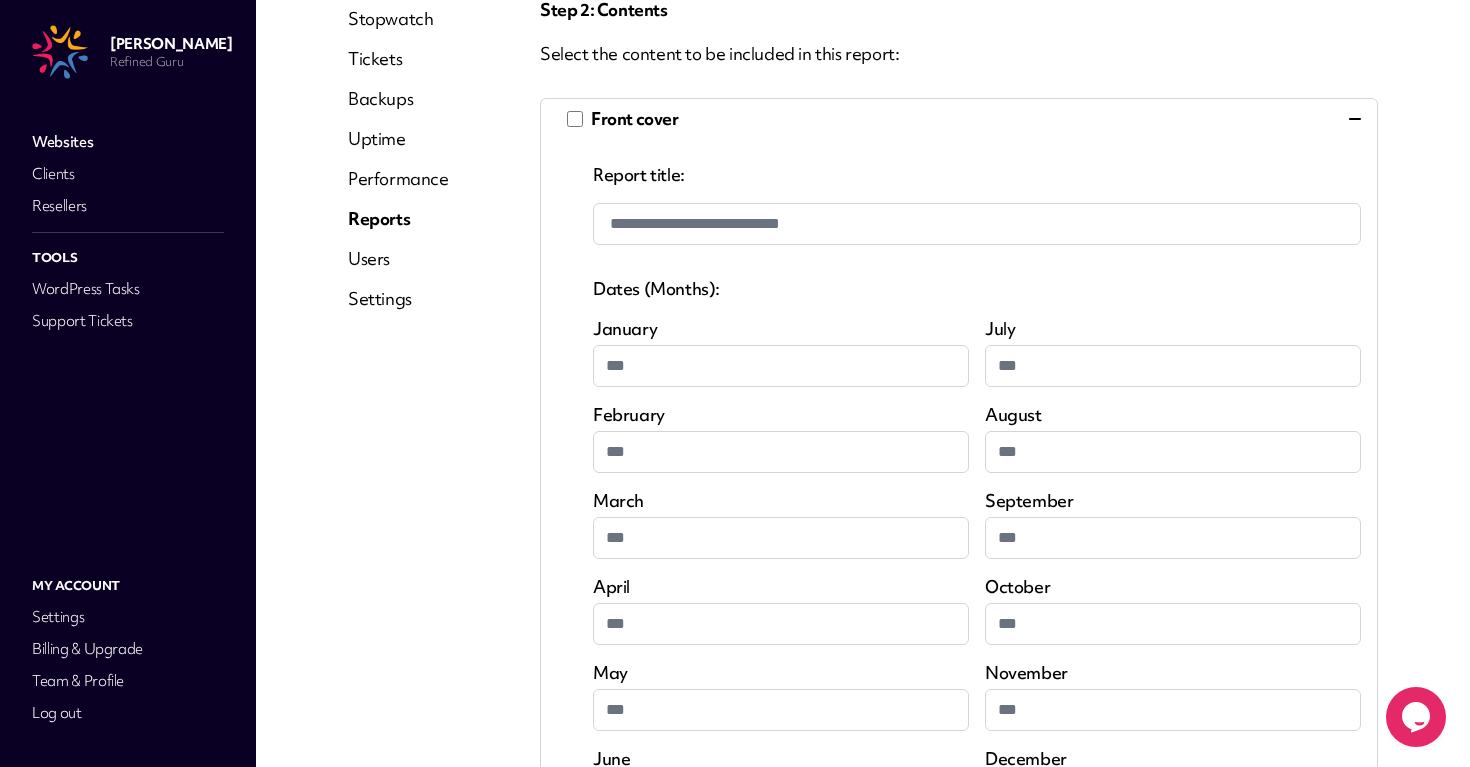 scroll, scrollTop: 227, scrollLeft: 0, axis: vertical 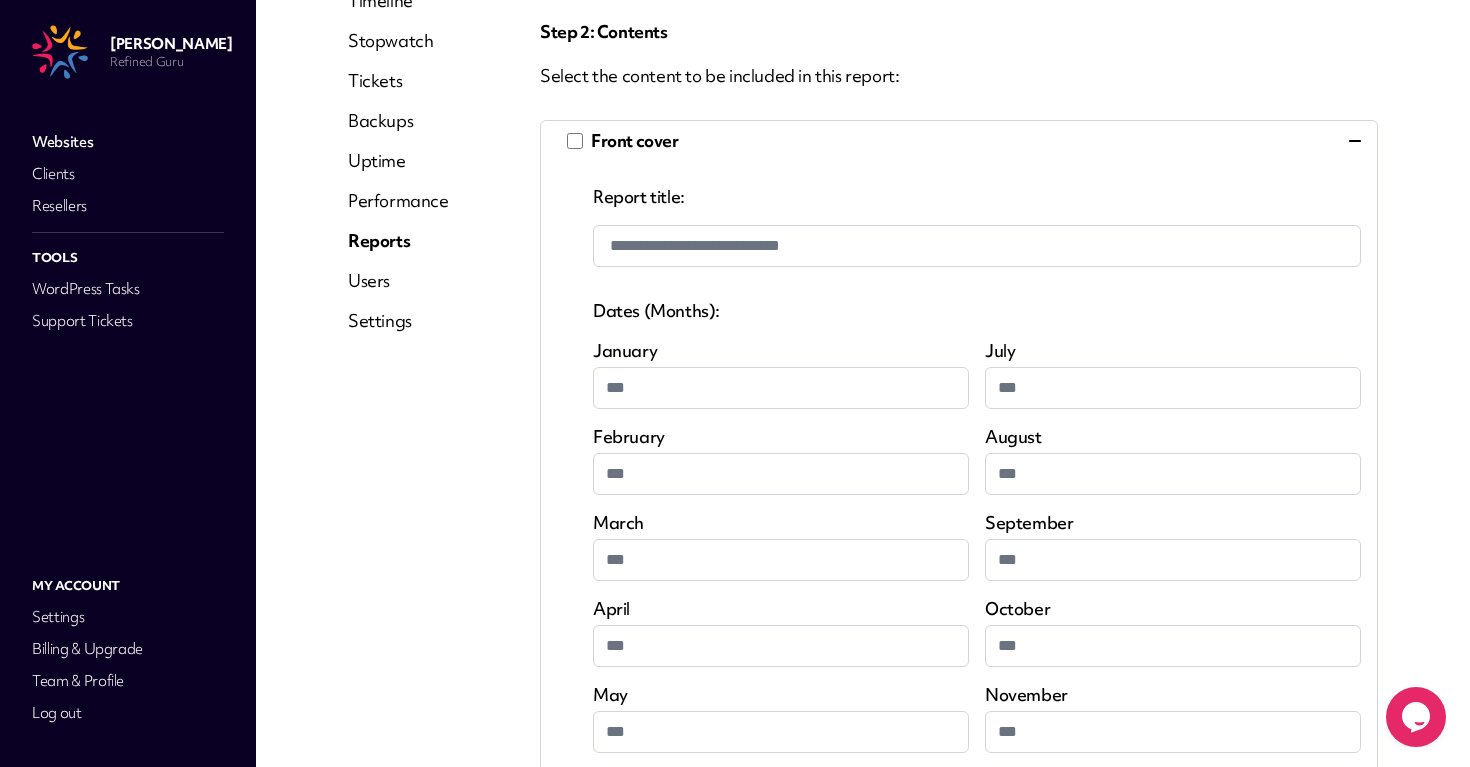 click 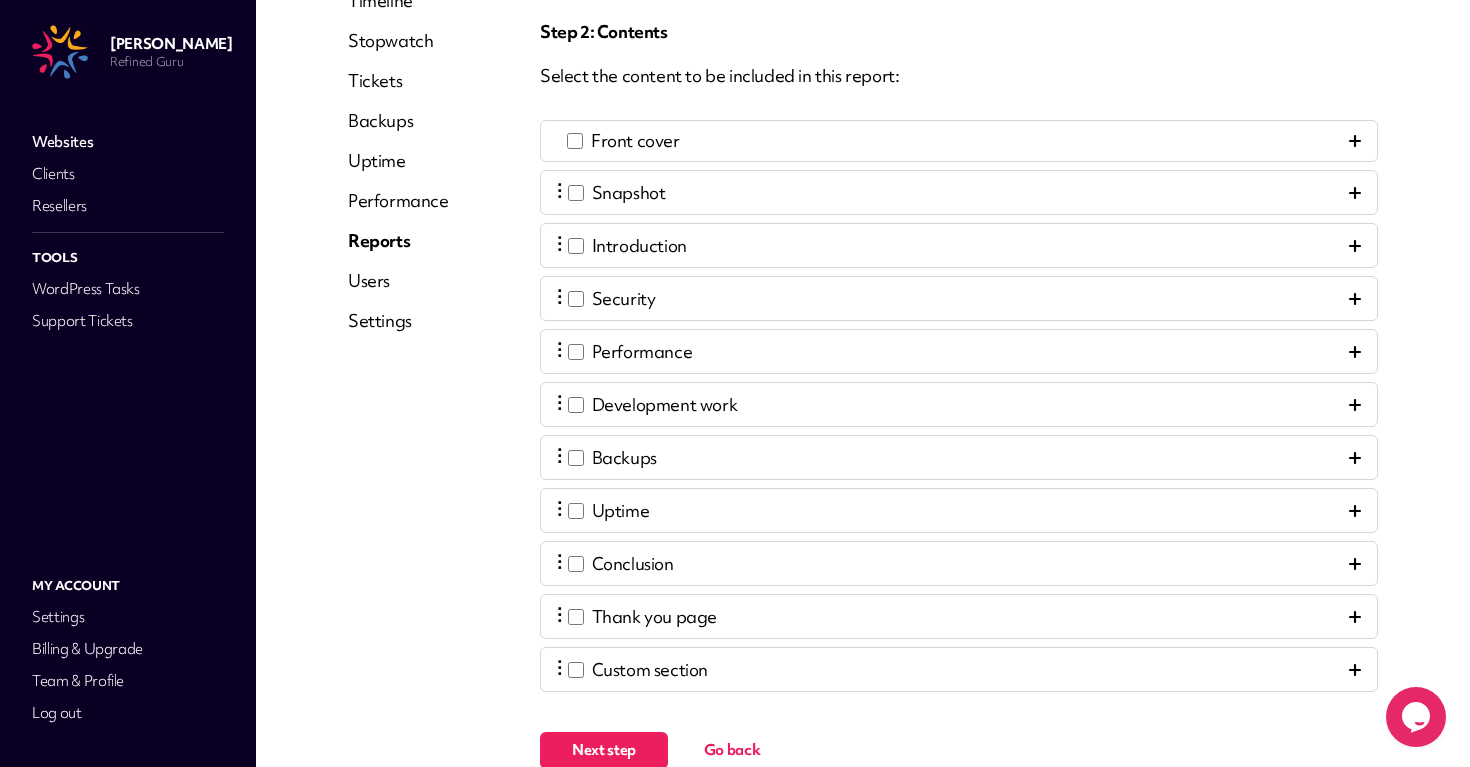 click 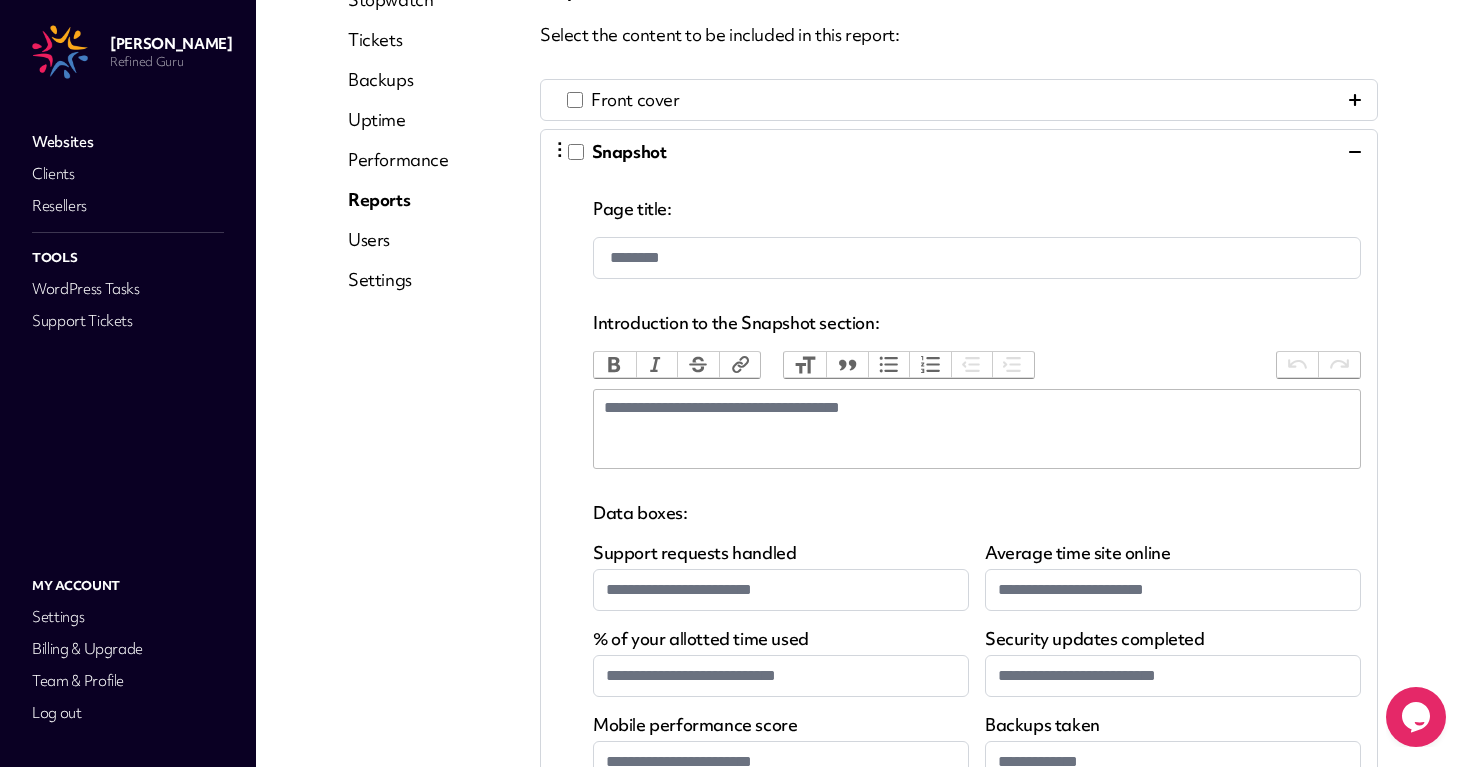 scroll, scrollTop: 239, scrollLeft: 0, axis: vertical 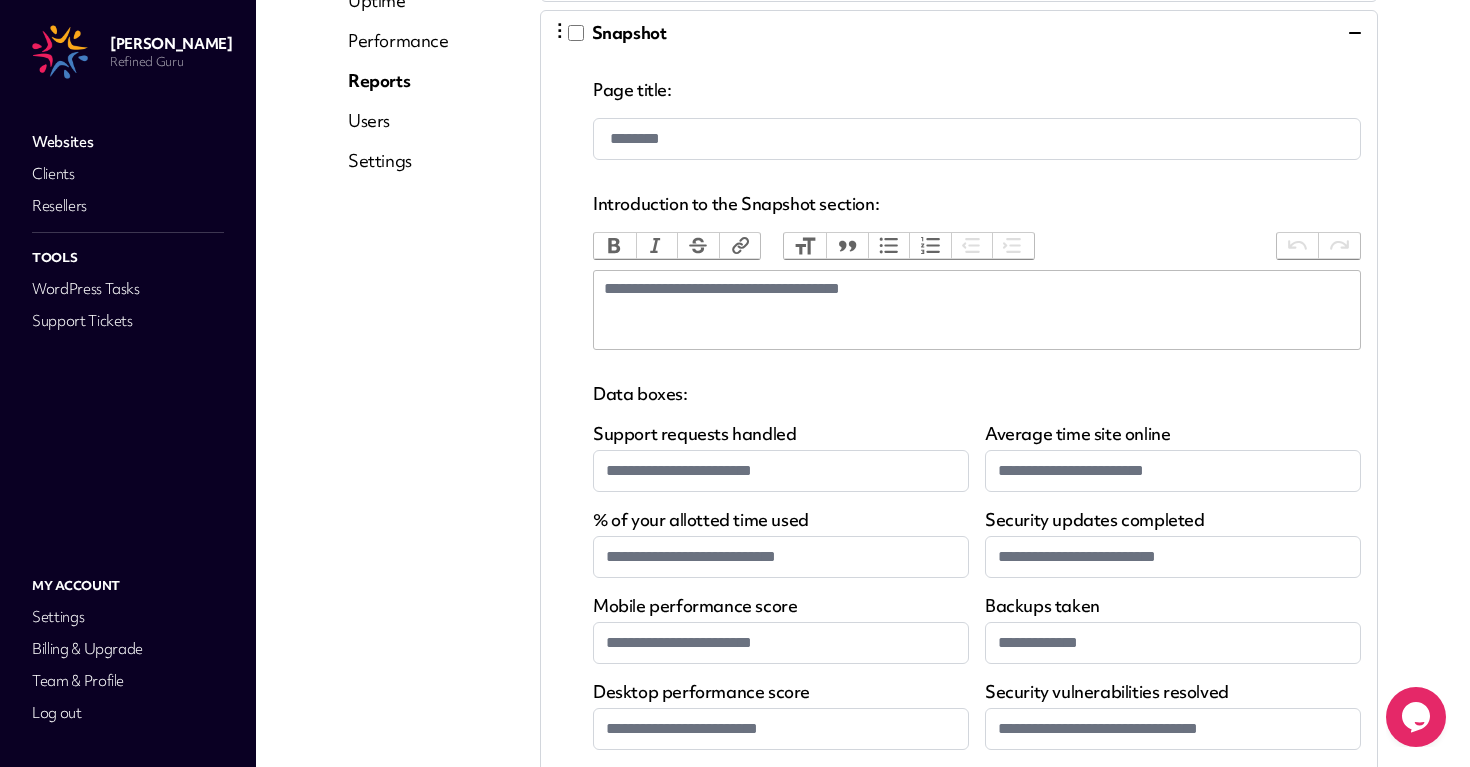 click on "**********" 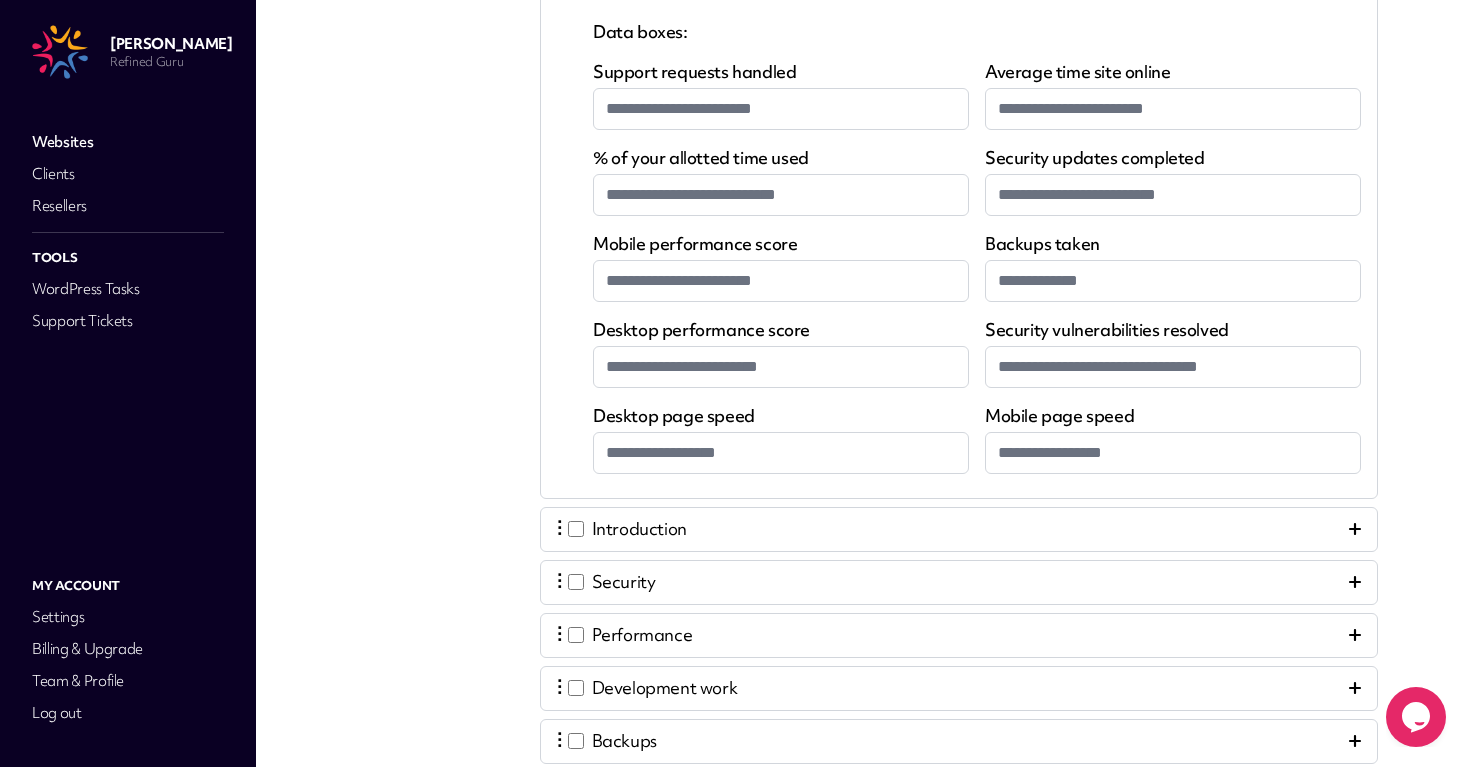 scroll, scrollTop: 785, scrollLeft: 0, axis: vertical 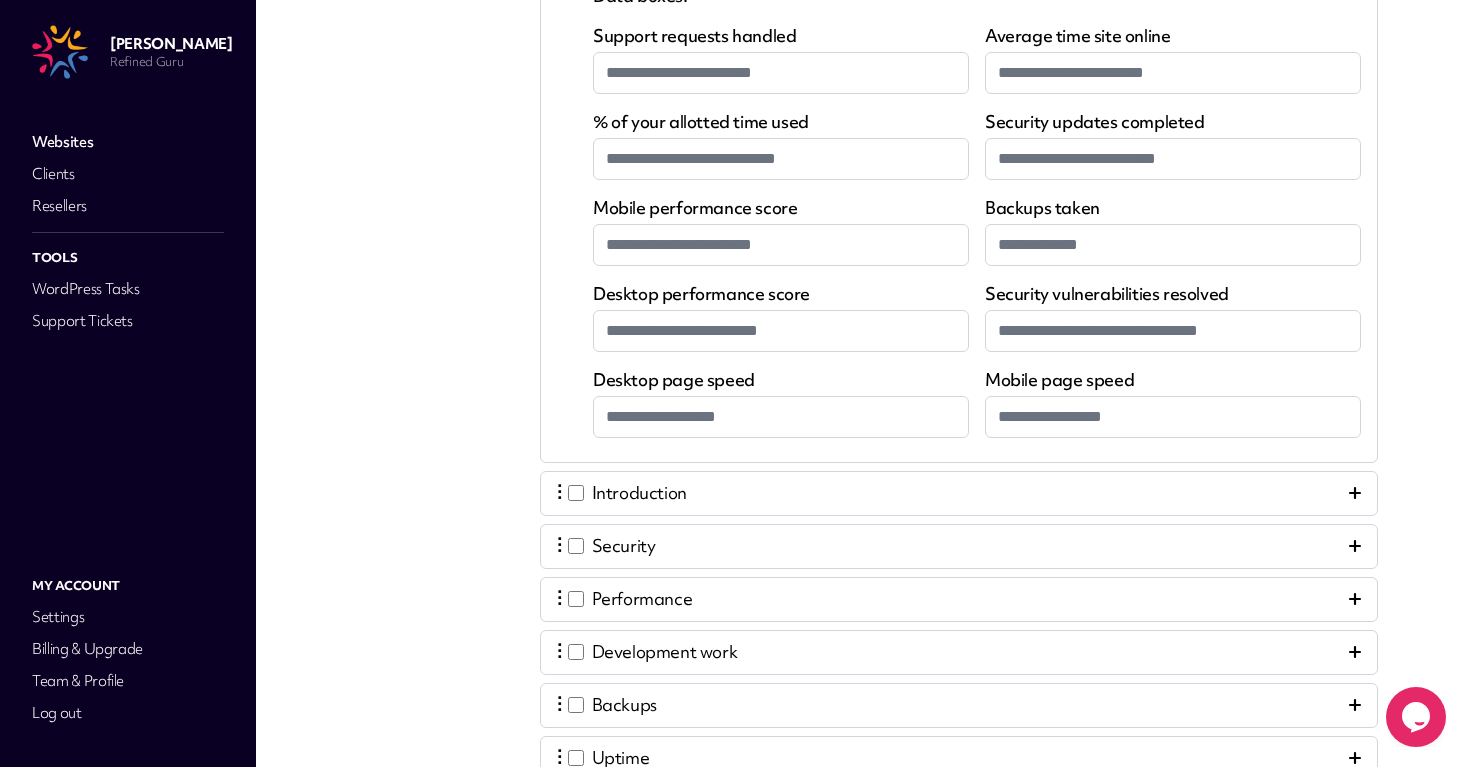 click 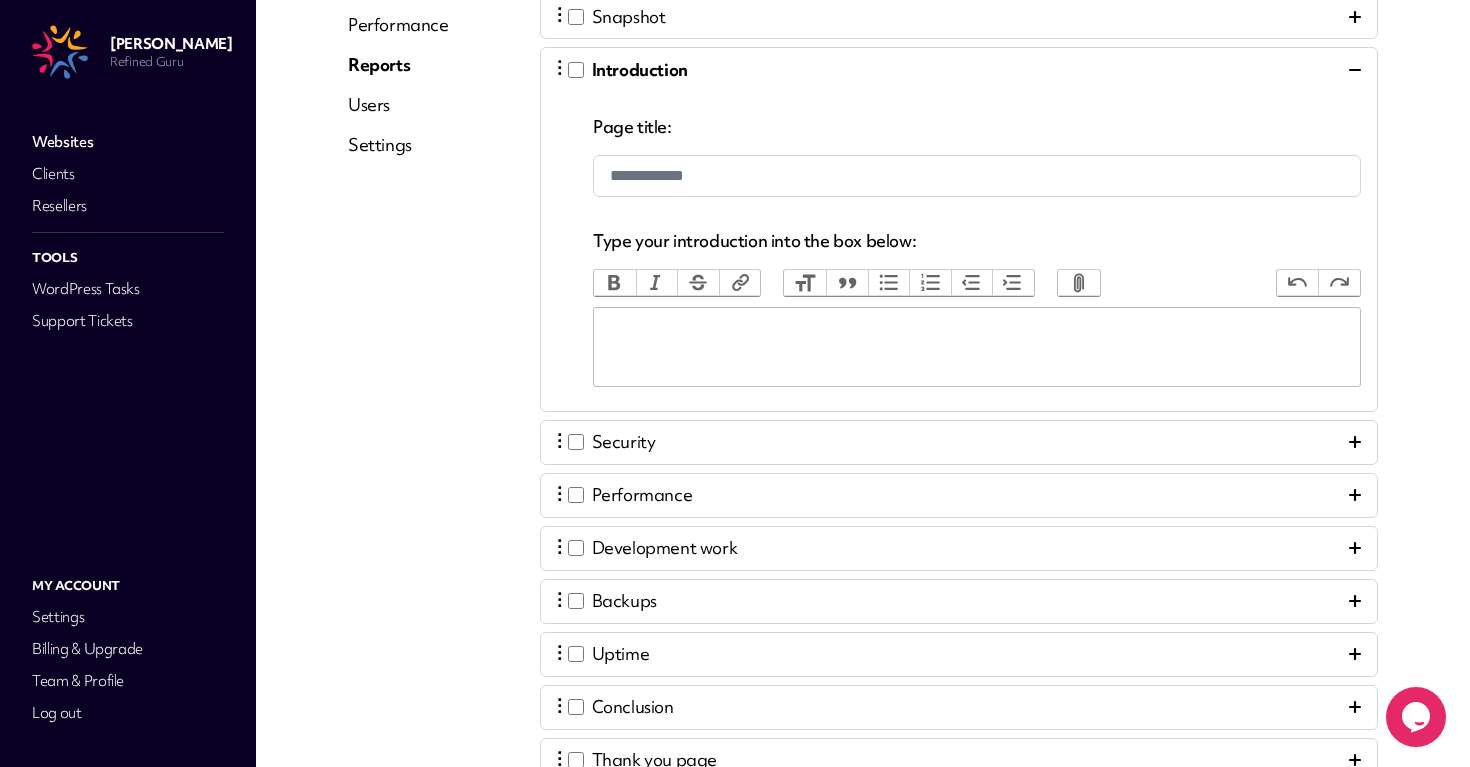 scroll, scrollTop: 391, scrollLeft: 0, axis: vertical 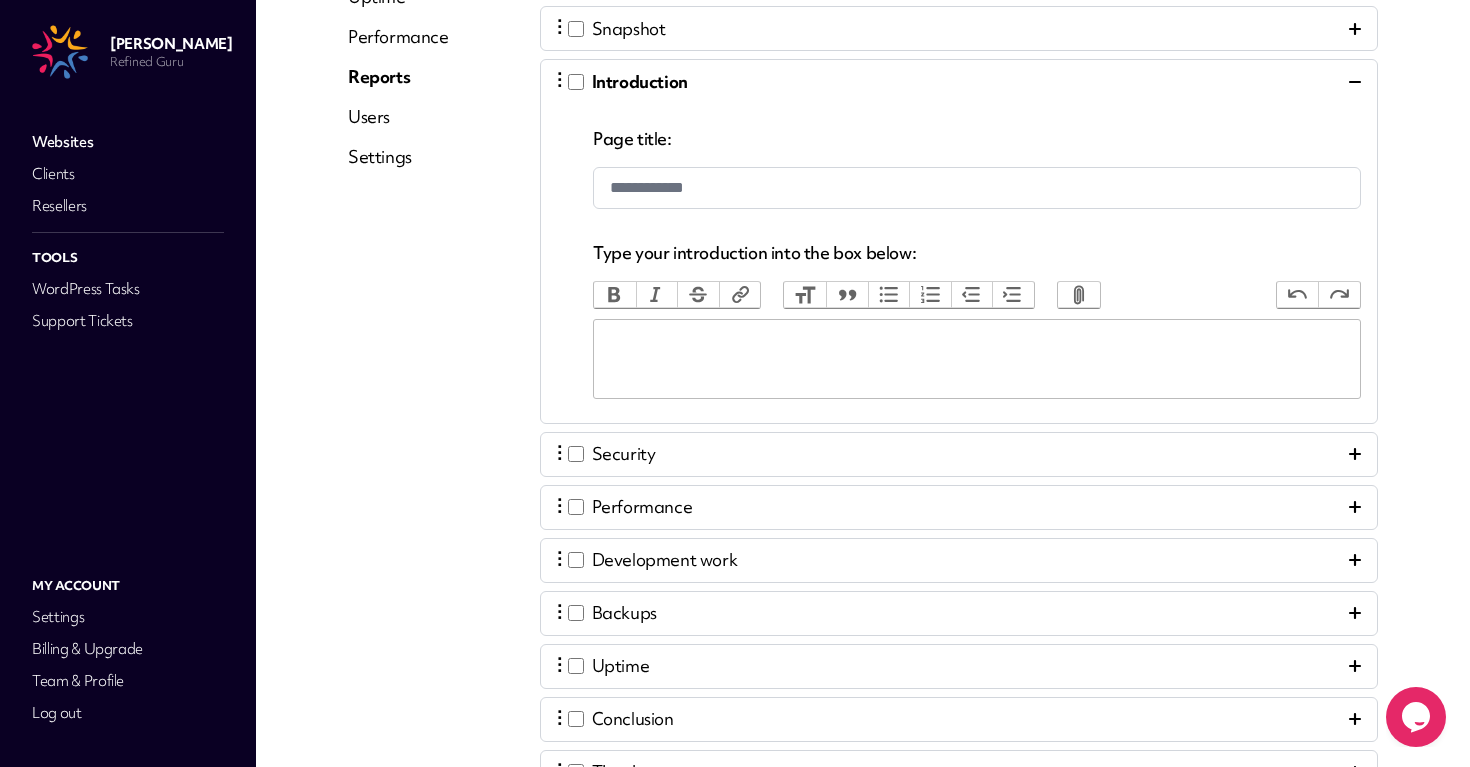 click on "**********" at bounding box center [977, 188] 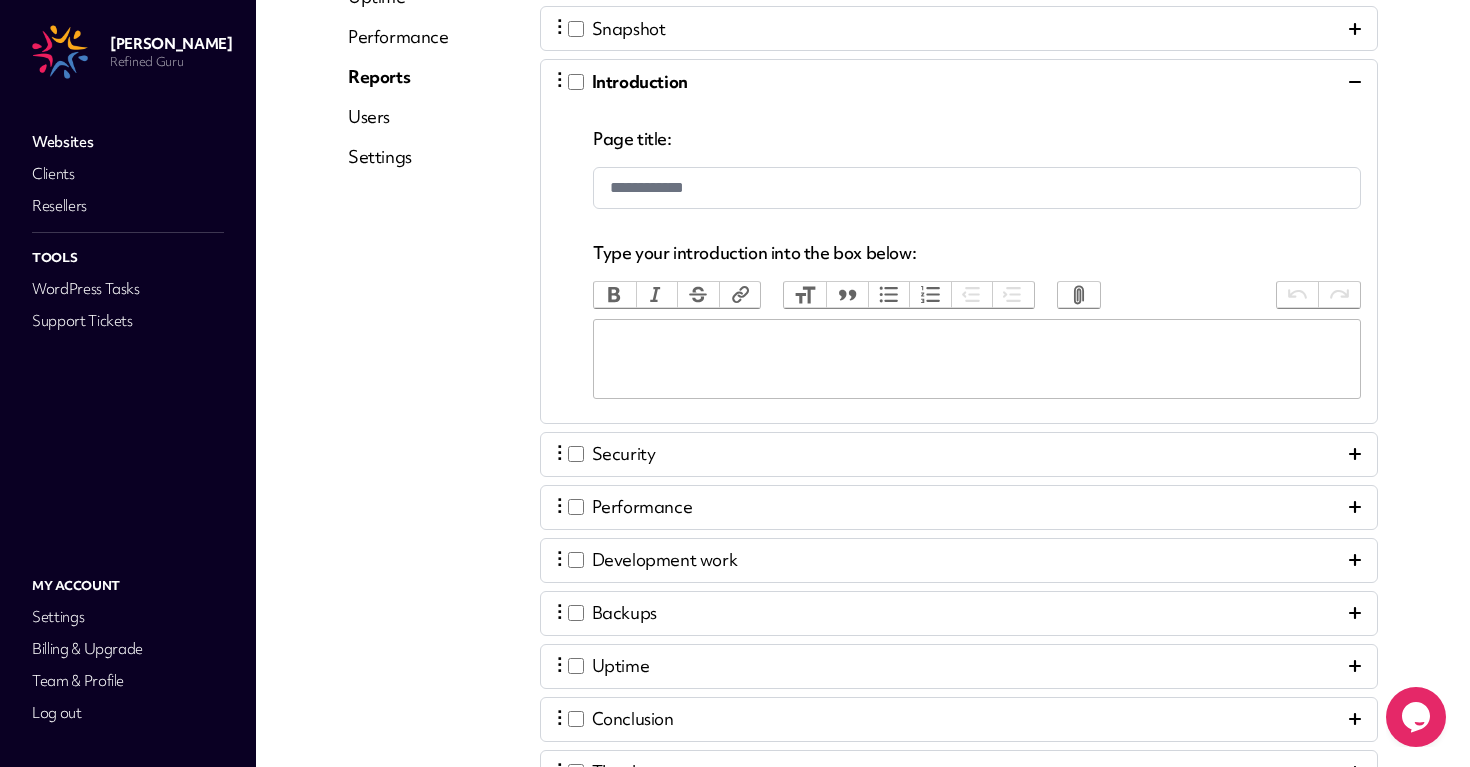 click 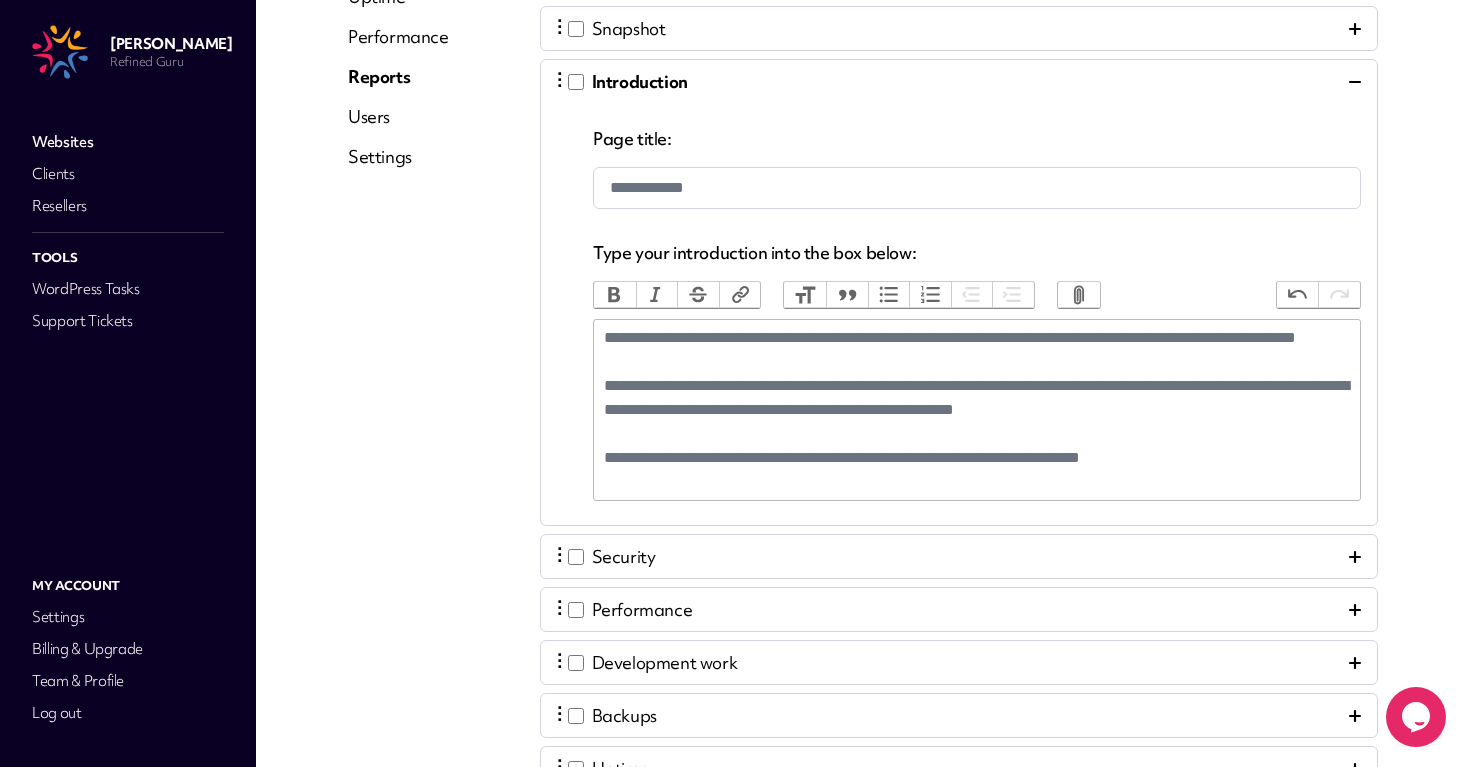 type on "**********" 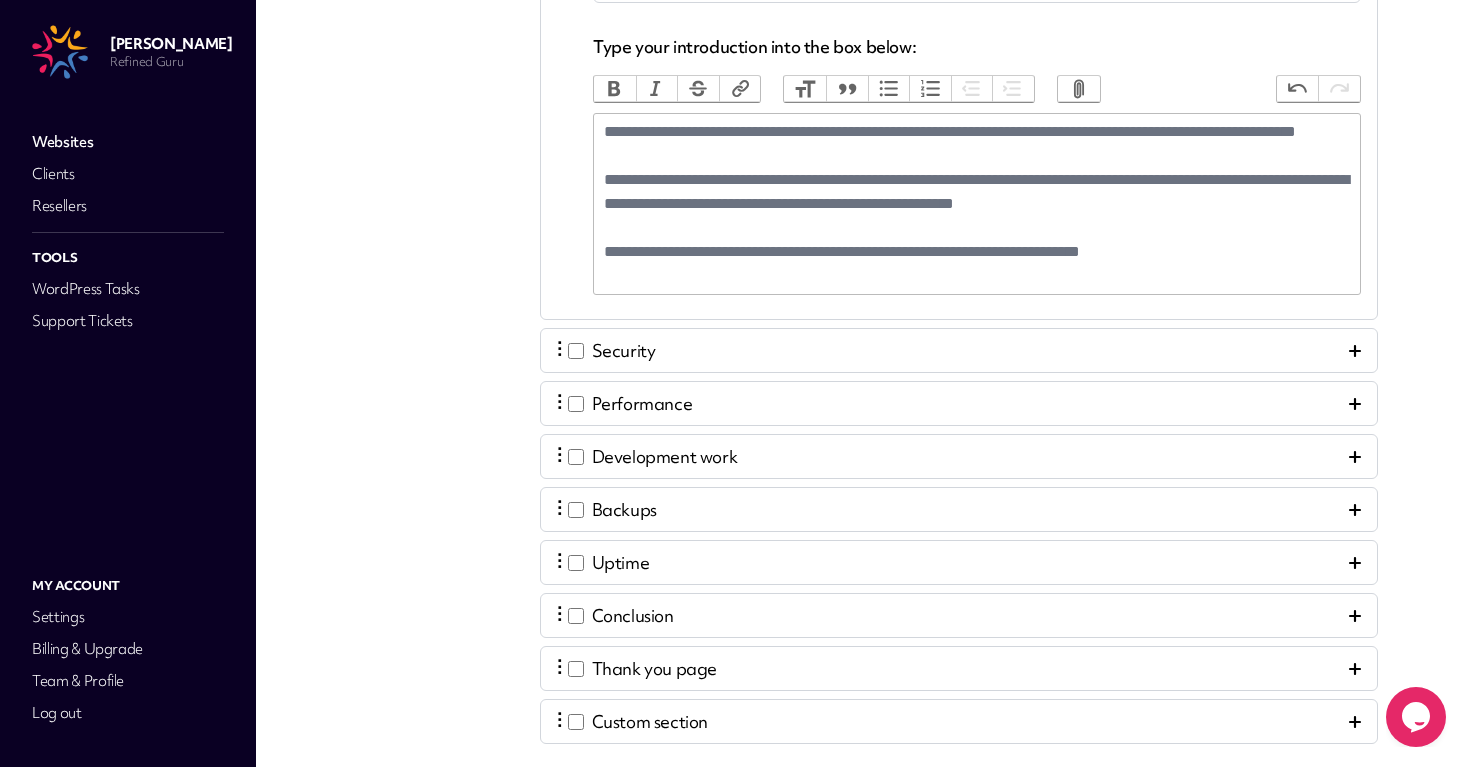 scroll, scrollTop: 604, scrollLeft: 0, axis: vertical 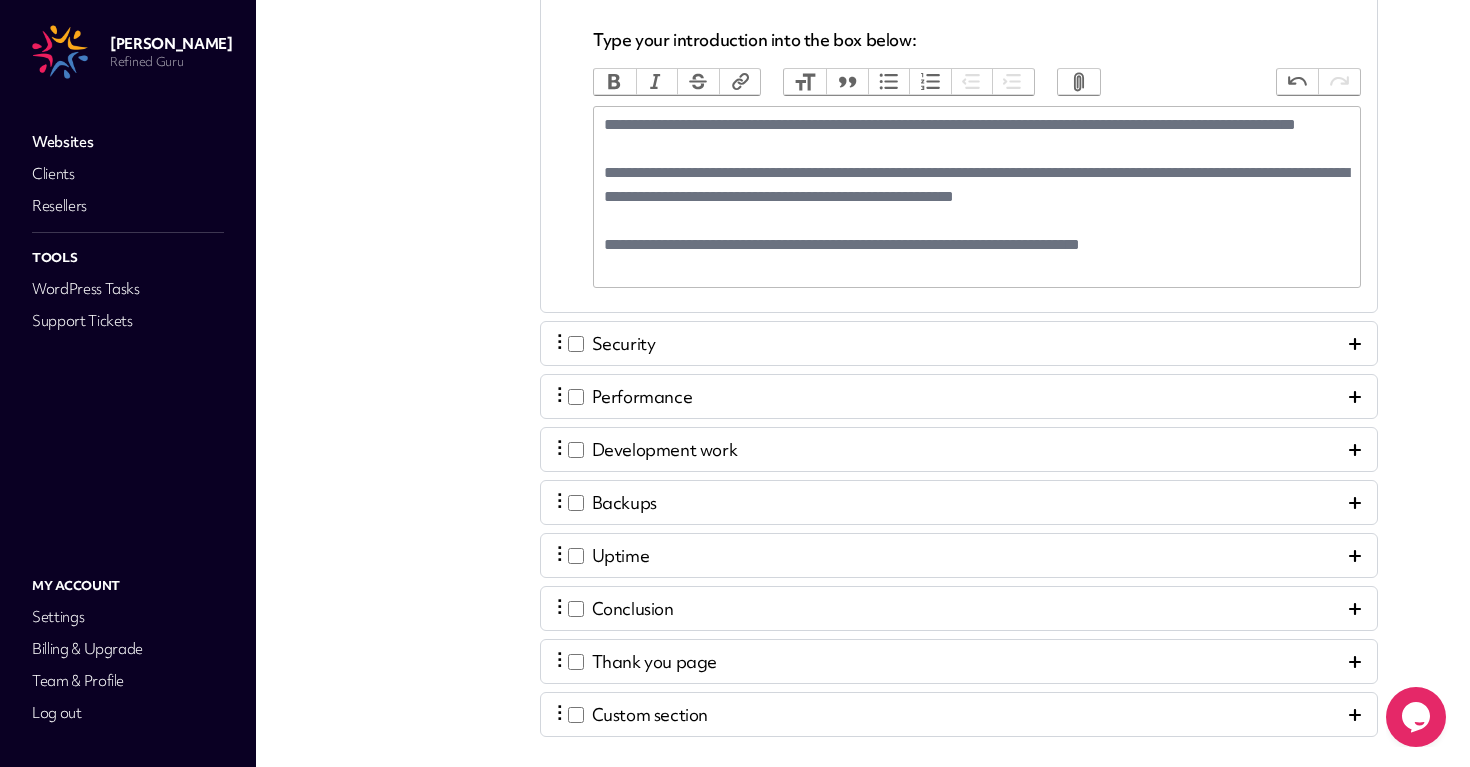 click on "⋮     Security" at bounding box center [959, 343] 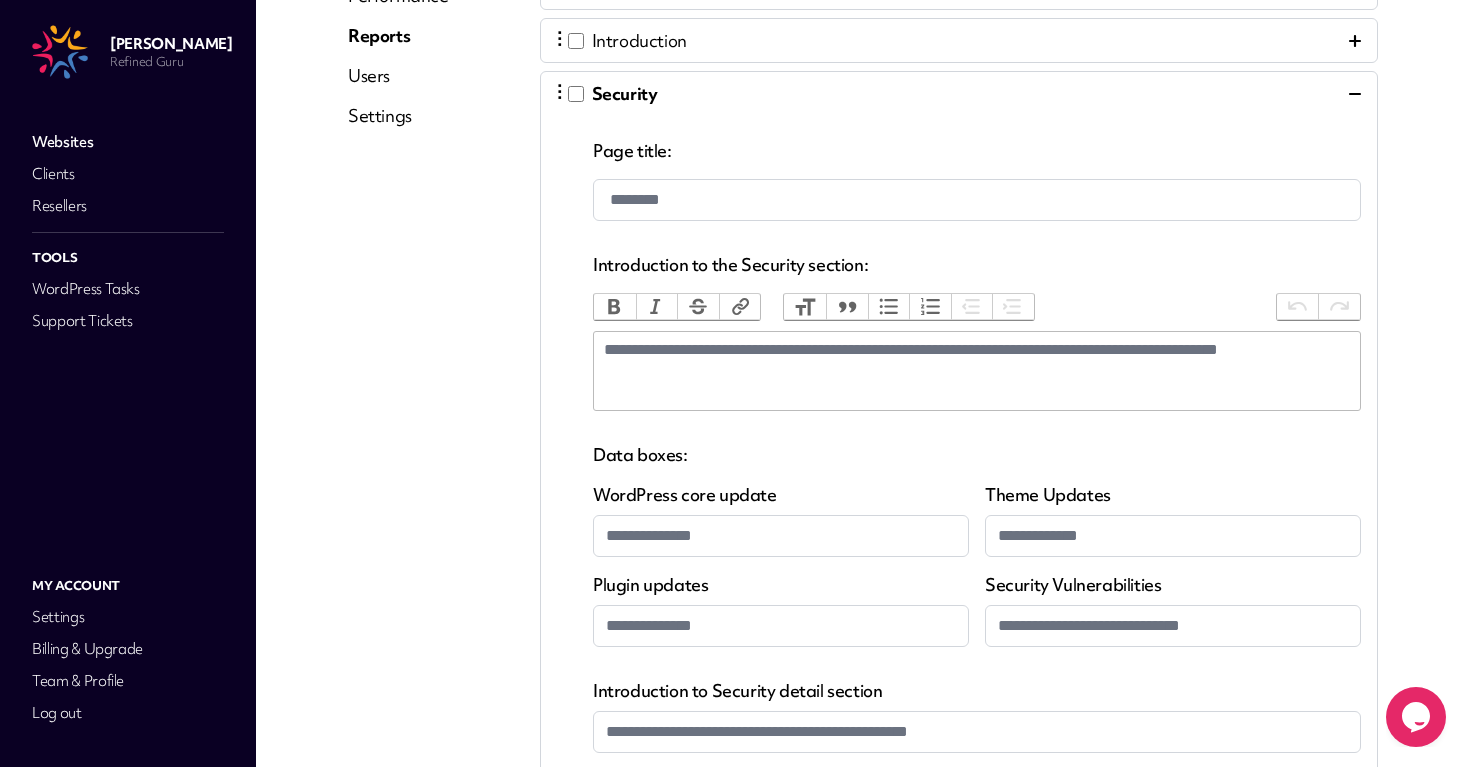 scroll, scrollTop: 430, scrollLeft: 0, axis: vertical 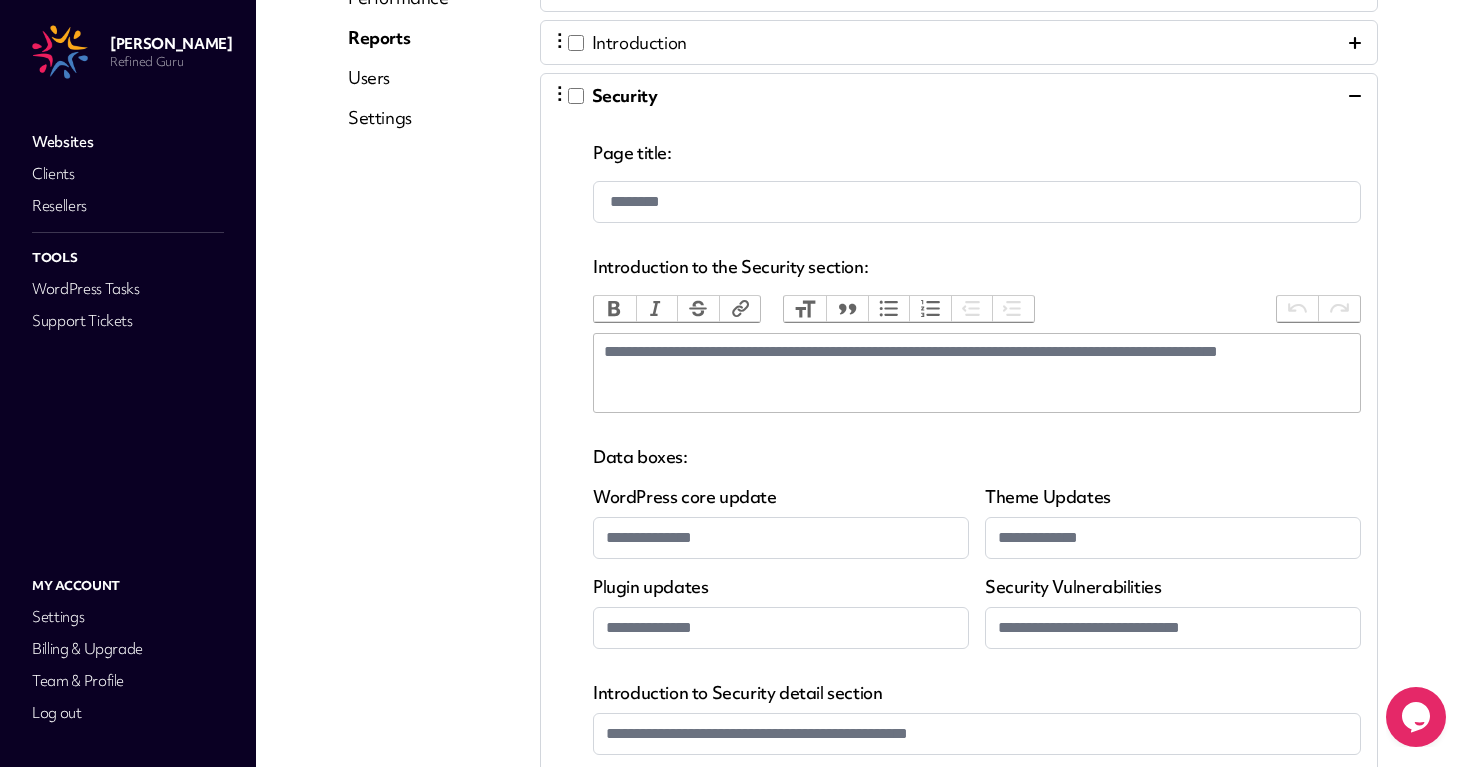 click on "********" at bounding box center [977, 202] 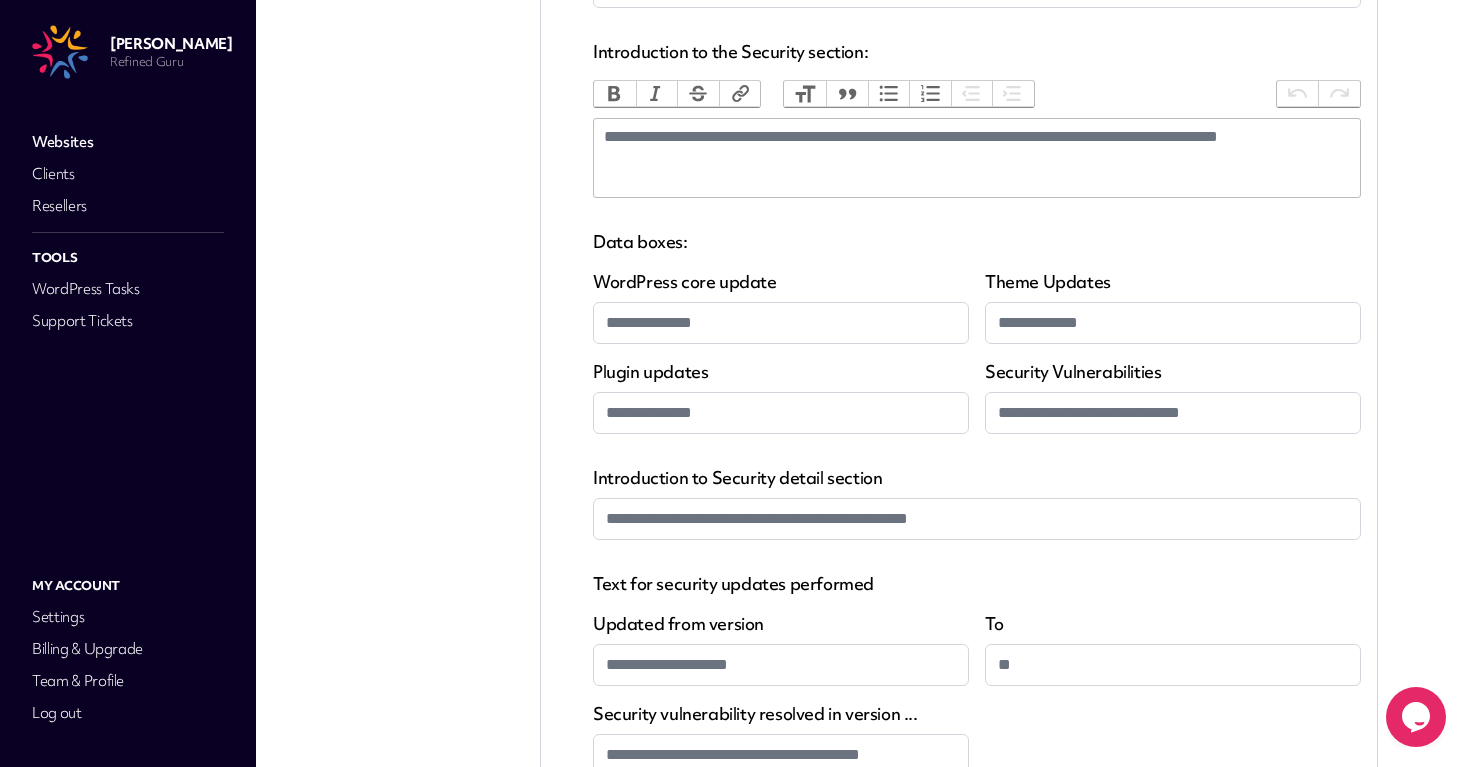 scroll, scrollTop: 654, scrollLeft: 0, axis: vertical 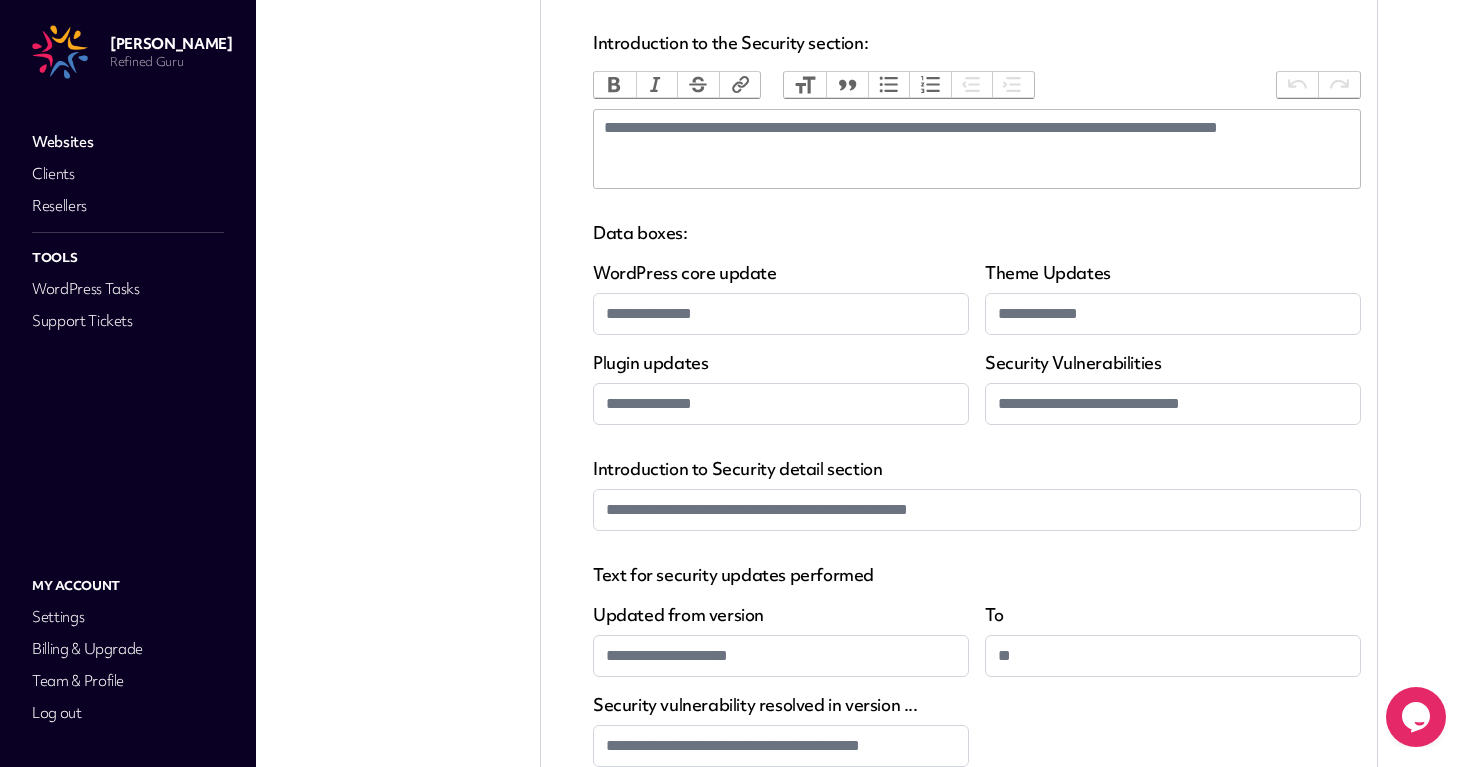 click on "**********" at bounding box center (781, 314) 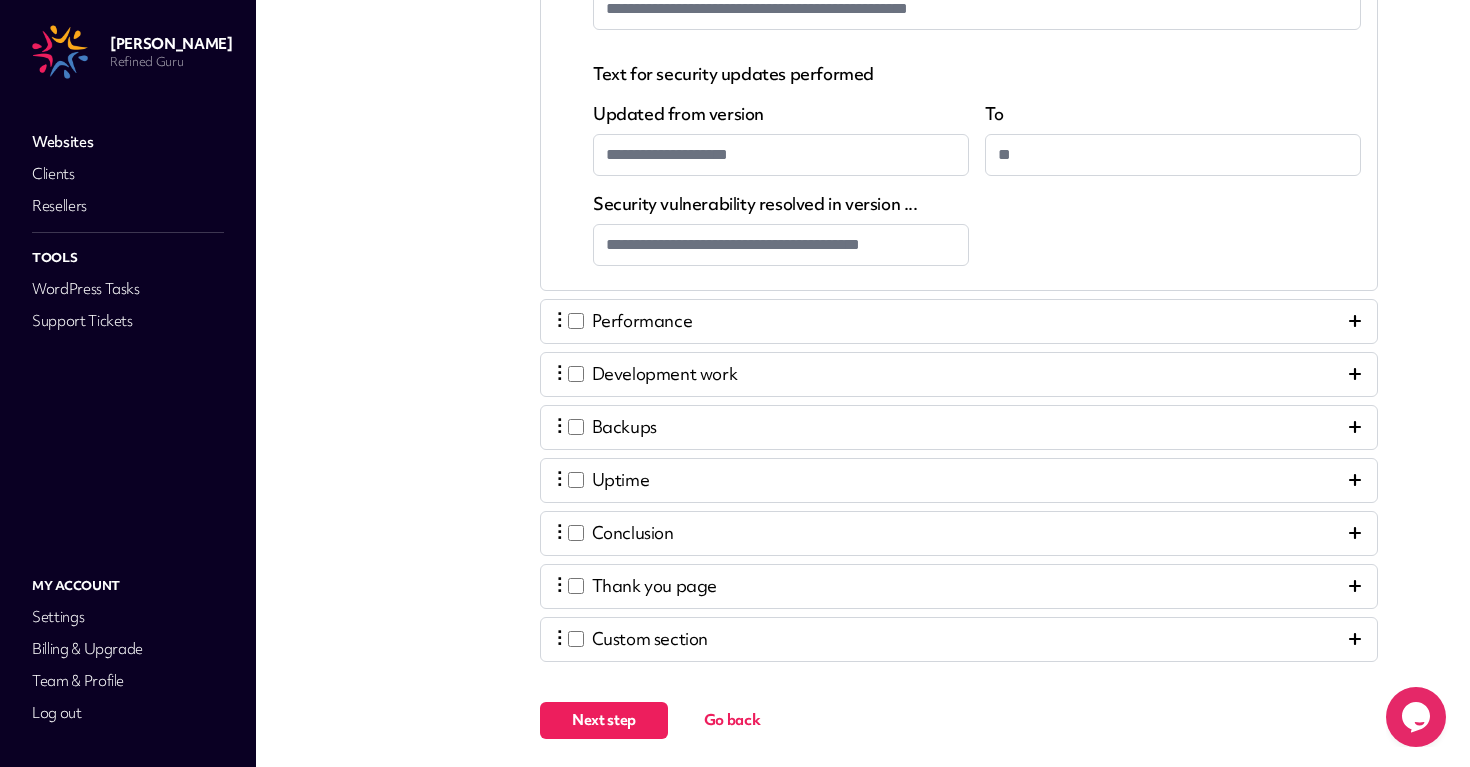 scroll, scrollTop: 1160, scrollLeft: 0, axis: vertical 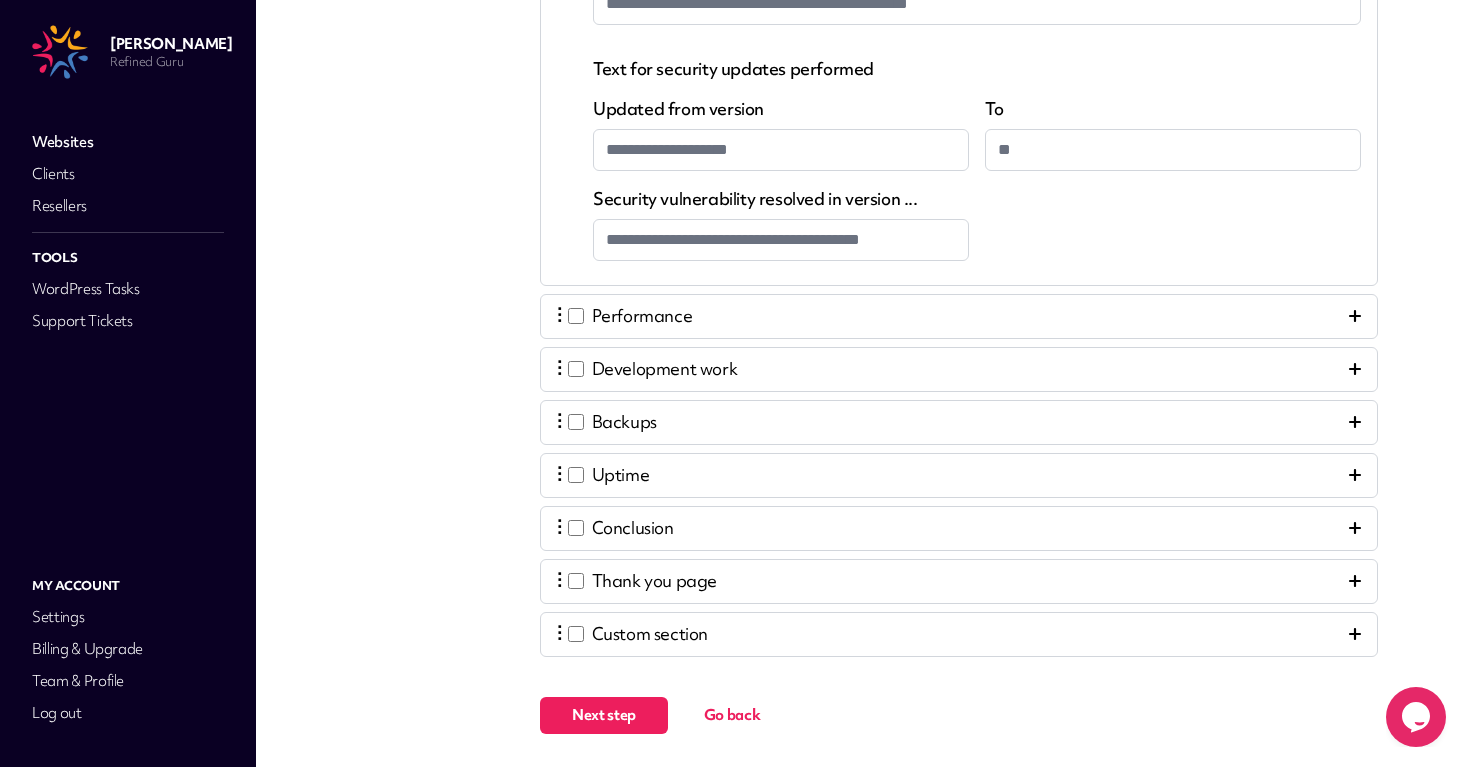 click on "Performance" at bounding box center [642, 316] 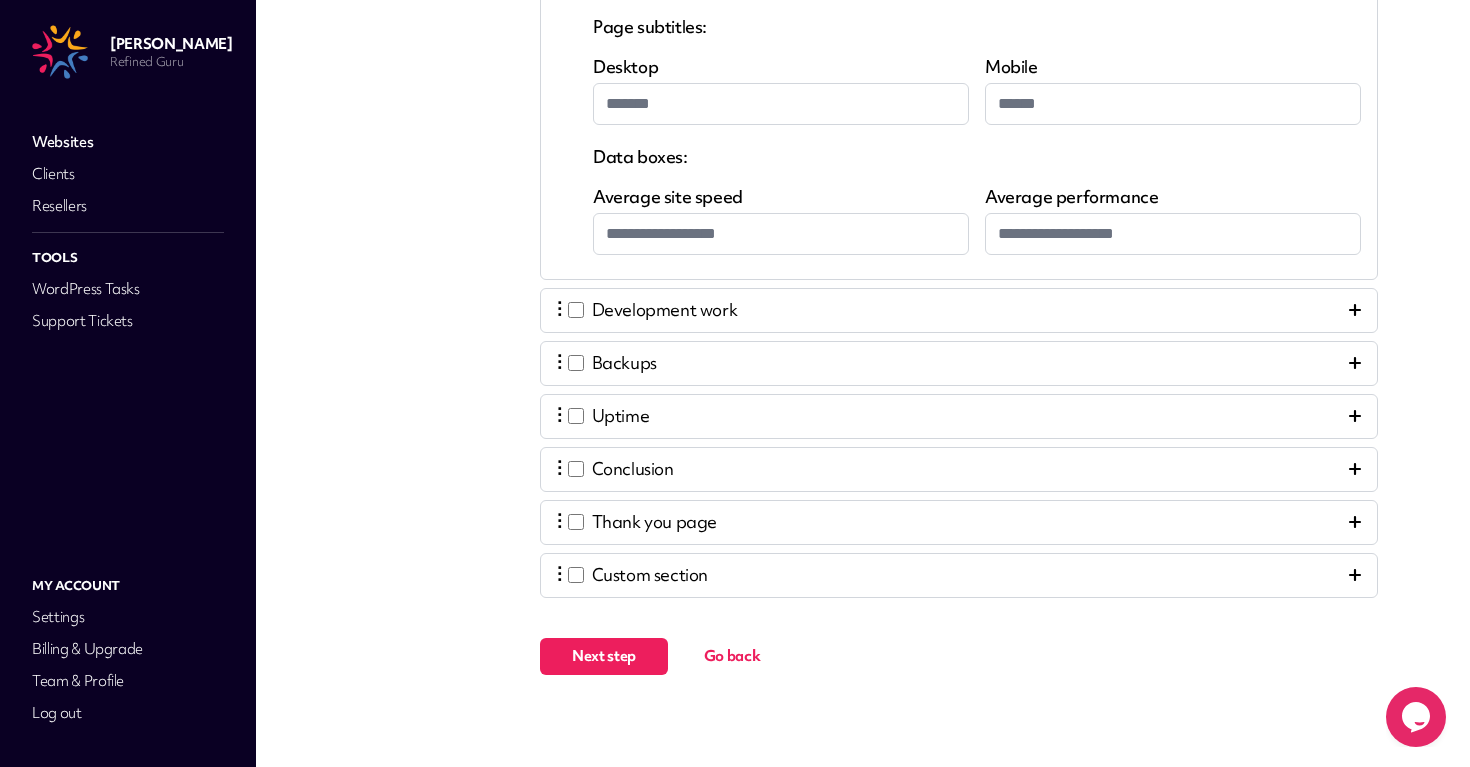 scroll, scrollTop: 912, scrollLeft: 0, axis: vertical 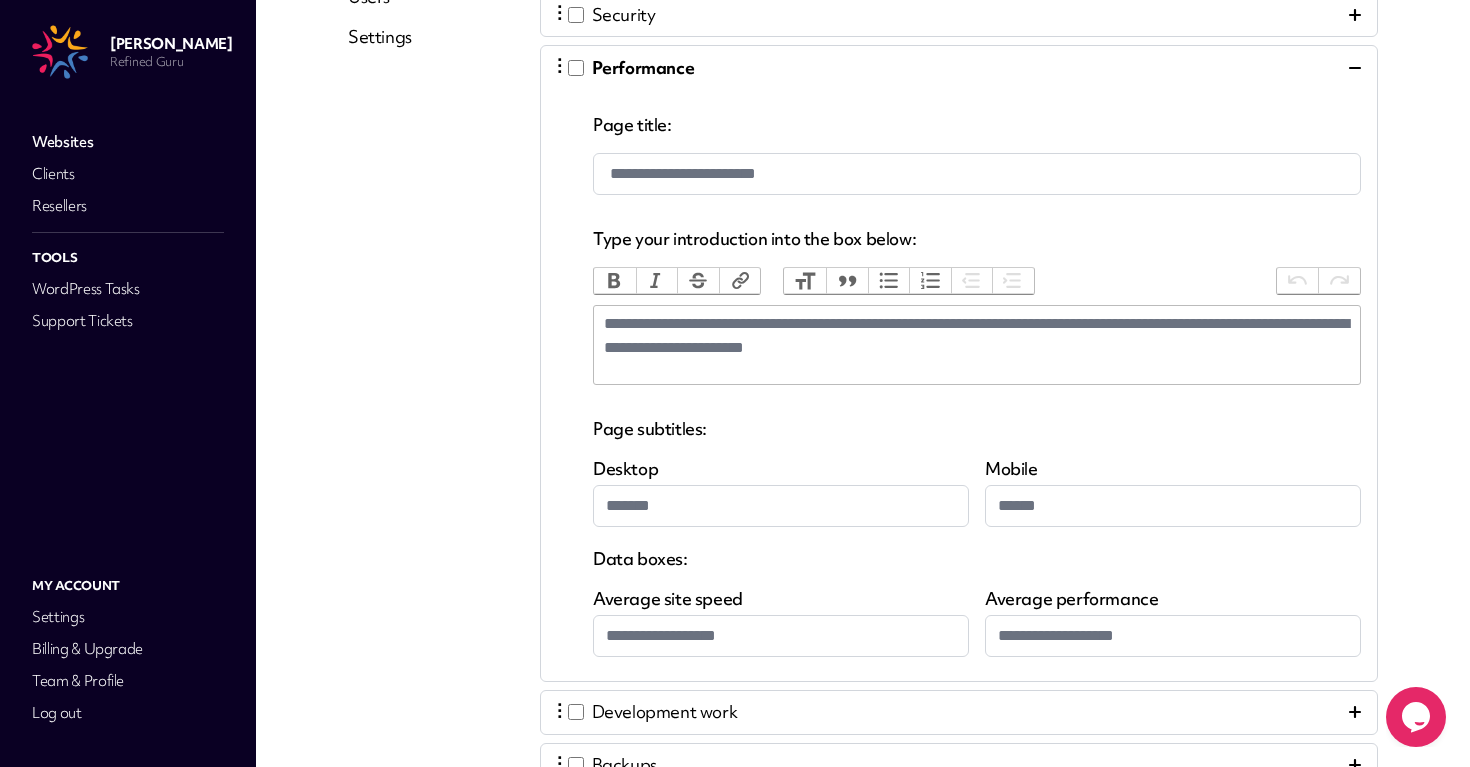 click on "⋮     Performance" at bounding box center [625, 67] 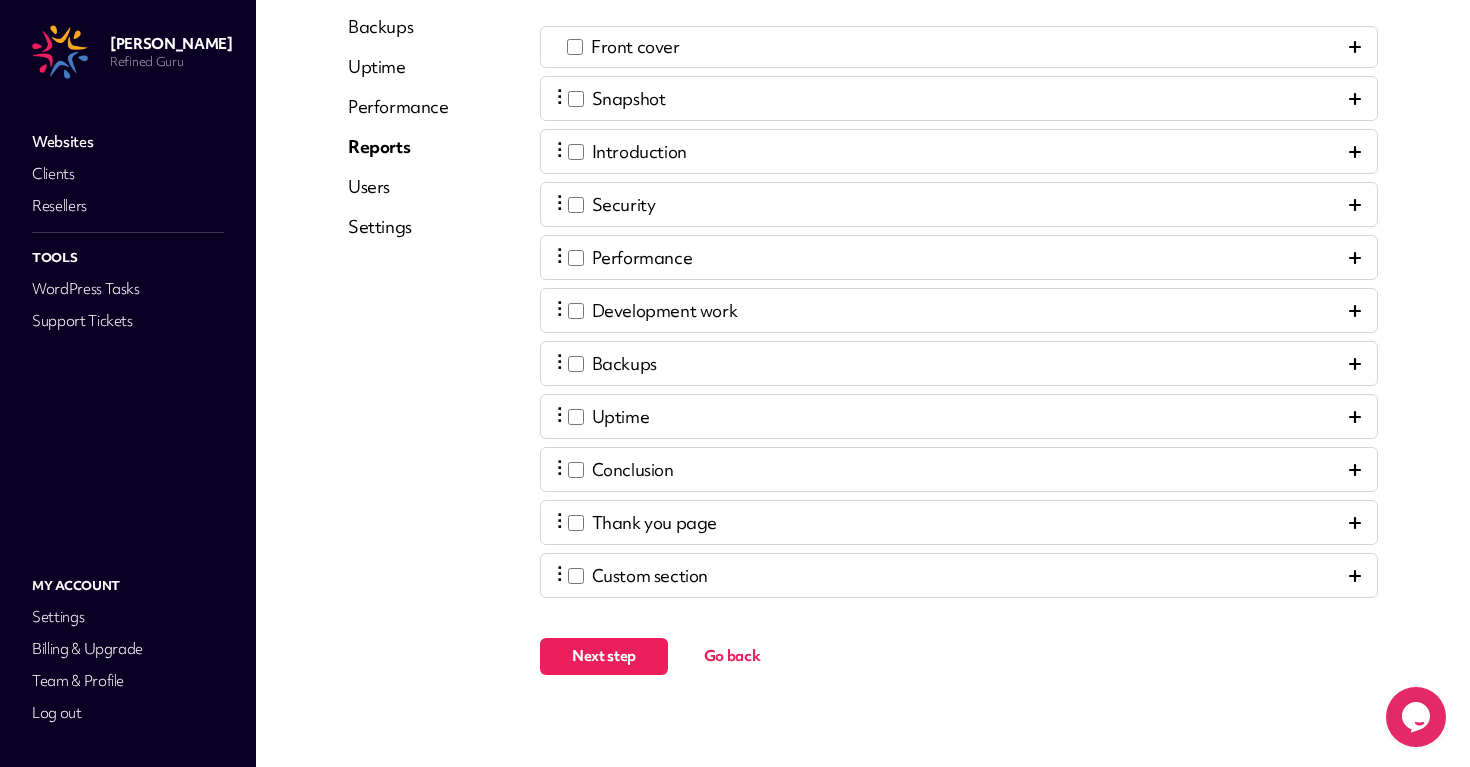 click on "Performance" at bounding box center (642, 258) 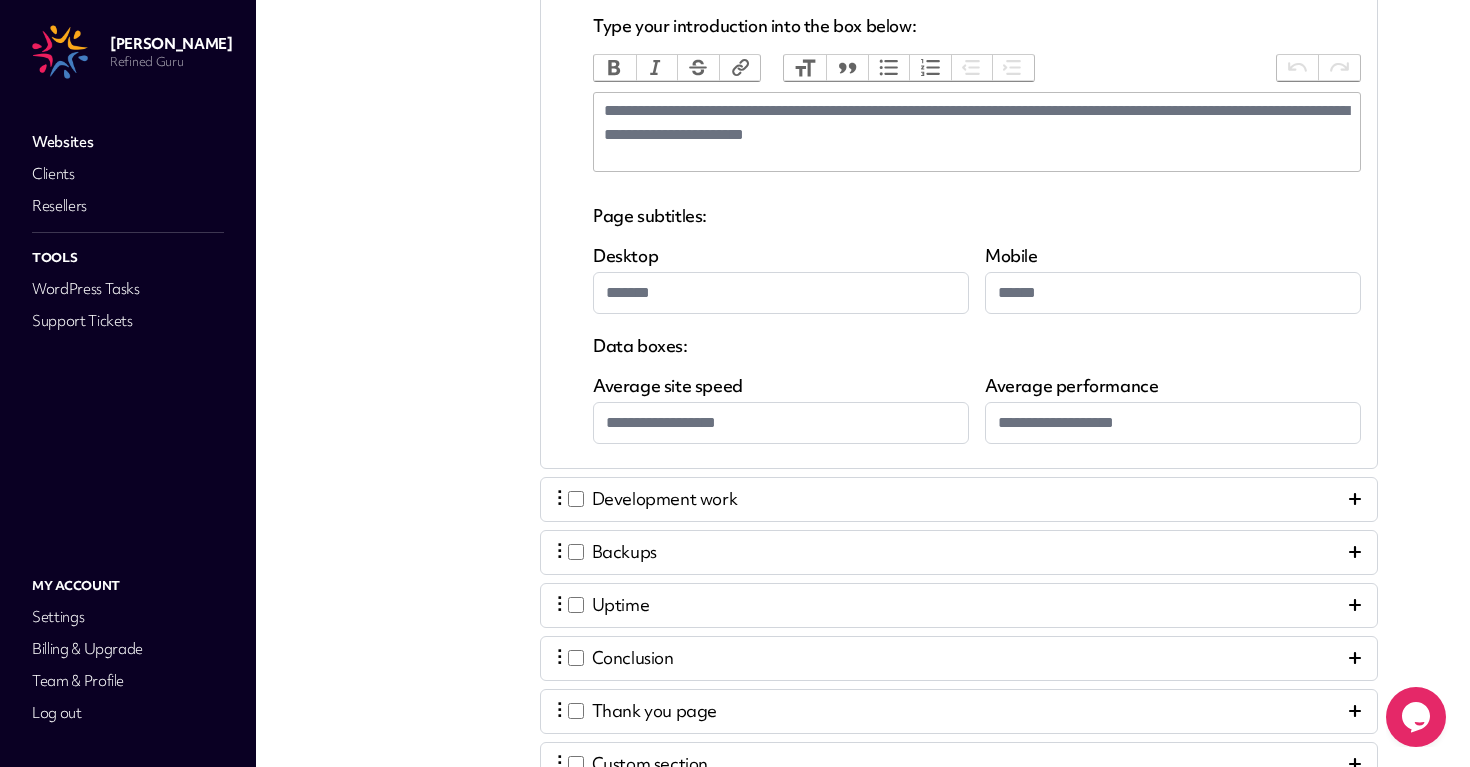 scroll, scrollTop: 765, scrollLeft: 0, axis: vertical 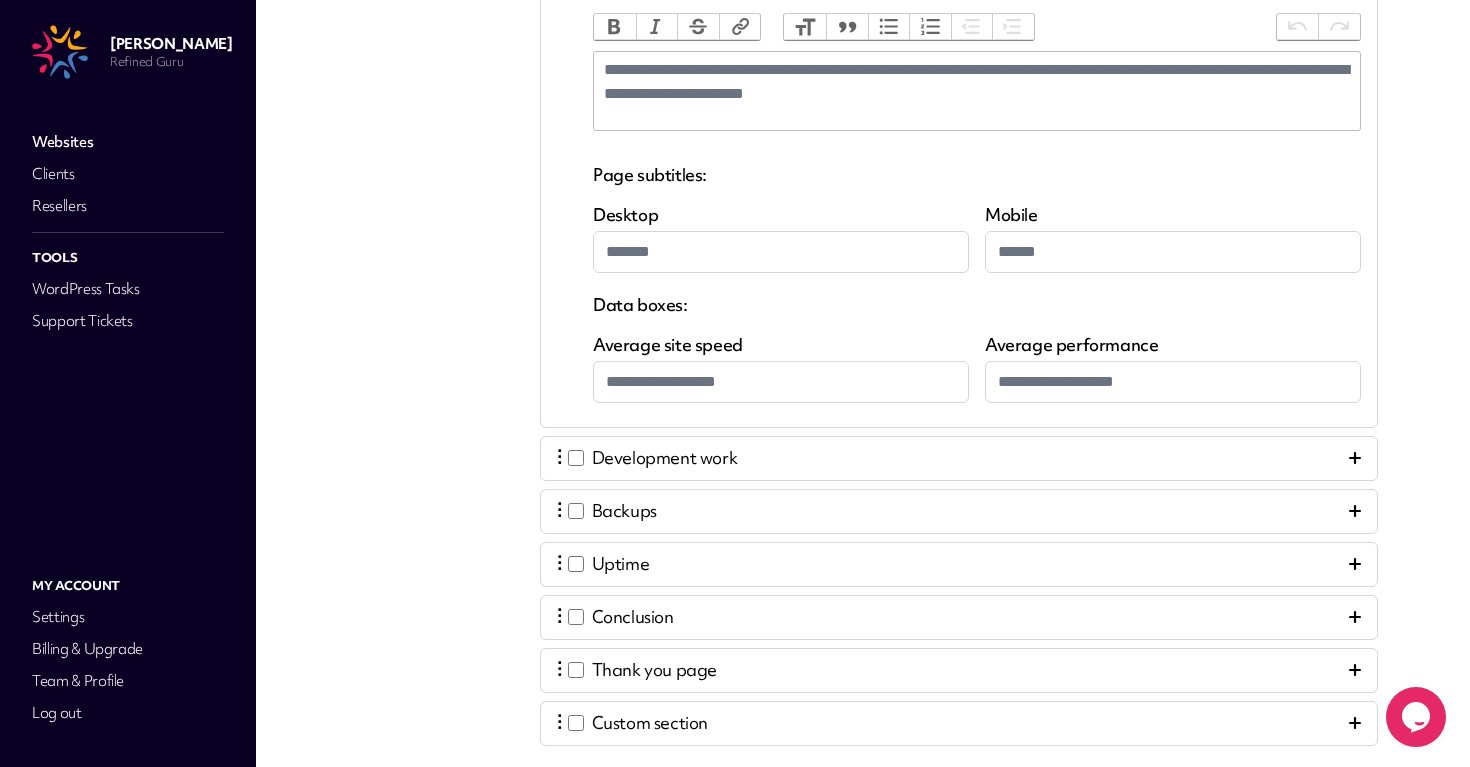 click on "⋮     Development work" at bounding box center [959, 458] 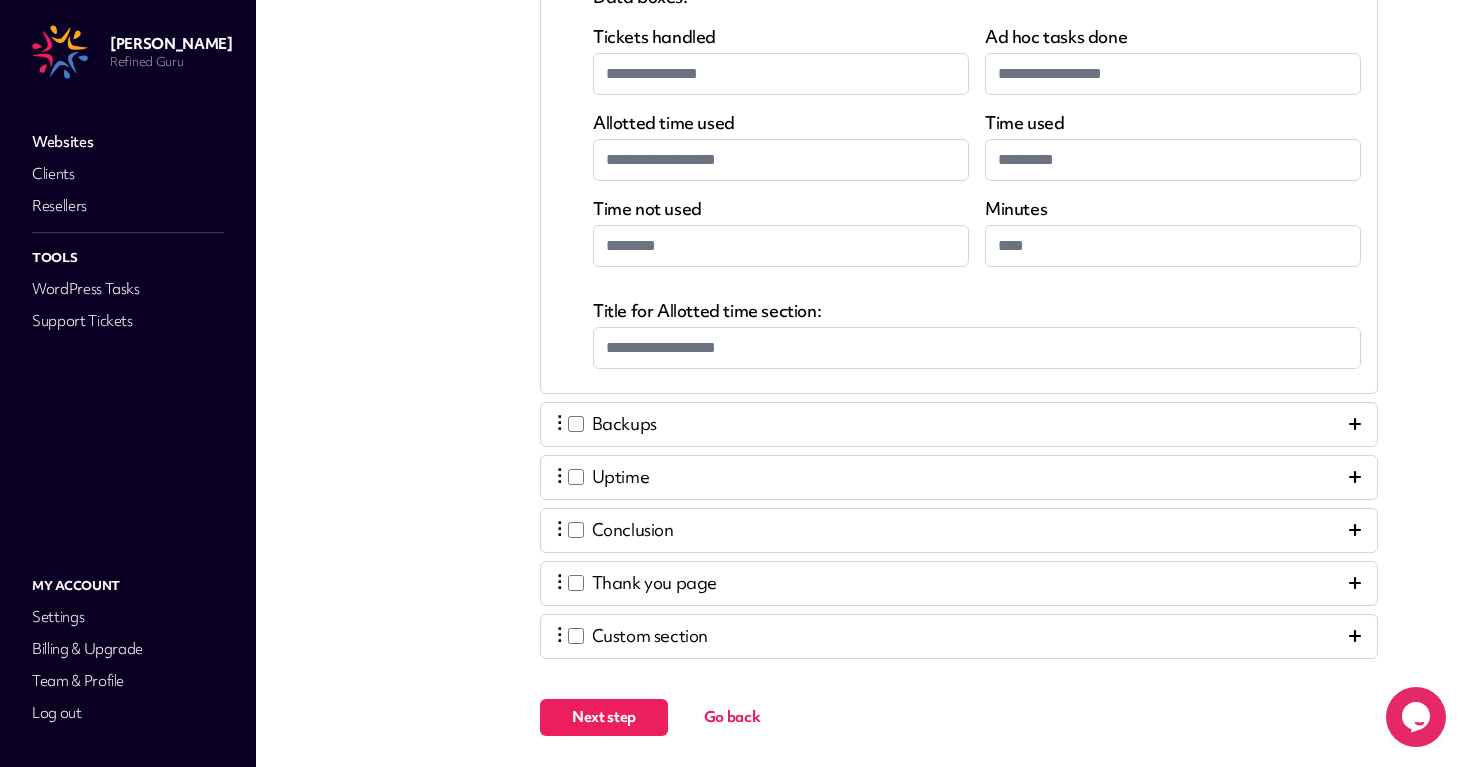 click on "Backups" at bounding box center [624, 424] 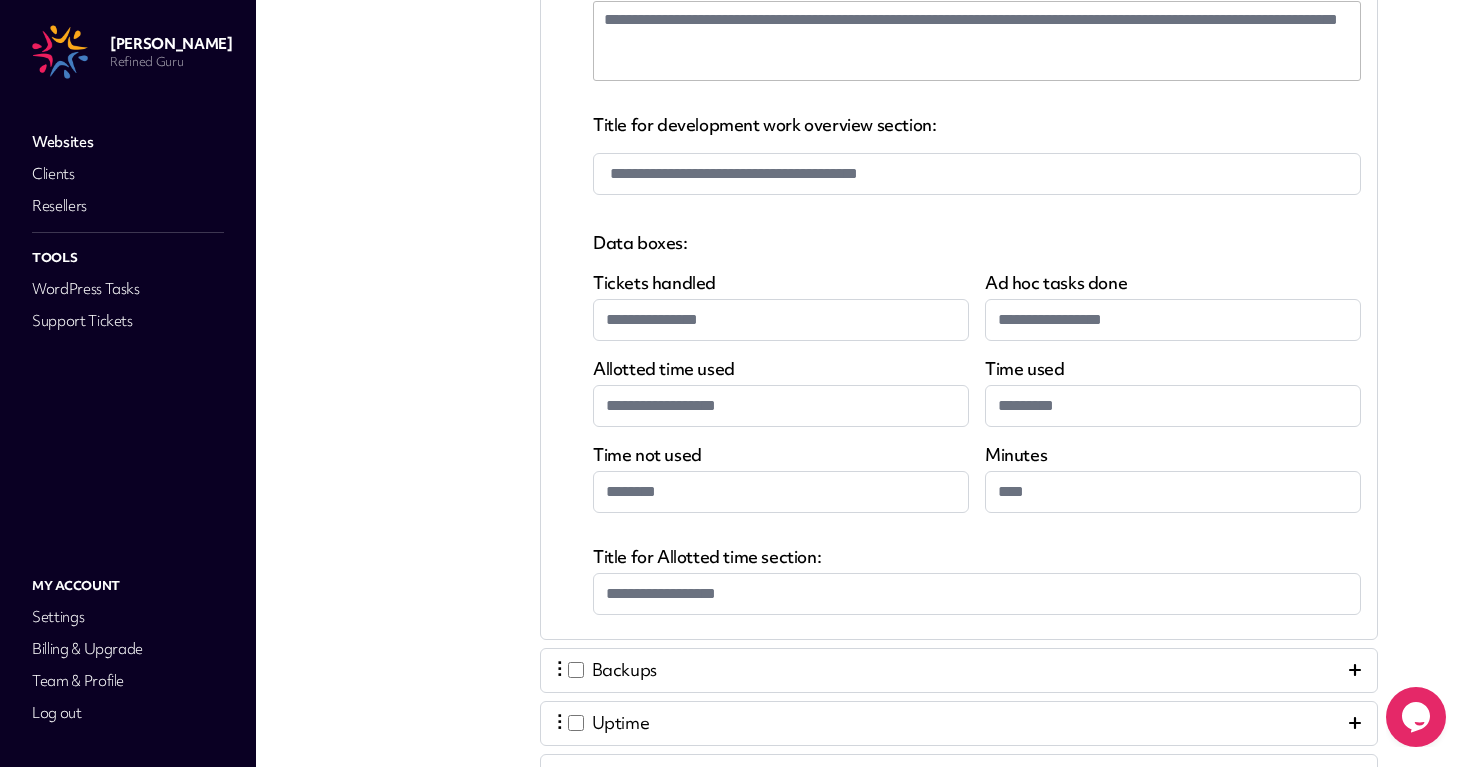 select 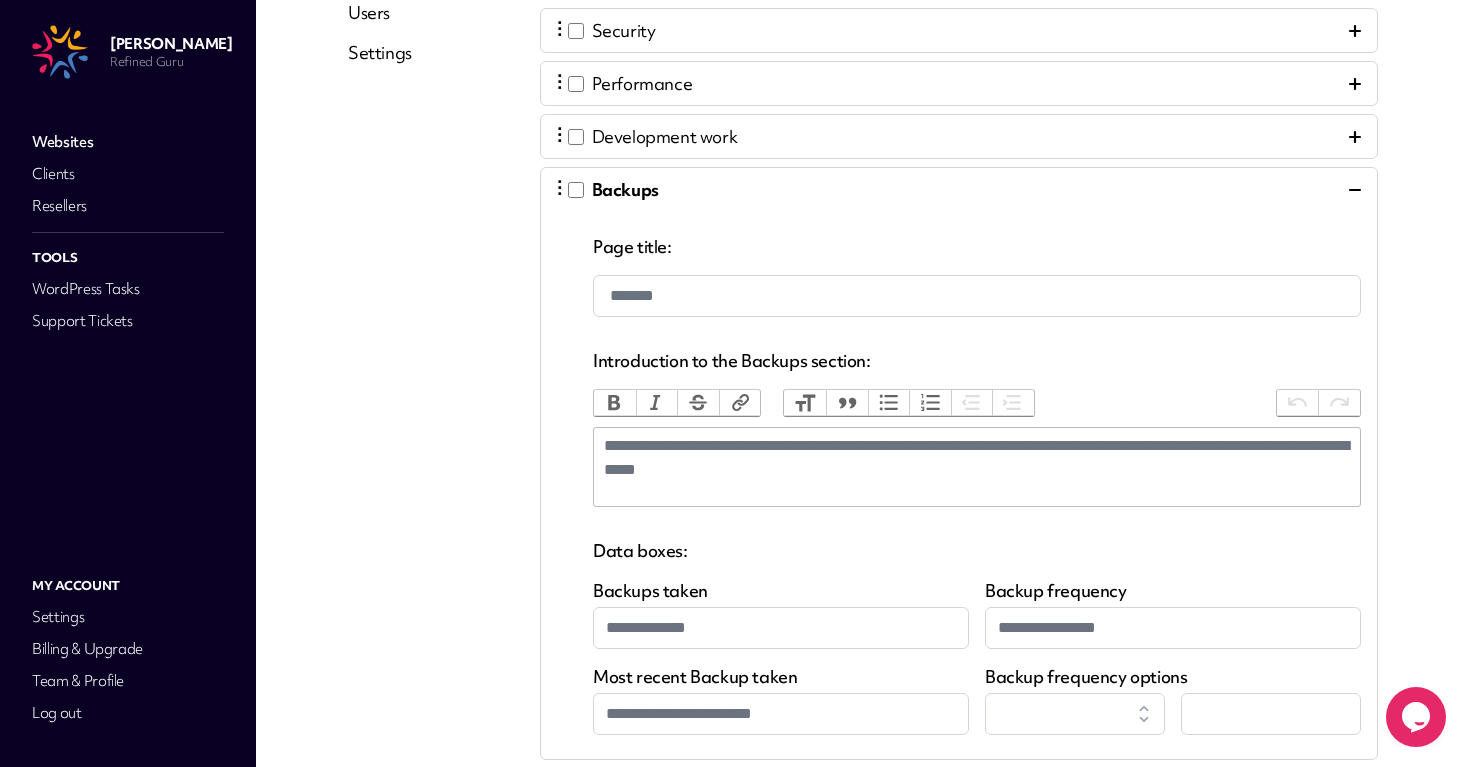 click on "Backups" at bounding box center (625, 190) 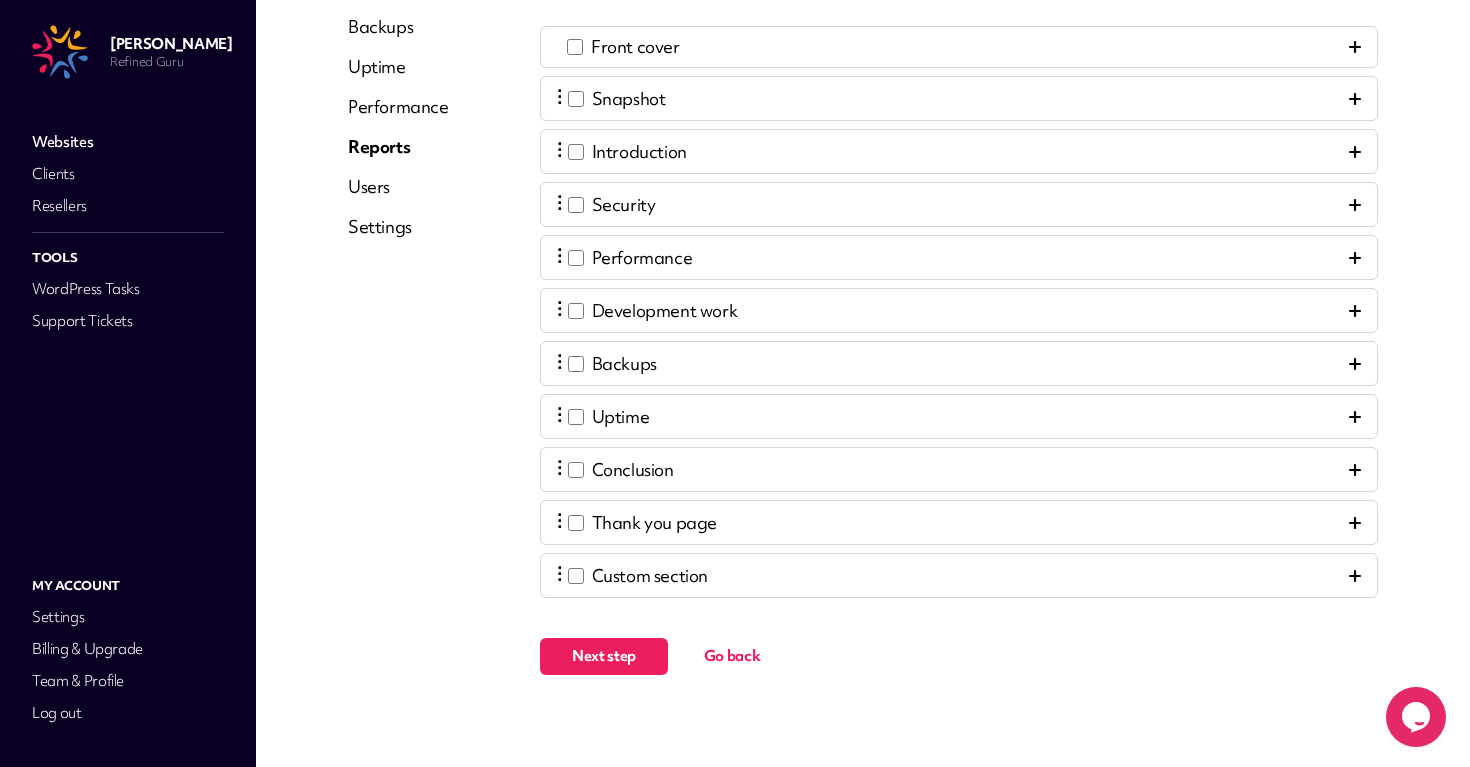 click on "⋮     Uptime" at bounding box center (959, 416) 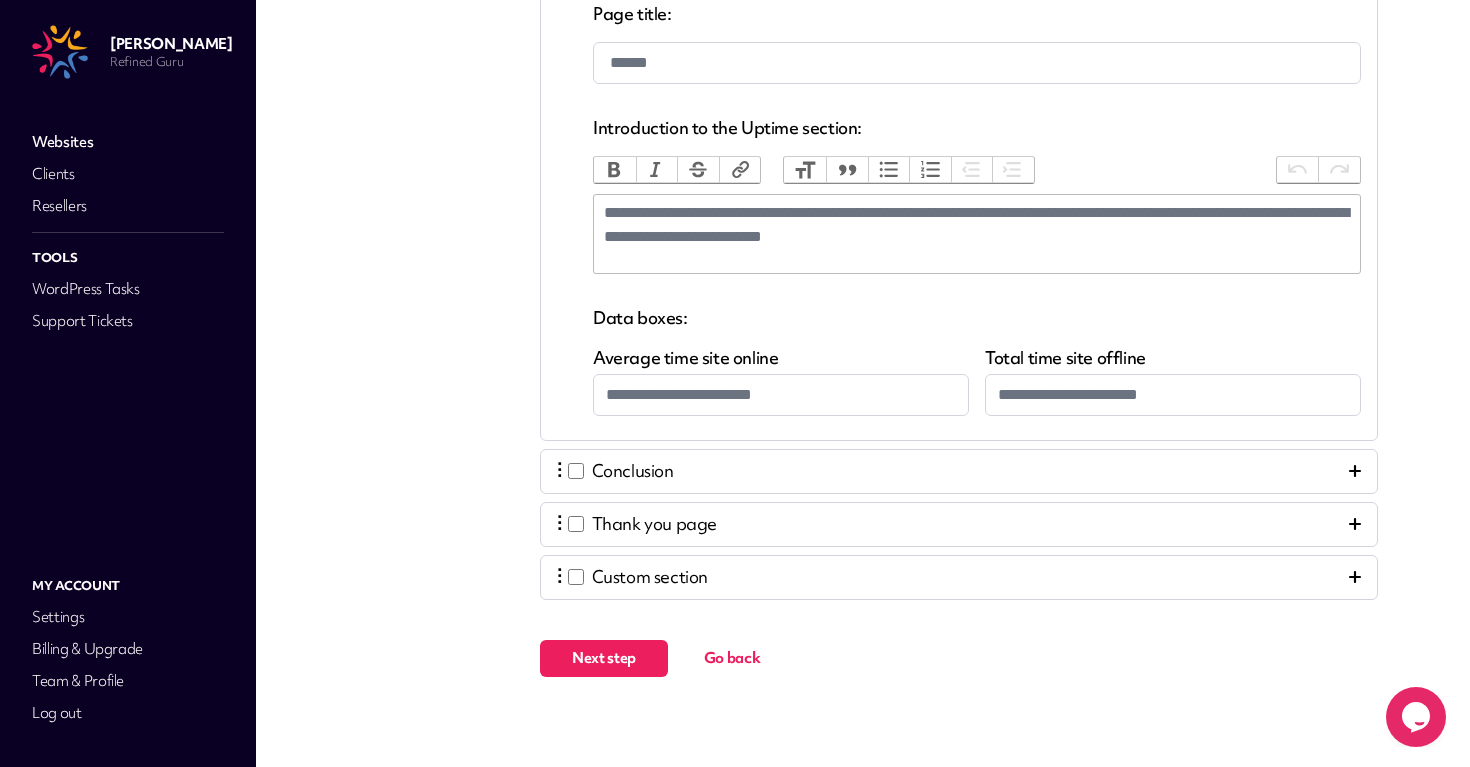 scroll, scrollTop: 782, scrollLeft: 0, axis: vertical 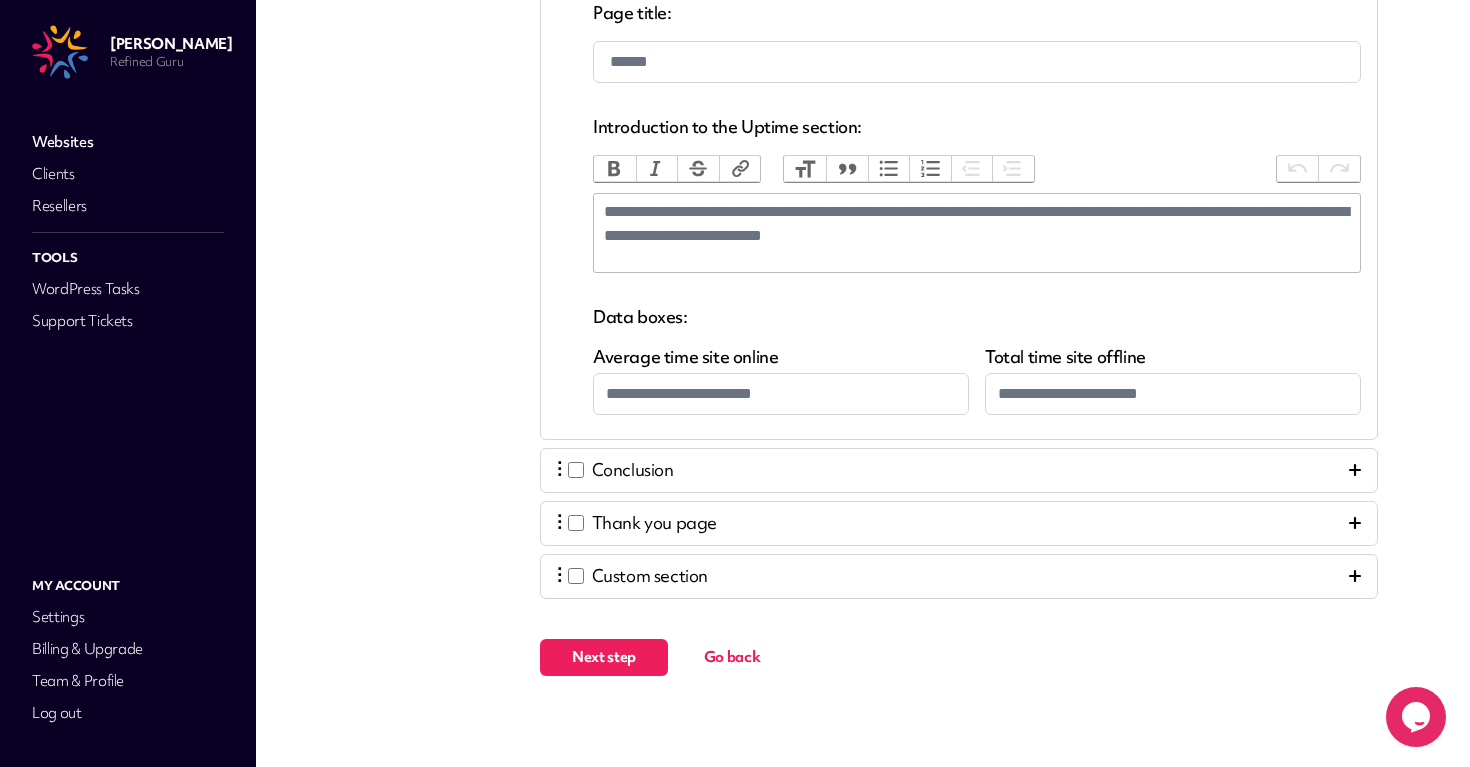 click on "⋮     Conclusion" at bounding box center (959, 470) 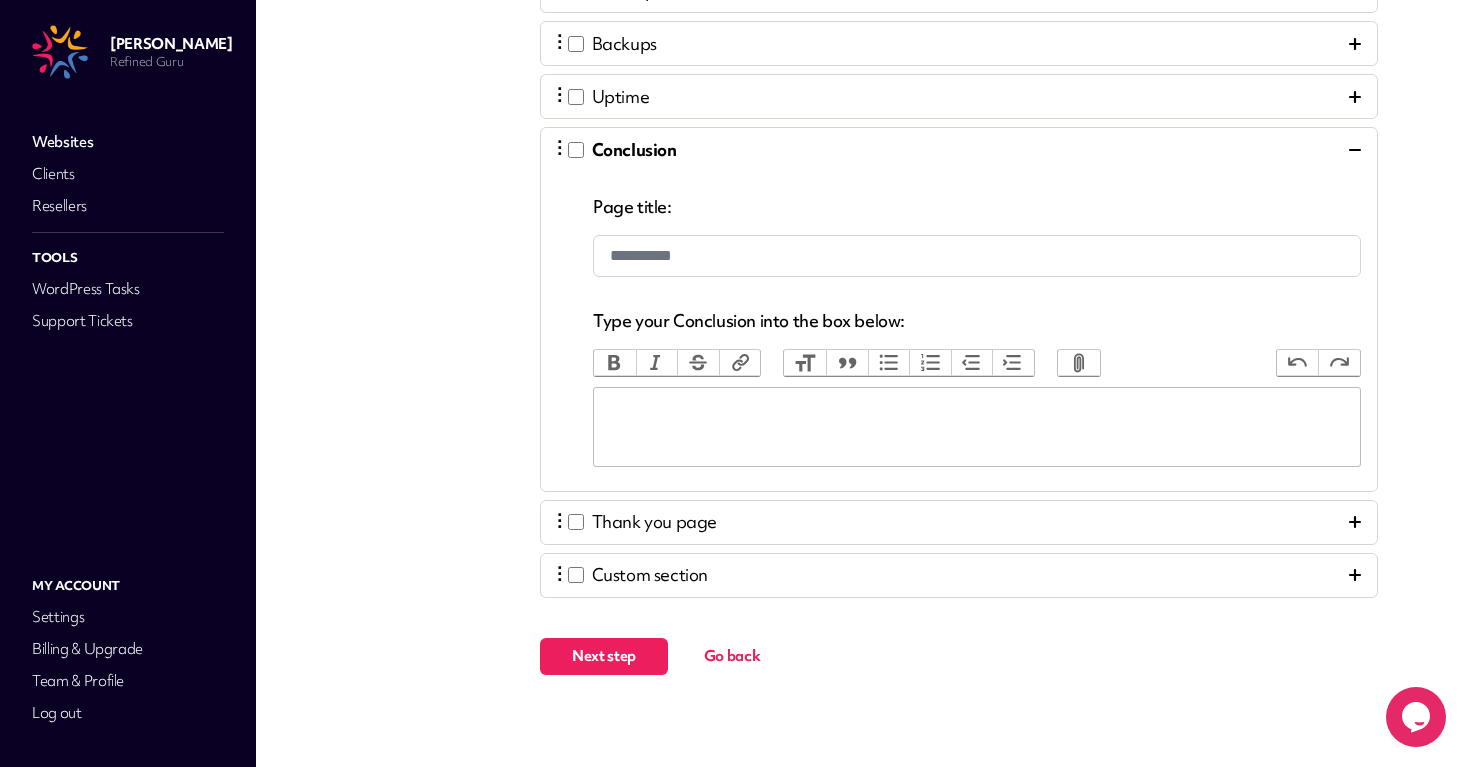 scroll, scrollTop: 640, scrollLeft: 0, axis: vertical 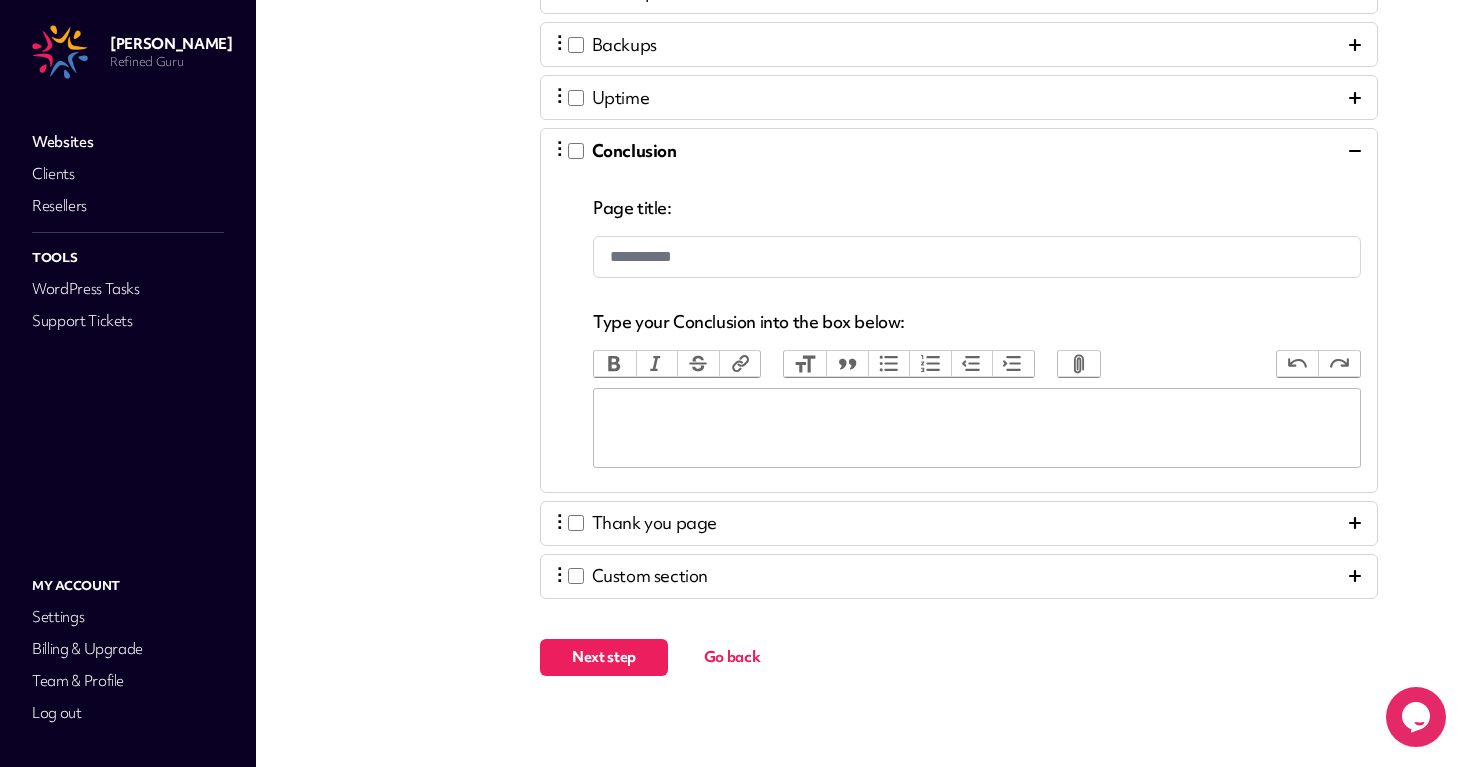 click on "Conclusion" at bounding box center [634, 151] 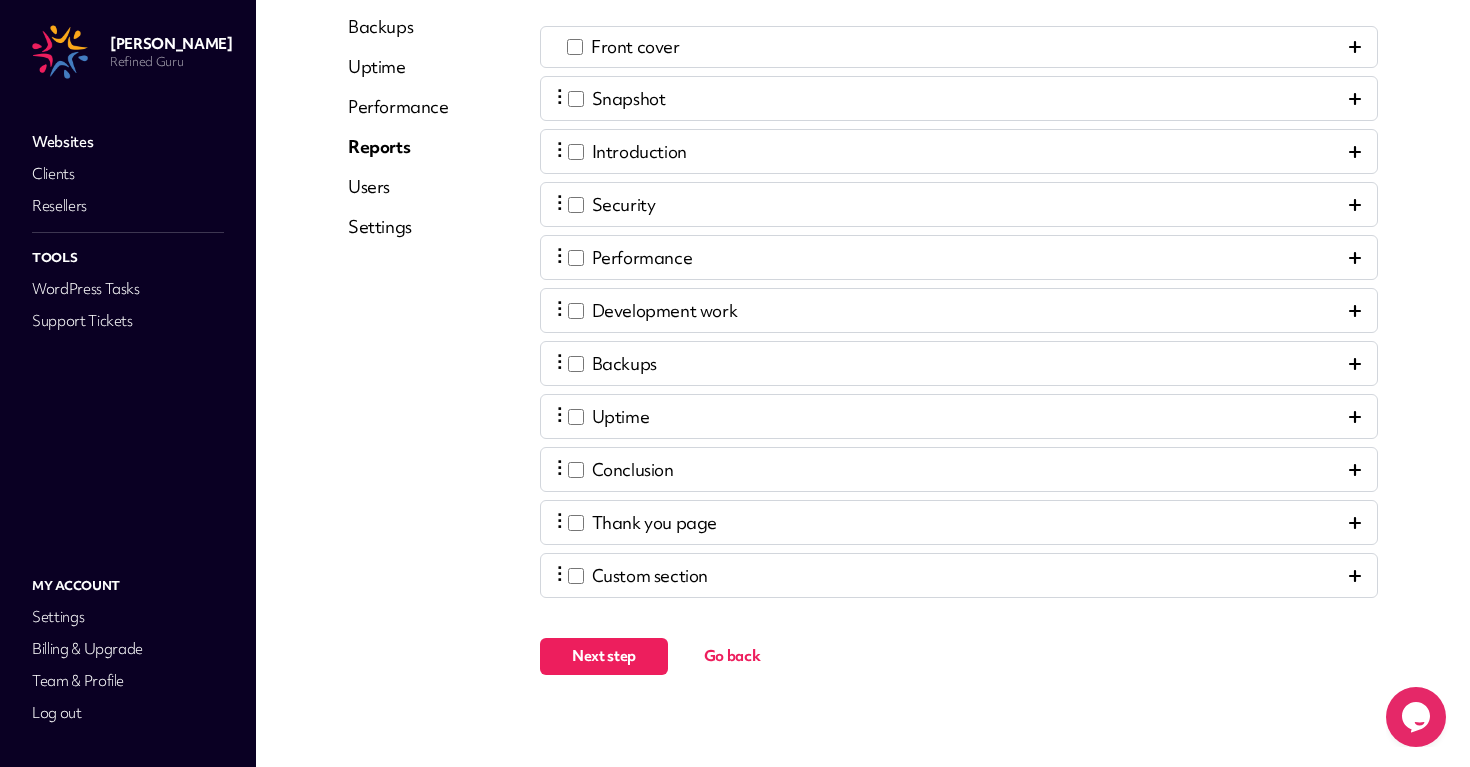 scroll, scrollTop: 321, scrollLeft: 0, axis: vertical 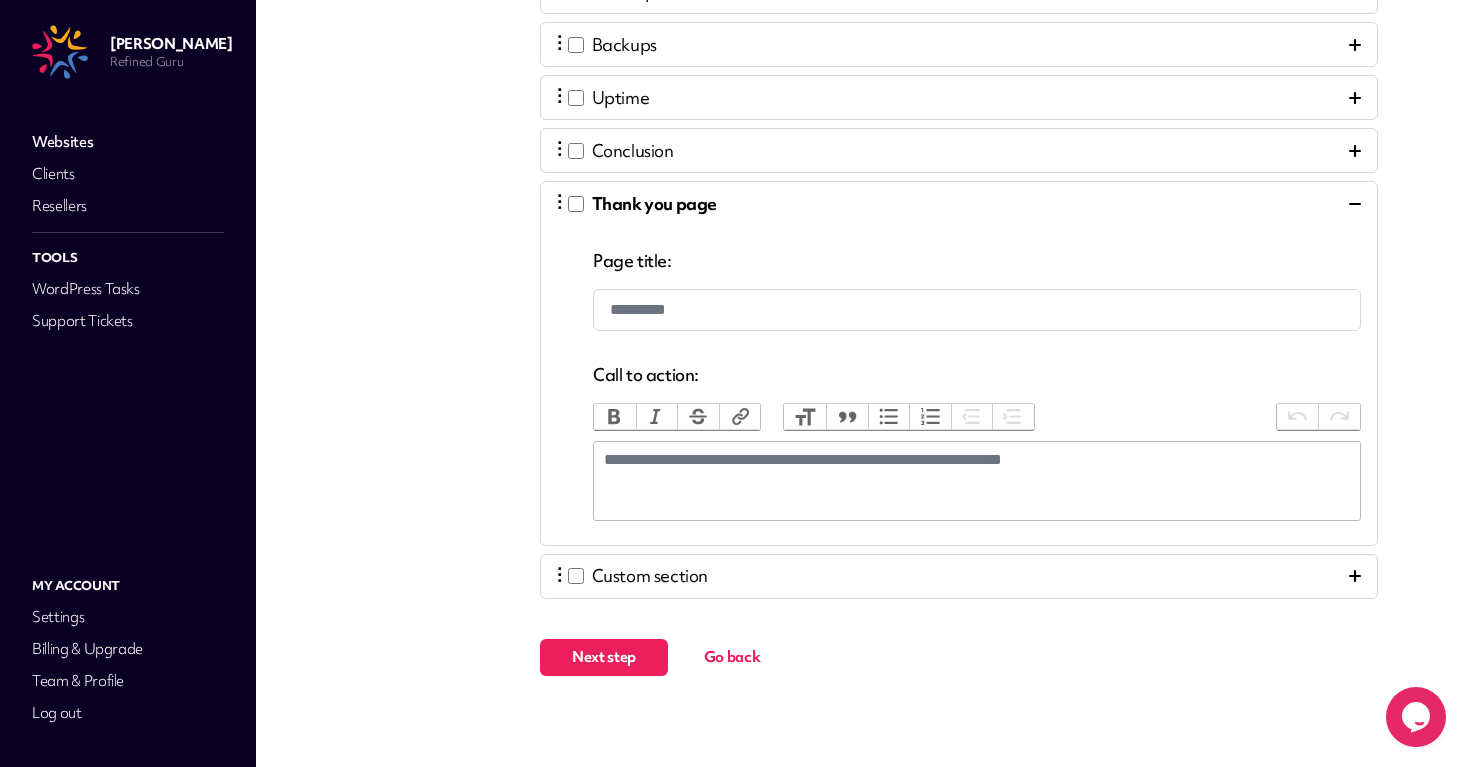 click on "**********" at bounding box center (959, 363) 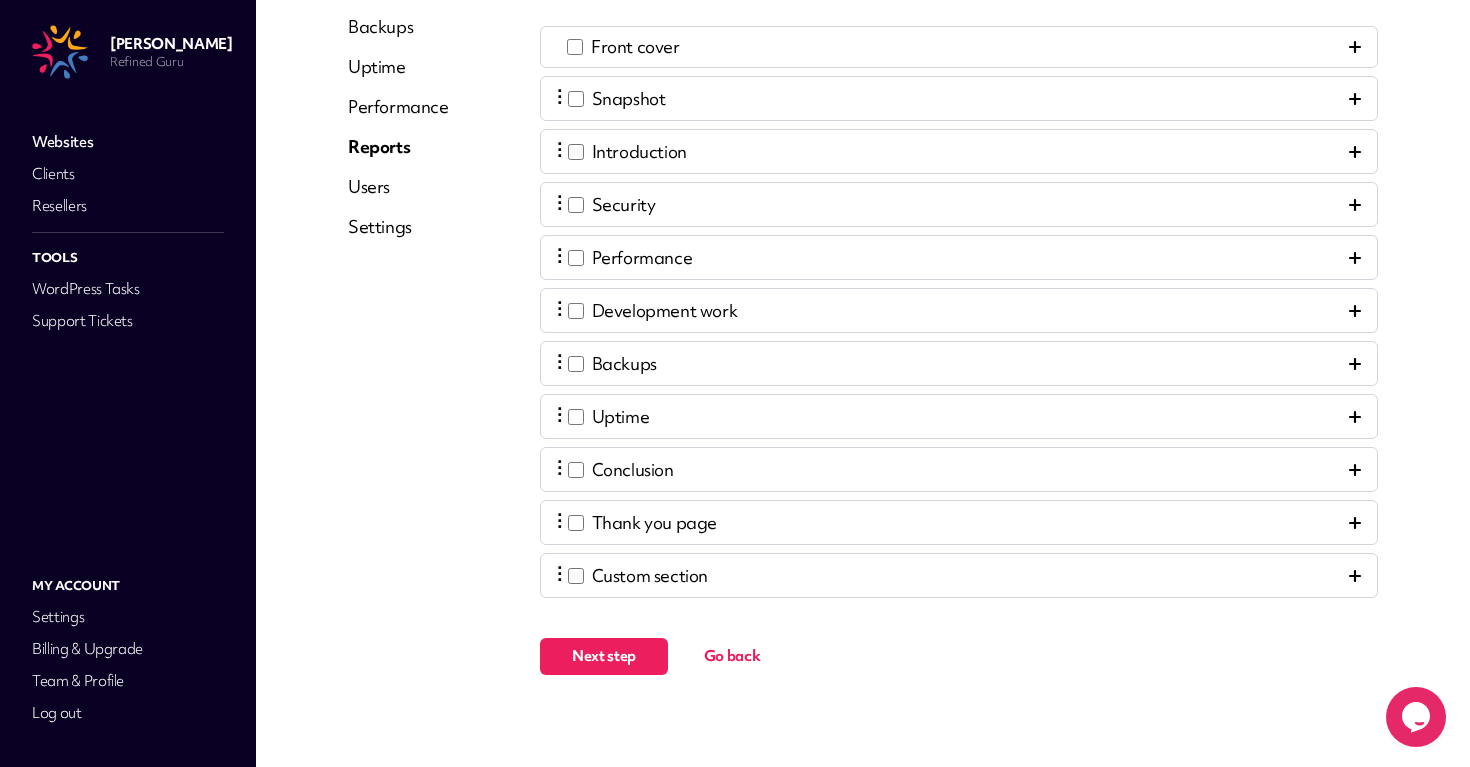 scroll, scrollTop: 321, scrollLeft: 0, axis: vertical 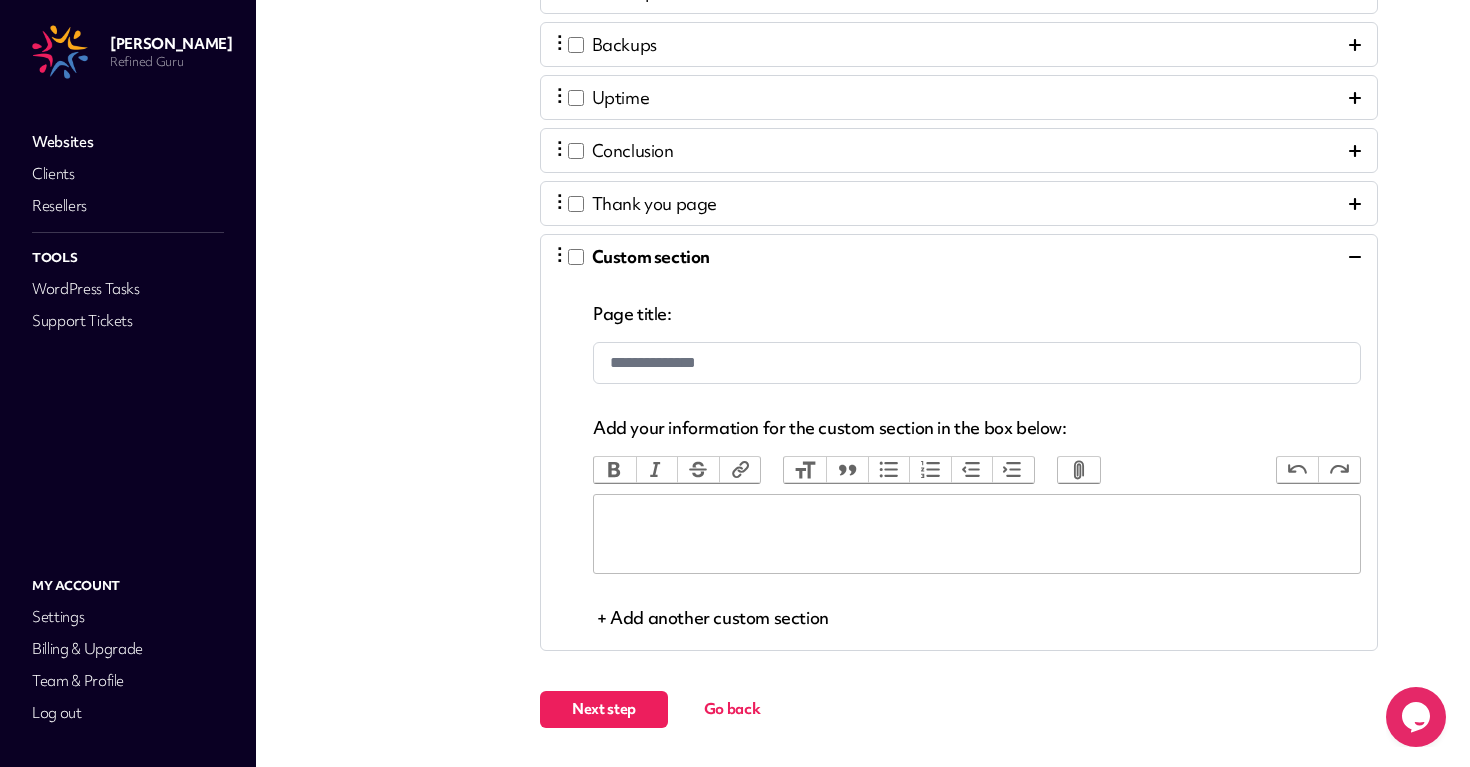 click on "**********" at bounding box center (959, 442) 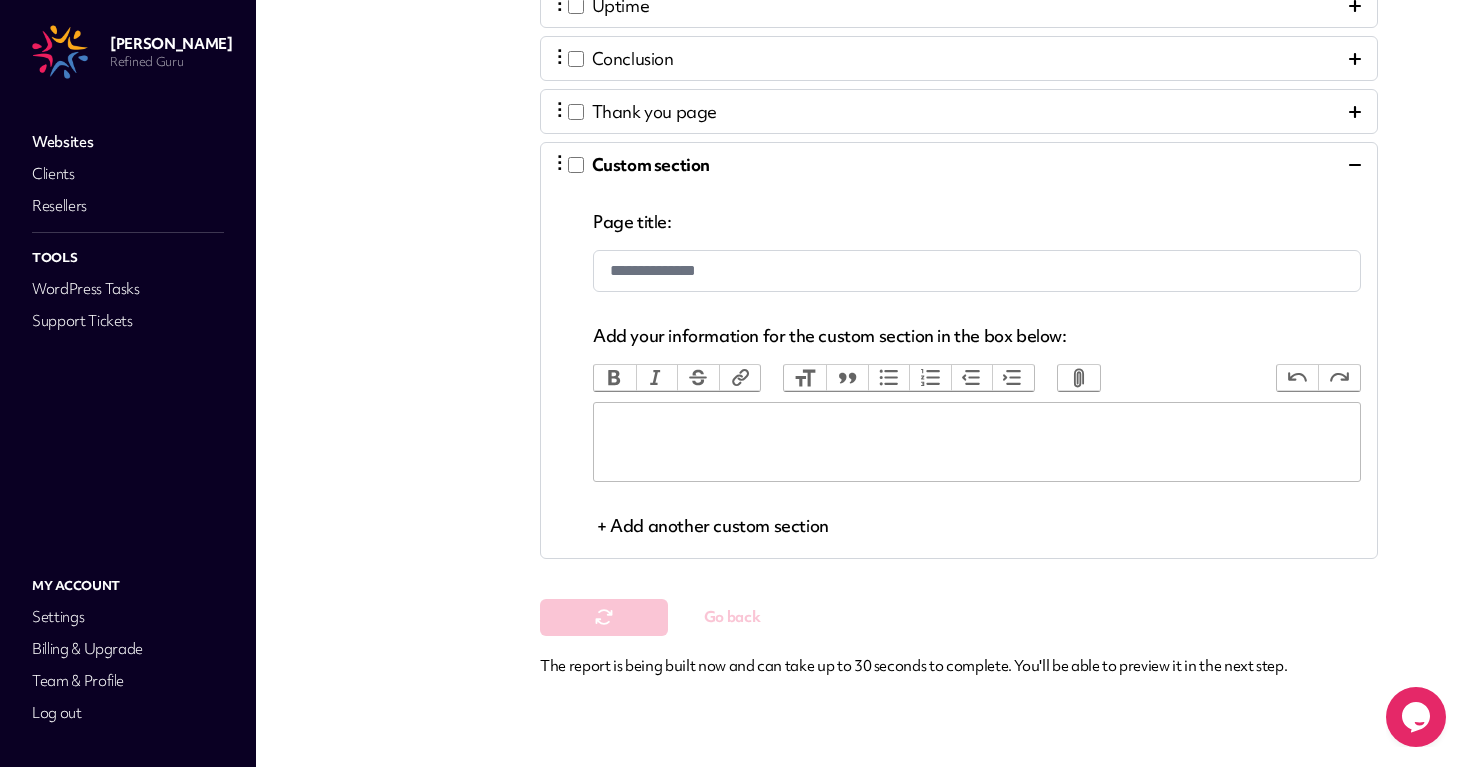 scroll, scrollTop: 0, scrollLeft: 0, axis: both 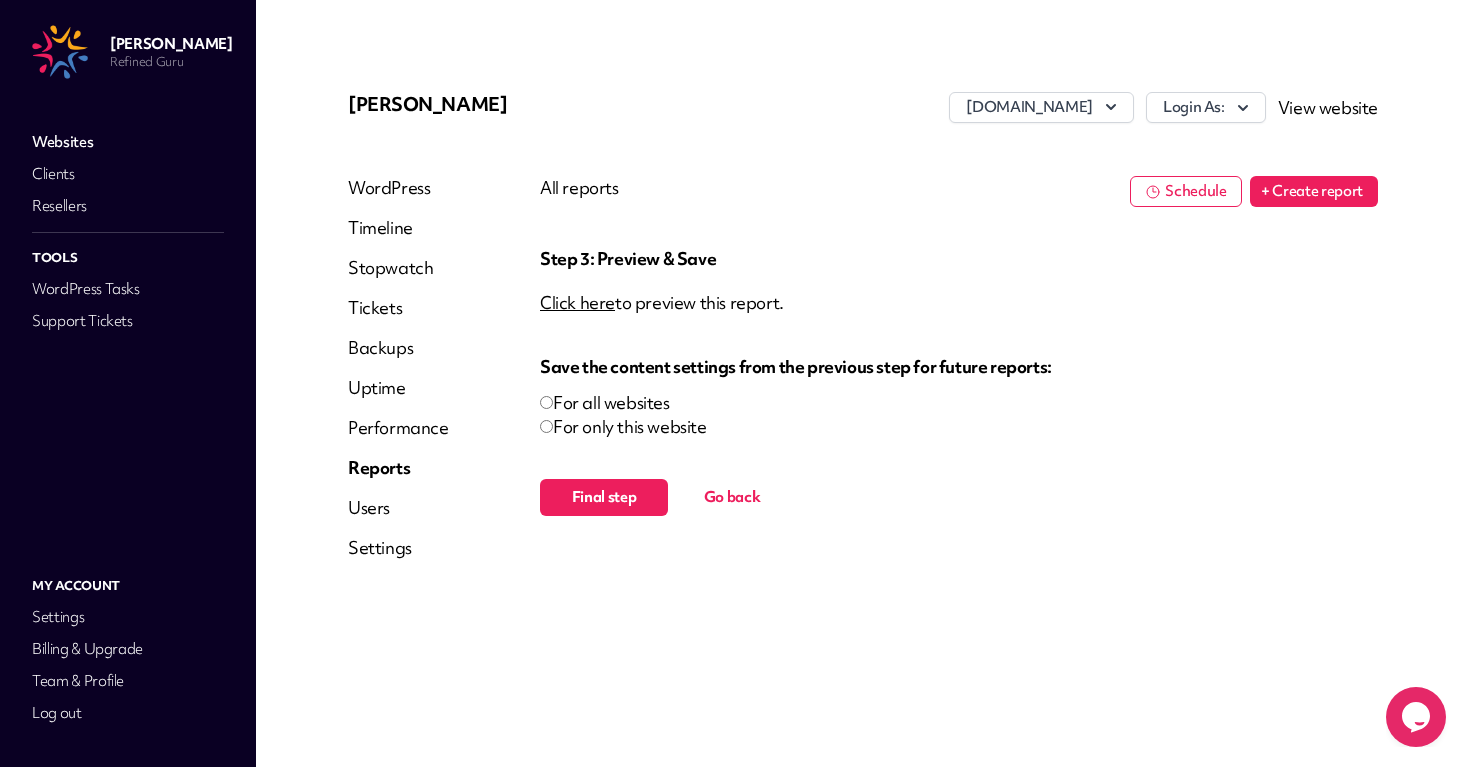 click on "Click here" at bounding box center (577, 302) 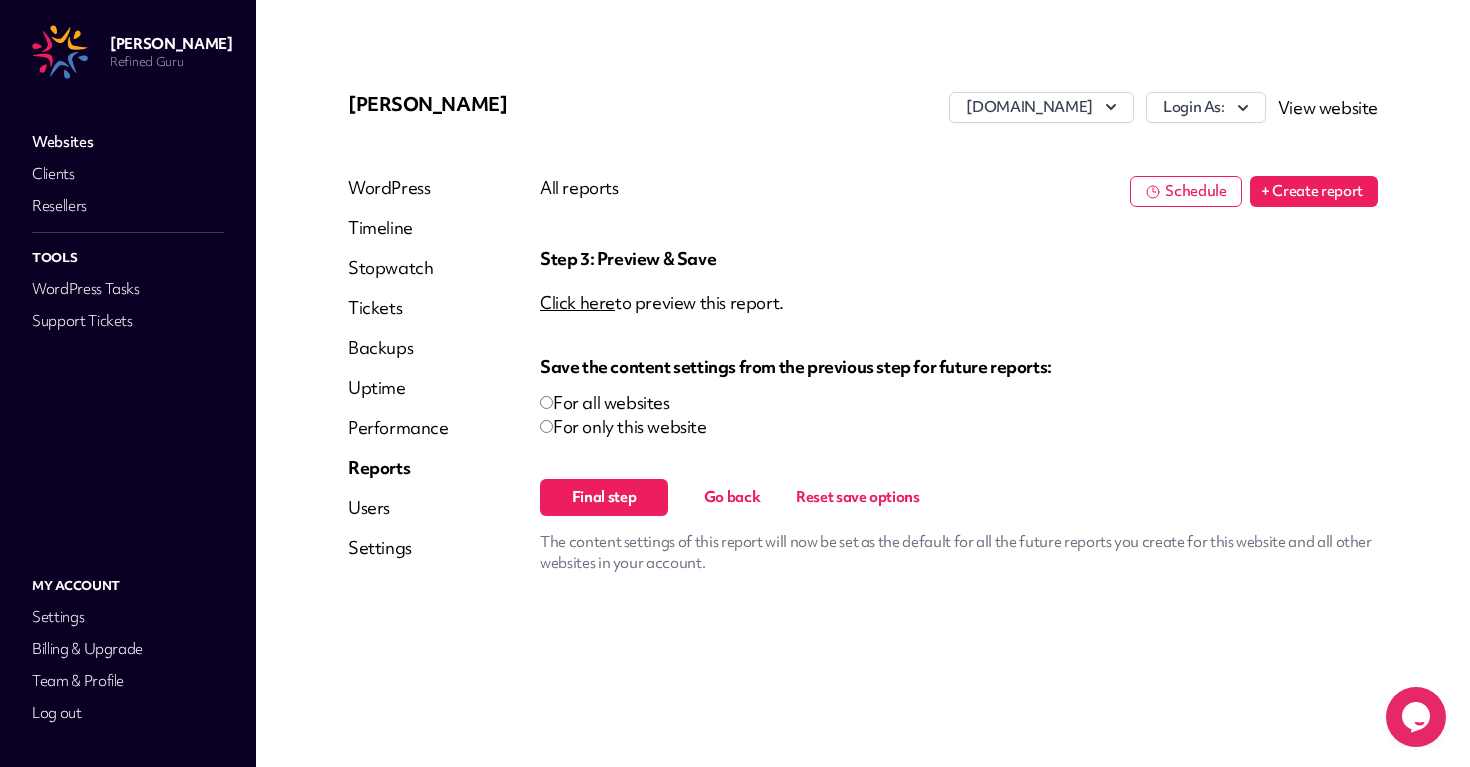 click on "Final step" at bounding box center [604, 497] 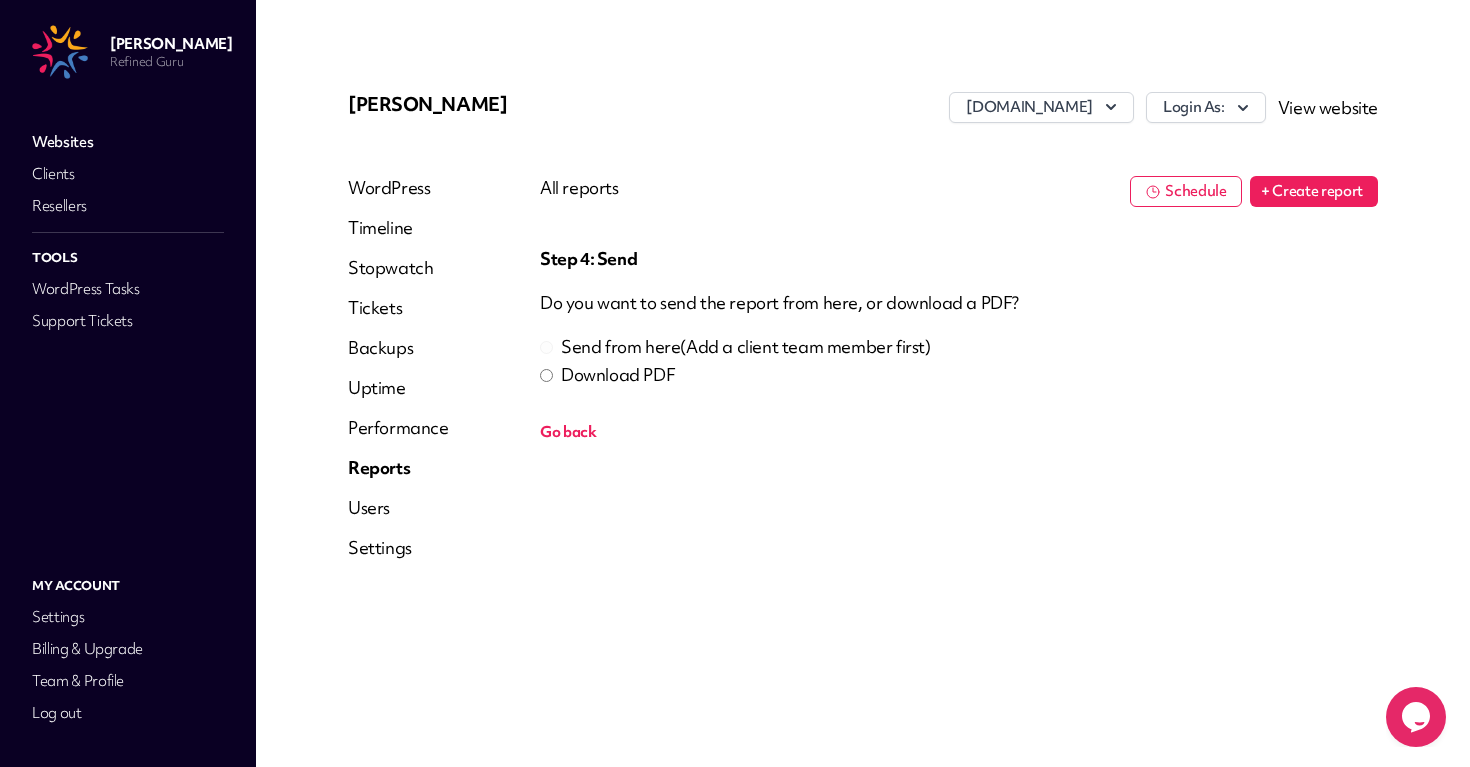 click on "Download PDF" at bounding box center (618, 375) 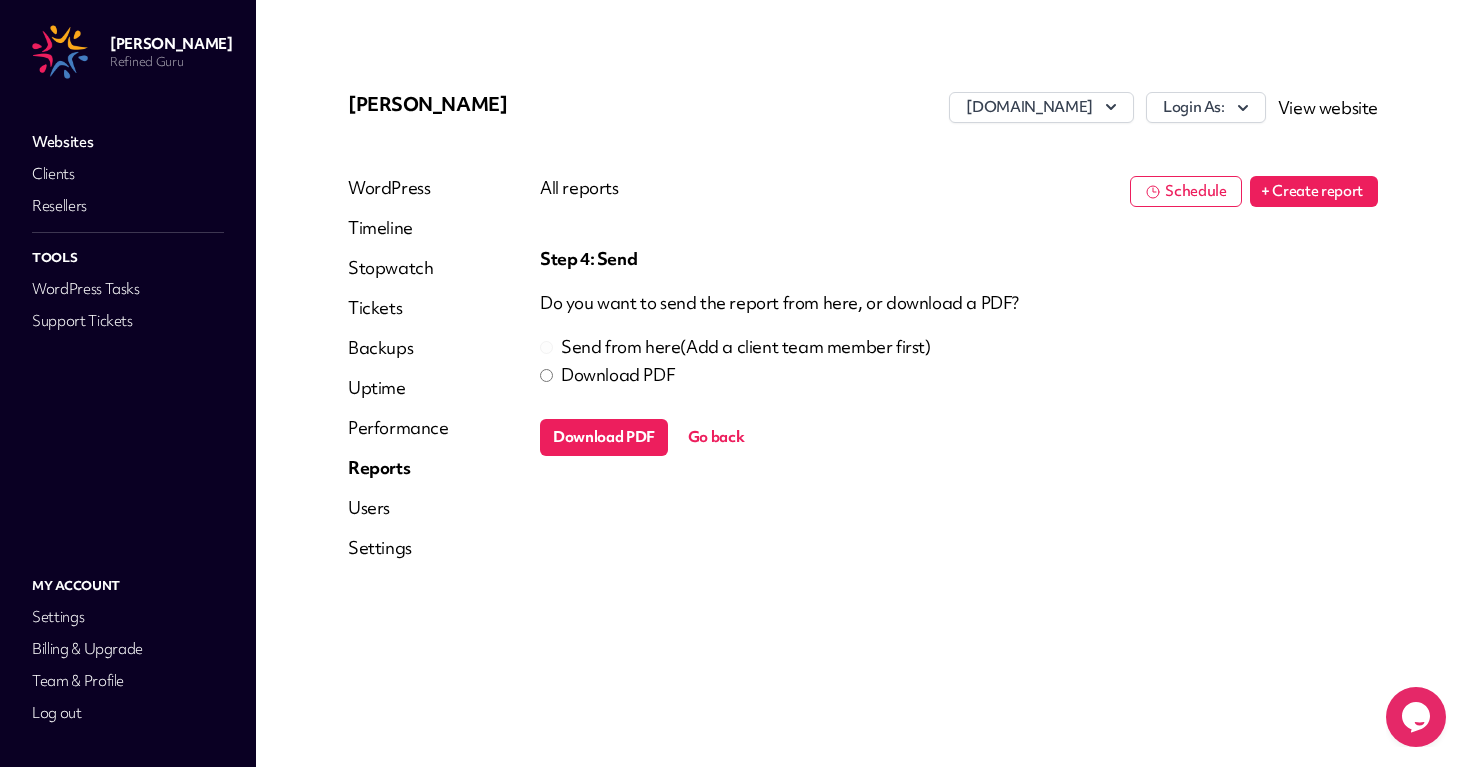 click on "Download PDF" at bounding box center (604, 437) 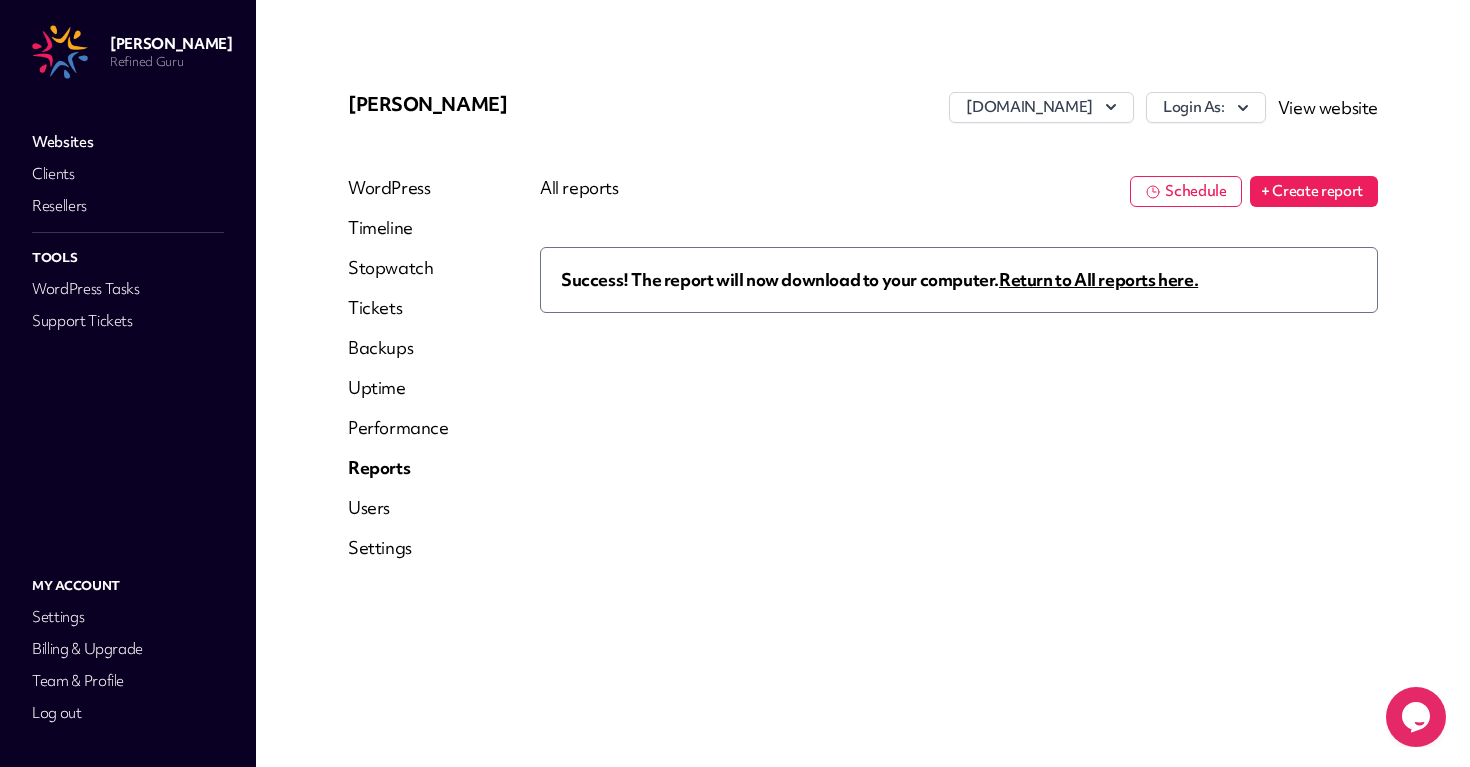 click on "Reports" at bounding box center (398, 468) 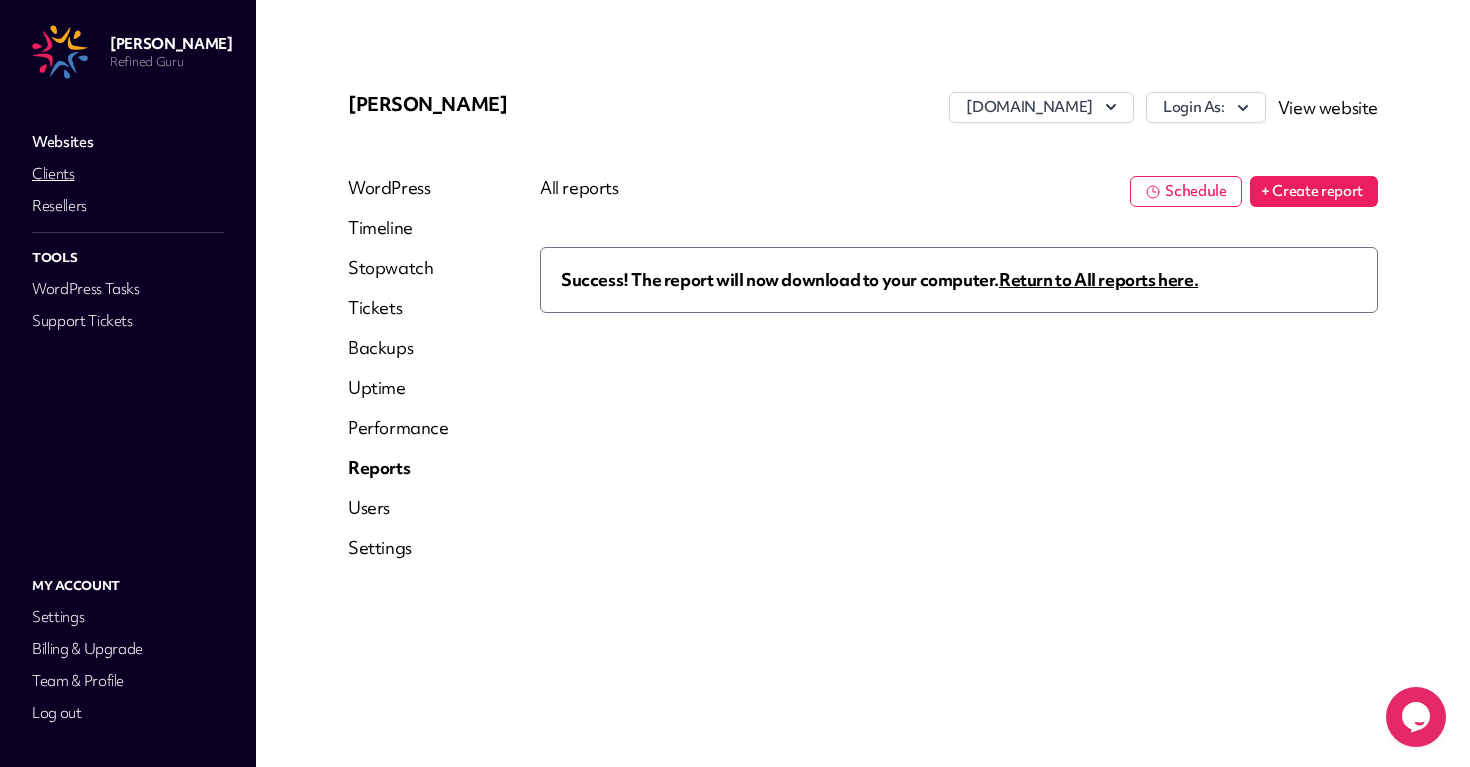 click on "Clients" at bounding box center [128, 174] 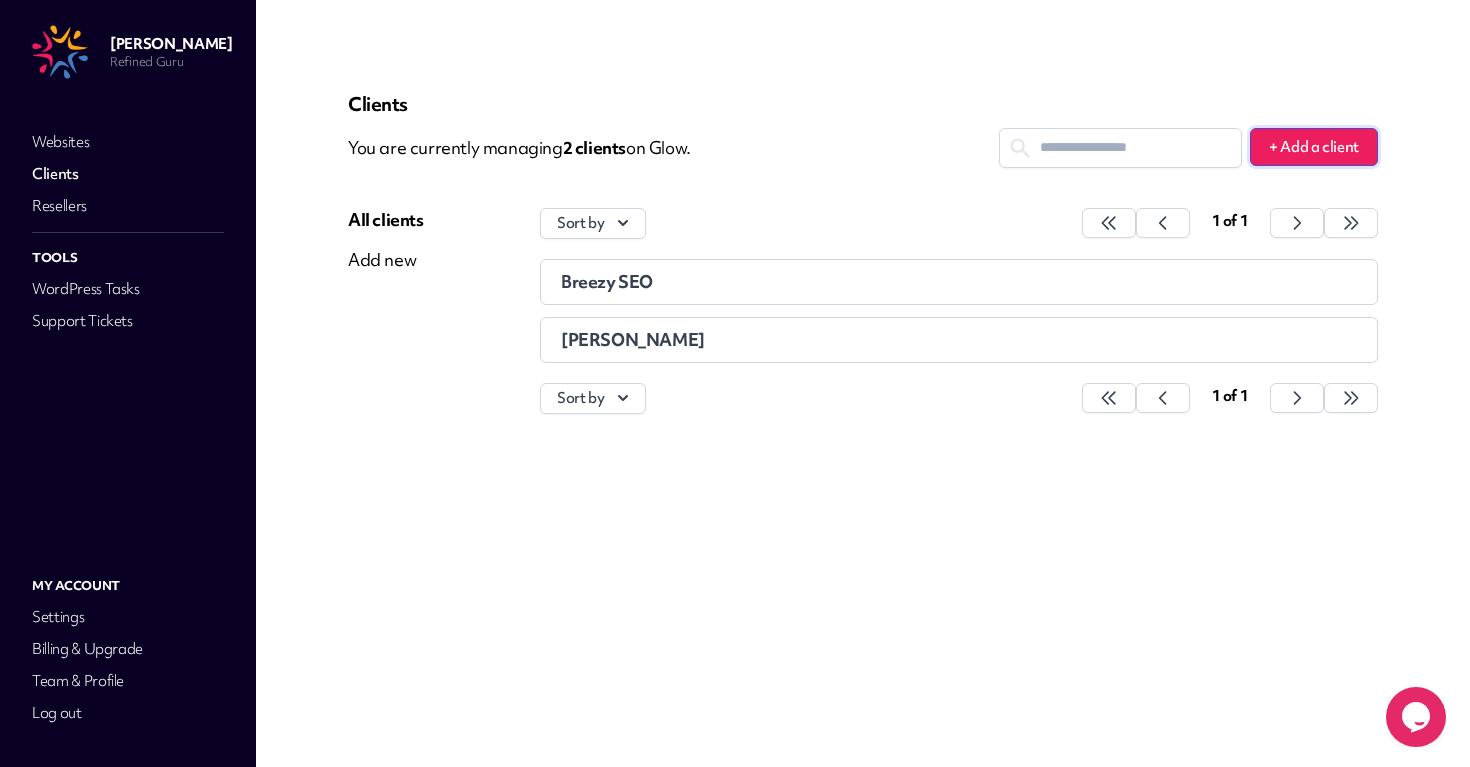 click on "+ Add a client" at bounding box center [1314, 147] 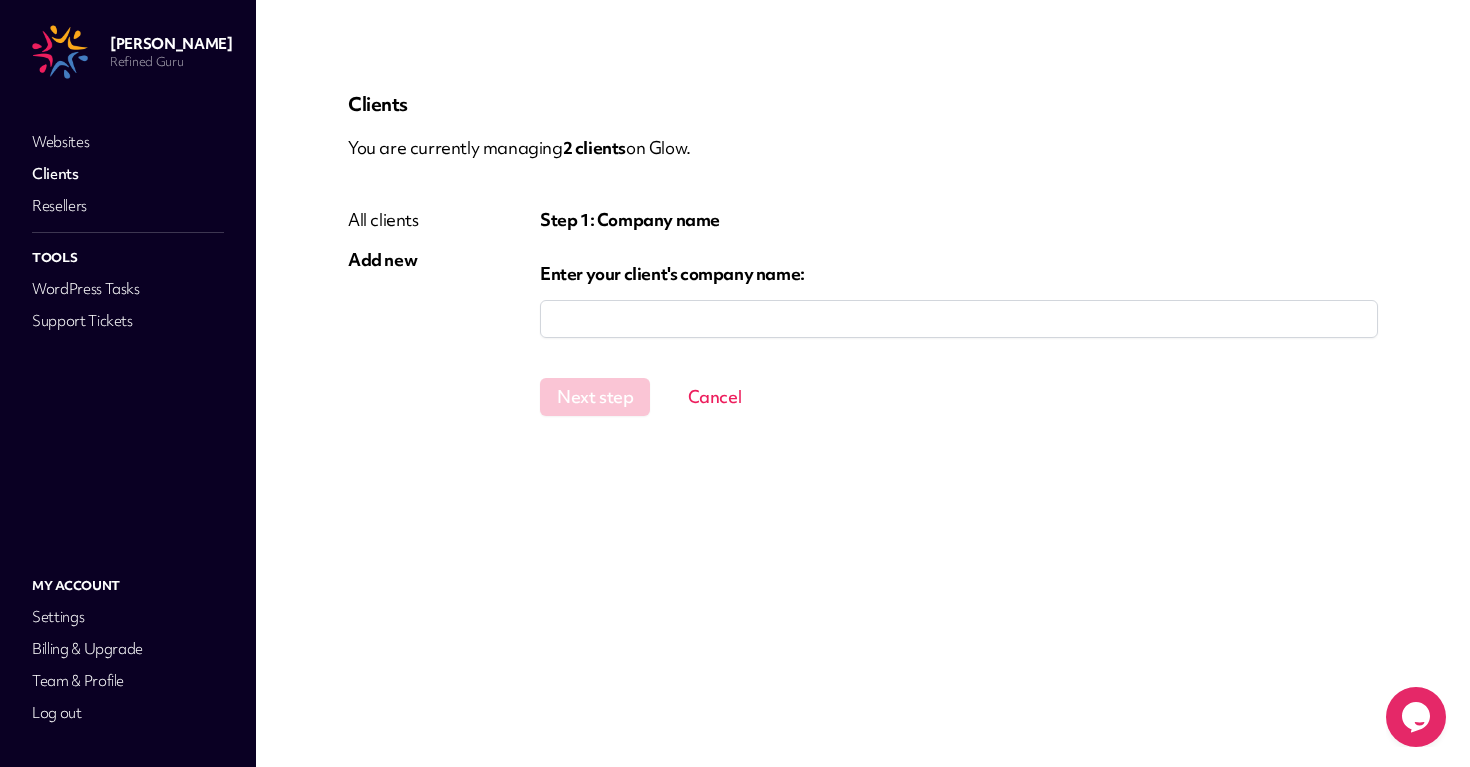 click at bounding box center (959, 319) 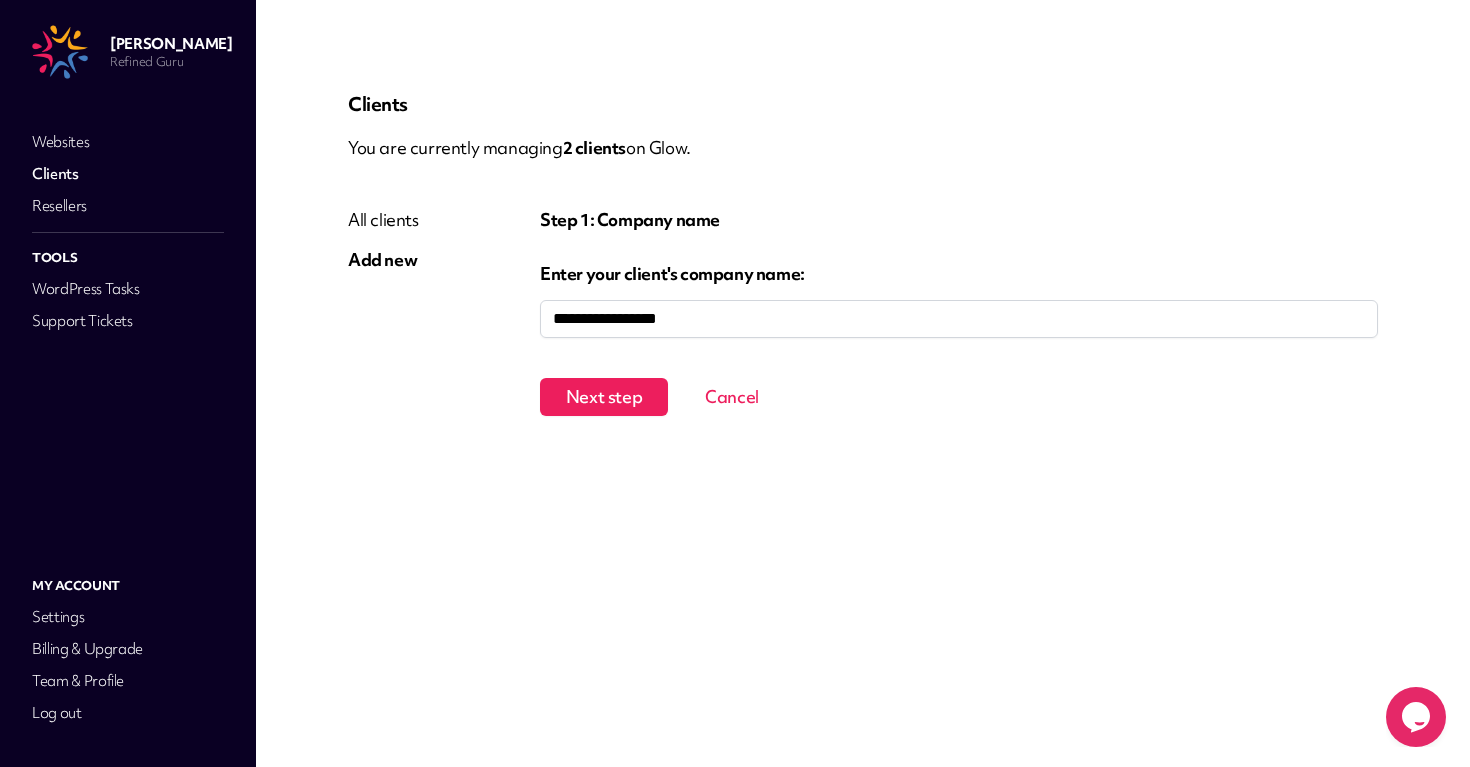 type on "**********" 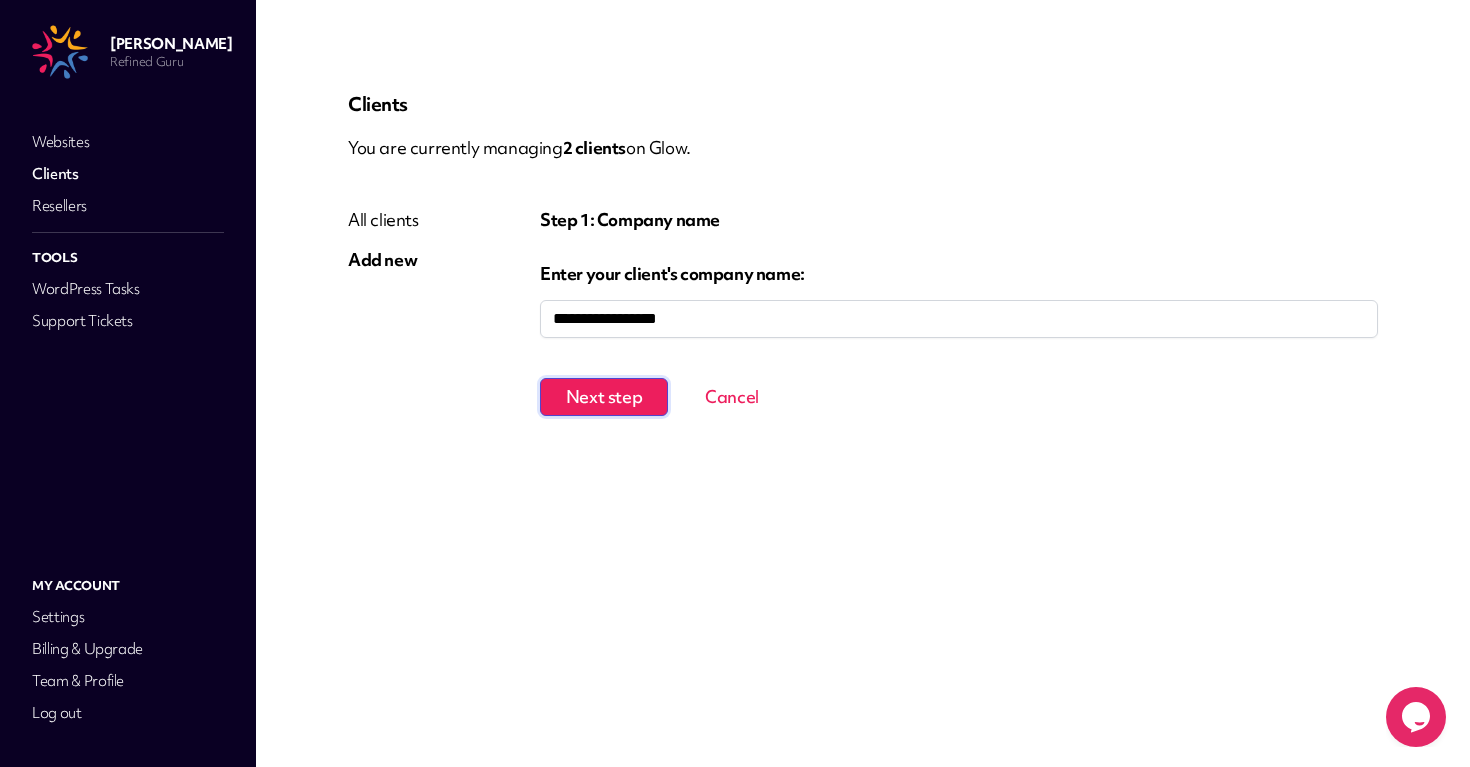 type 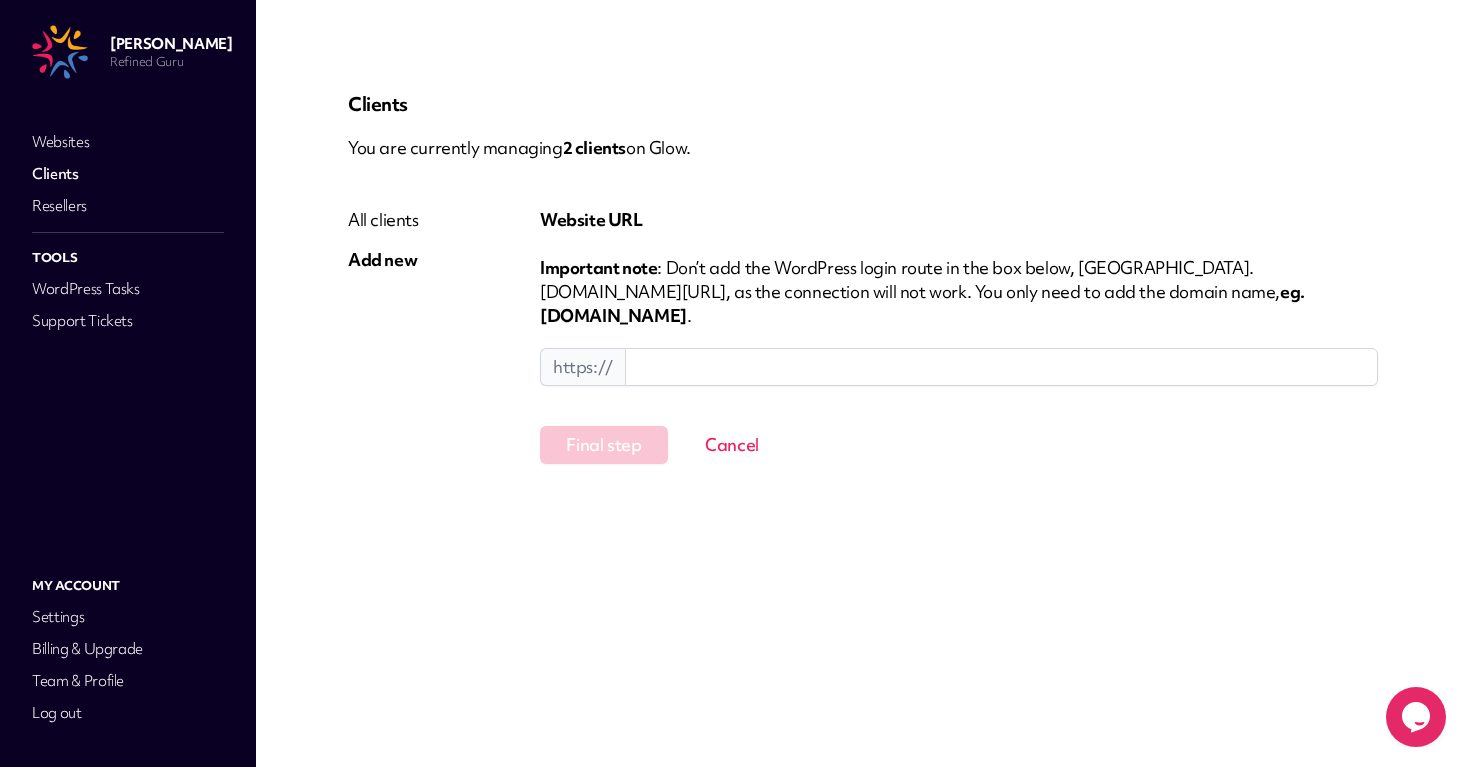 click at bounding box center [1001, 367] 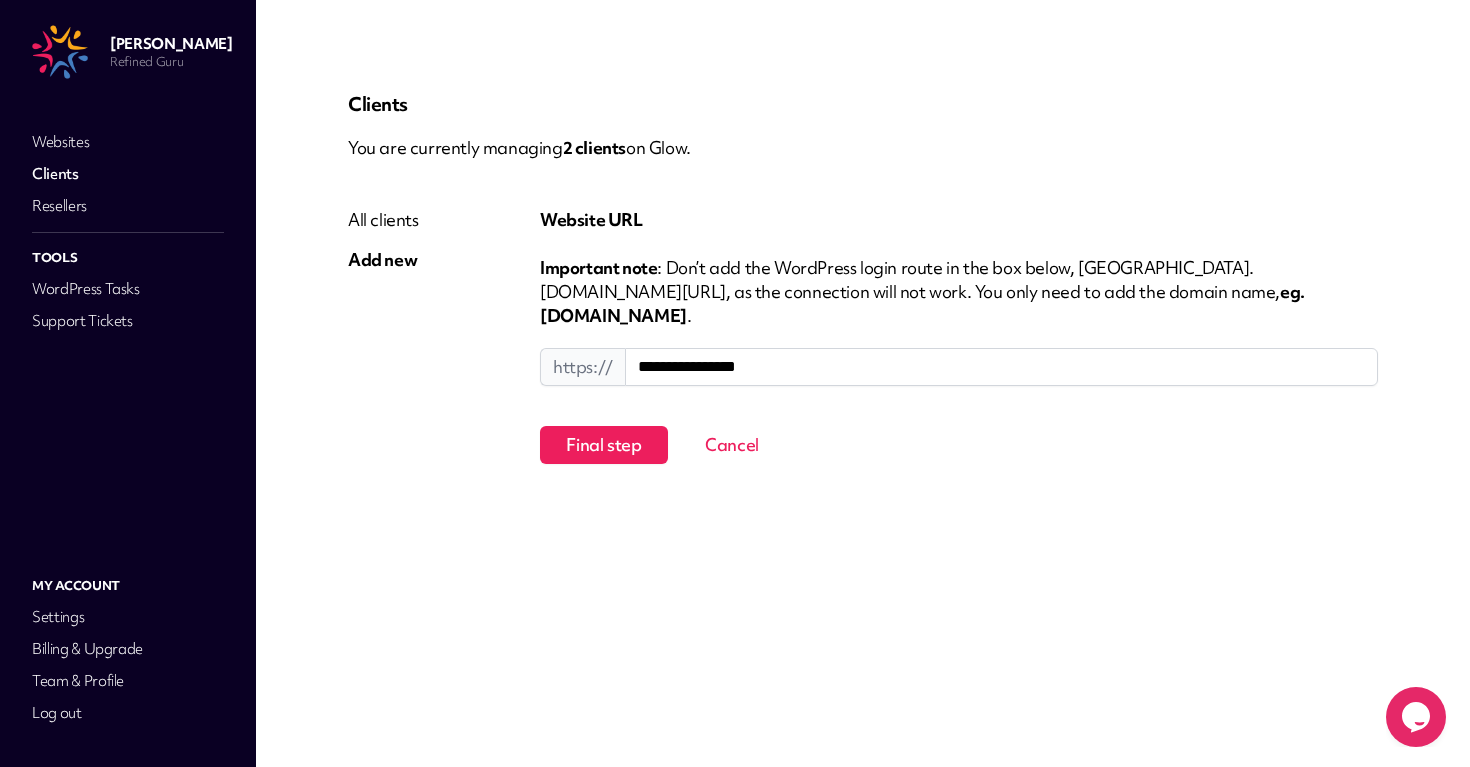 type on "**********" 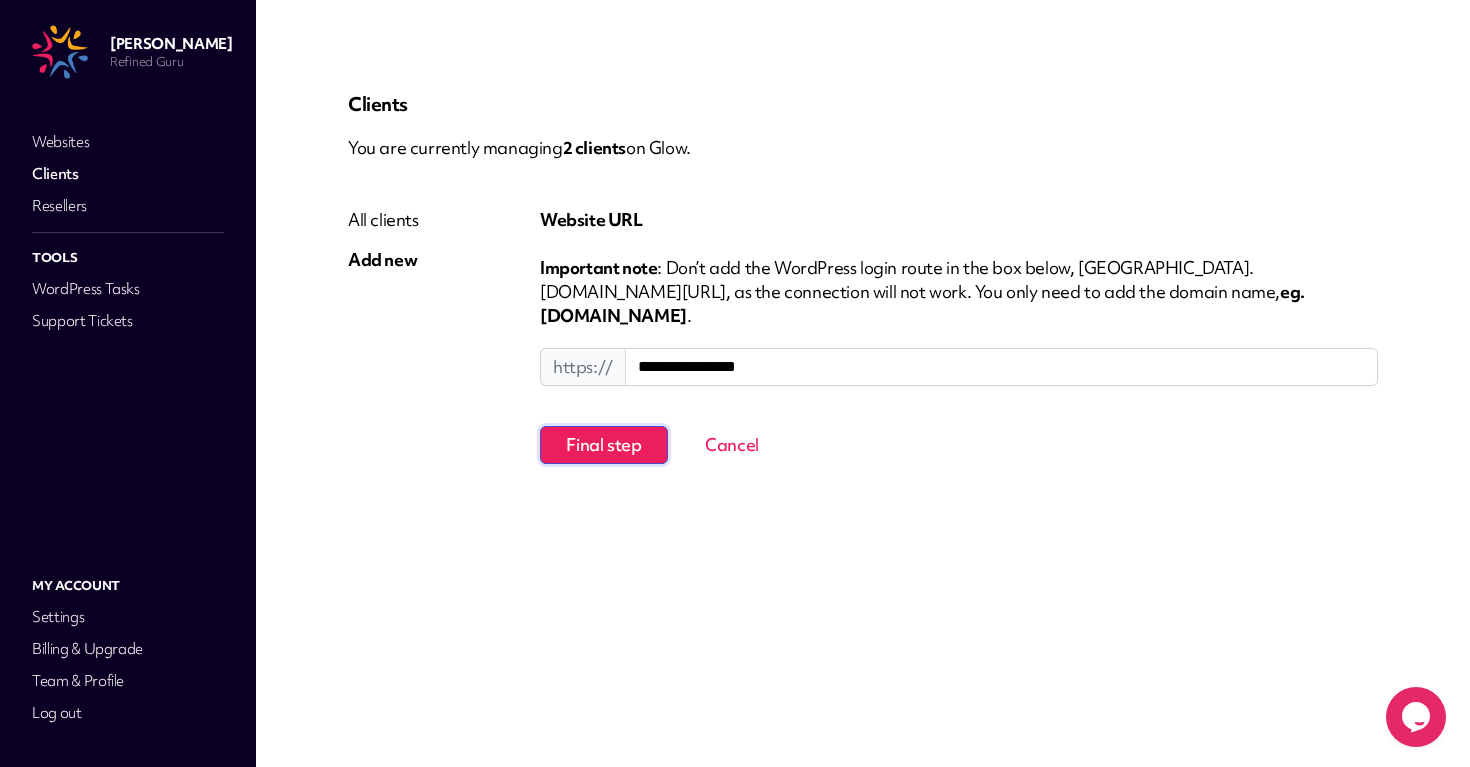 click on "Final step" at bounding box center [604, 445] 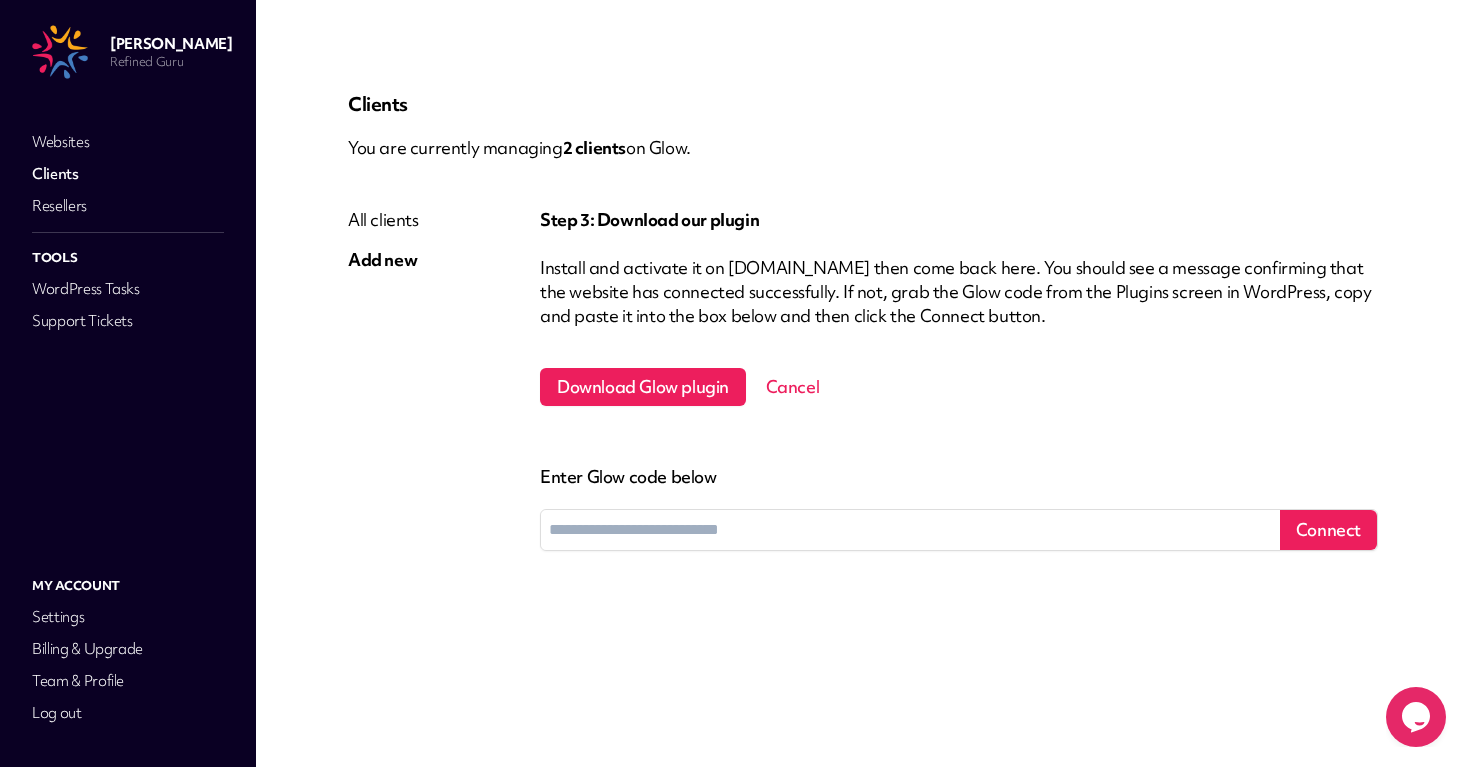 click on "Download Glow plugin" at bounding box center (643, 387) 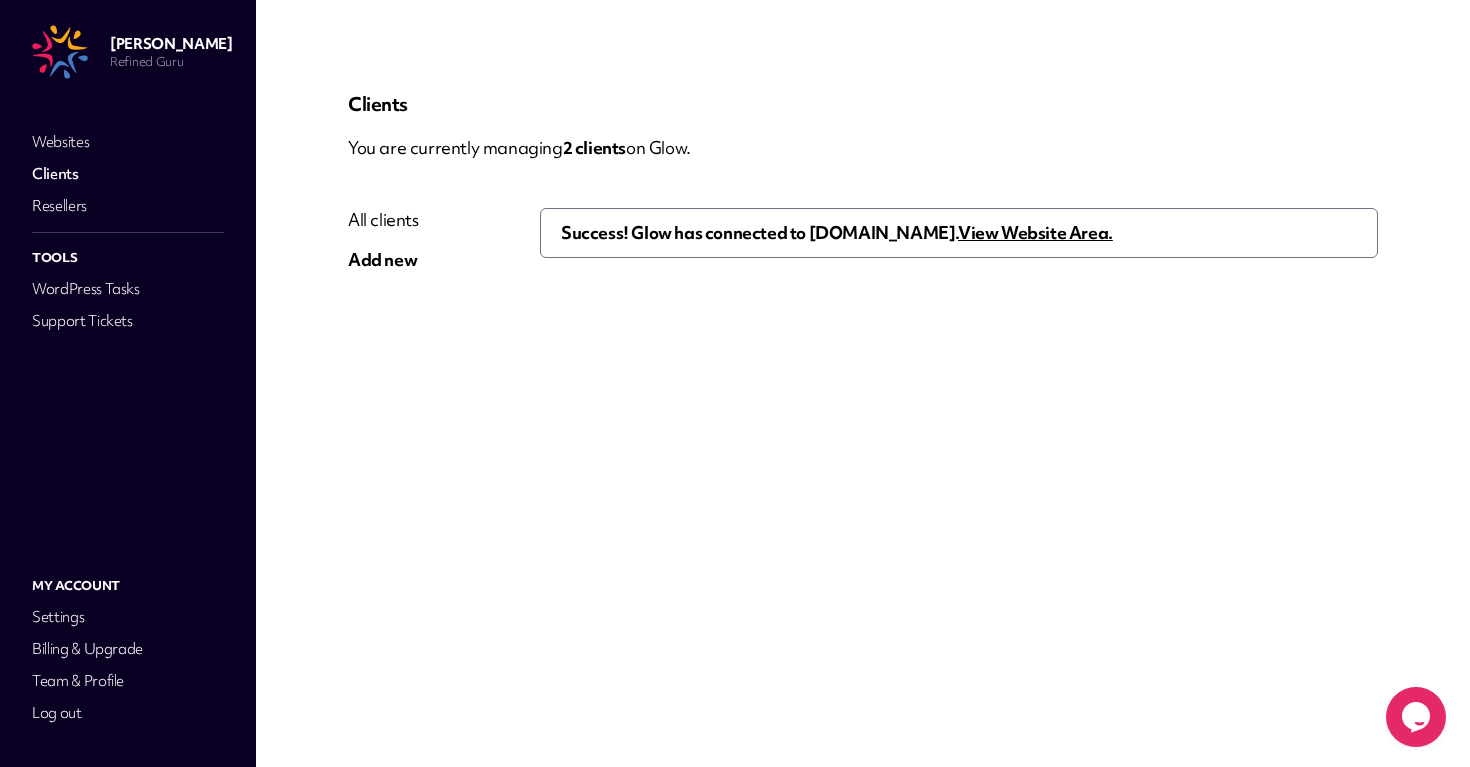 click on "View Website Area." at bounding box center (1035, 232) 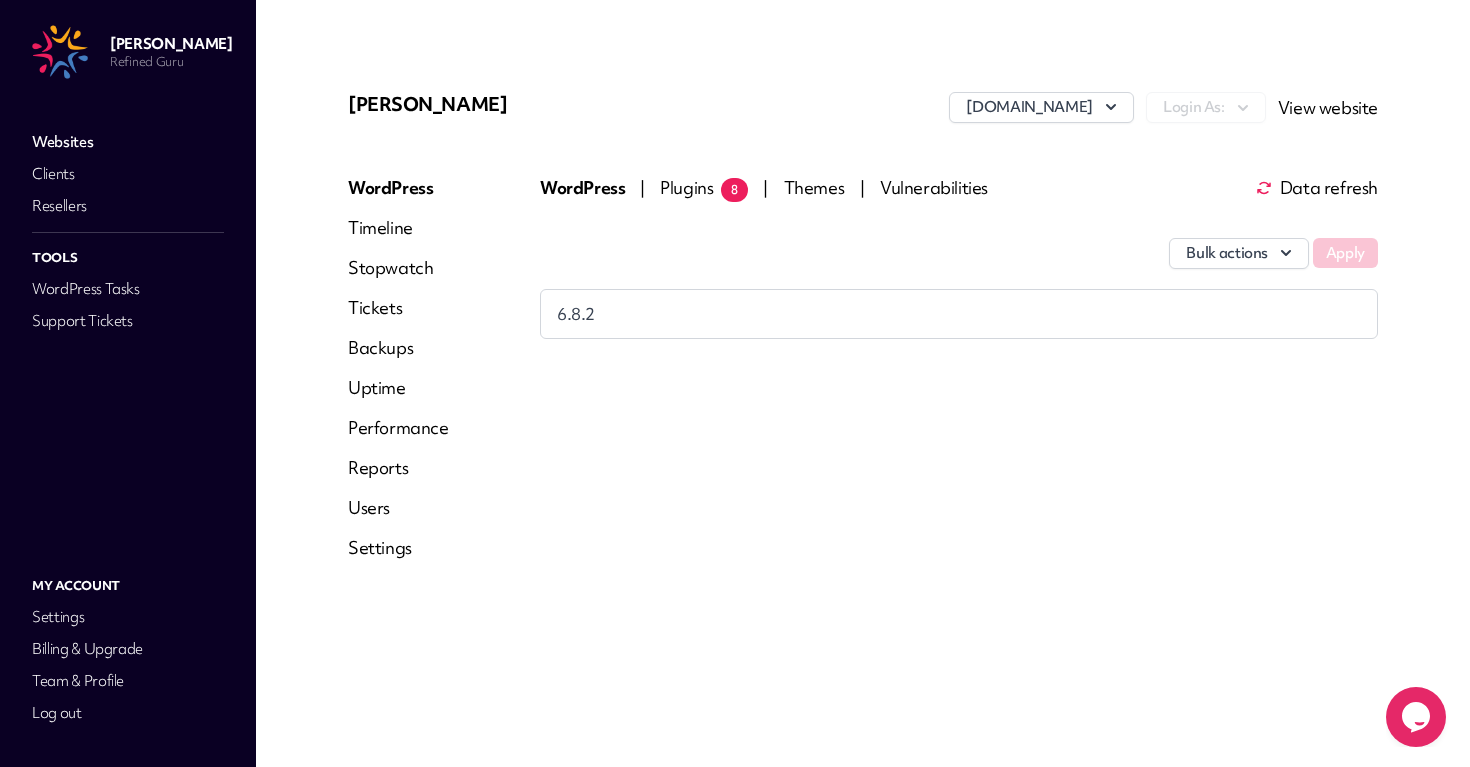 drag, startPoint x: 609, startPoint y: 312, endPoint x: 546, endPoint y: 312, distance: 63 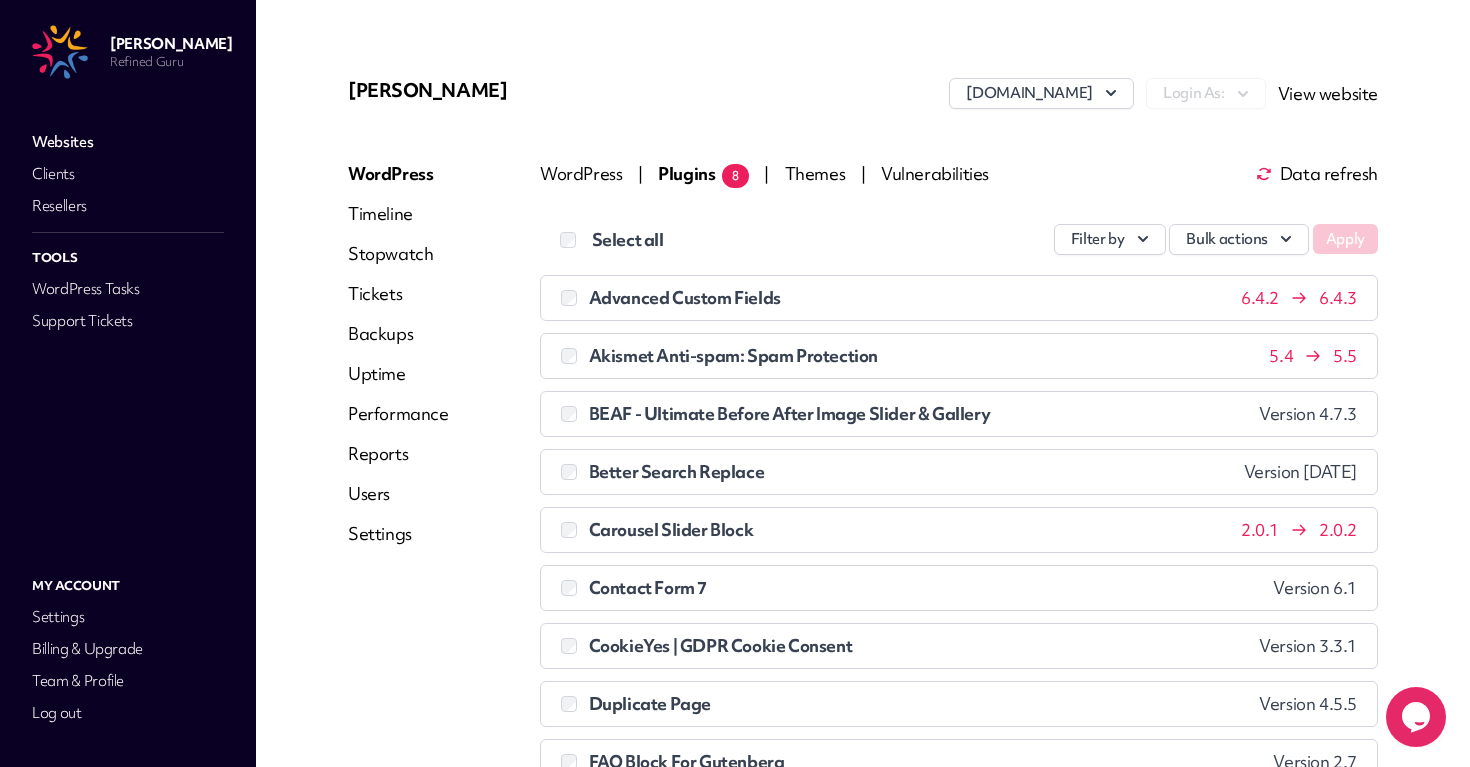 scroll, scrollTop: 0, scrollLeft: 0, axis: both 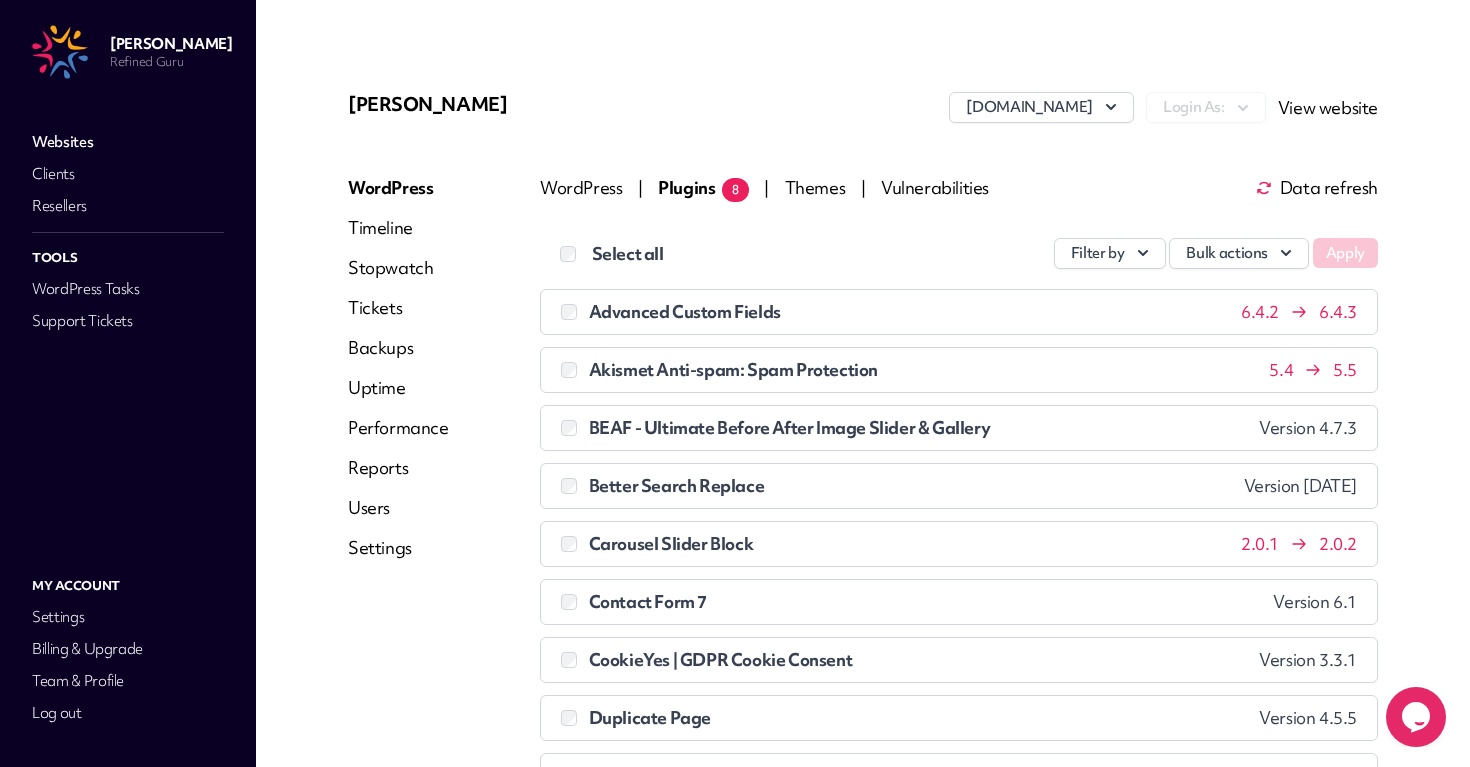 click on "Vulnerabilities" at bounding box center [935, 187] 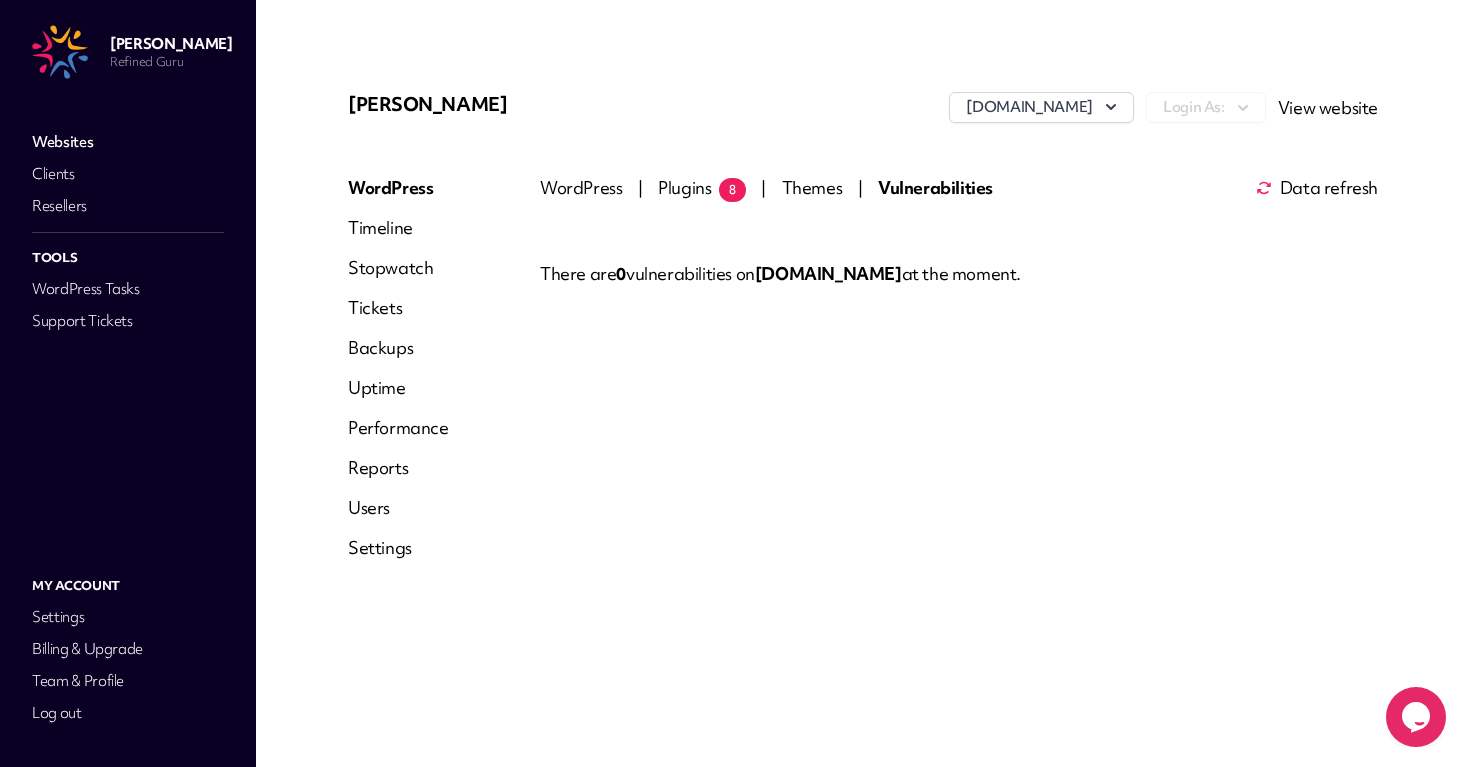 click on "Plugins
8" at bounding box center (702, 187) 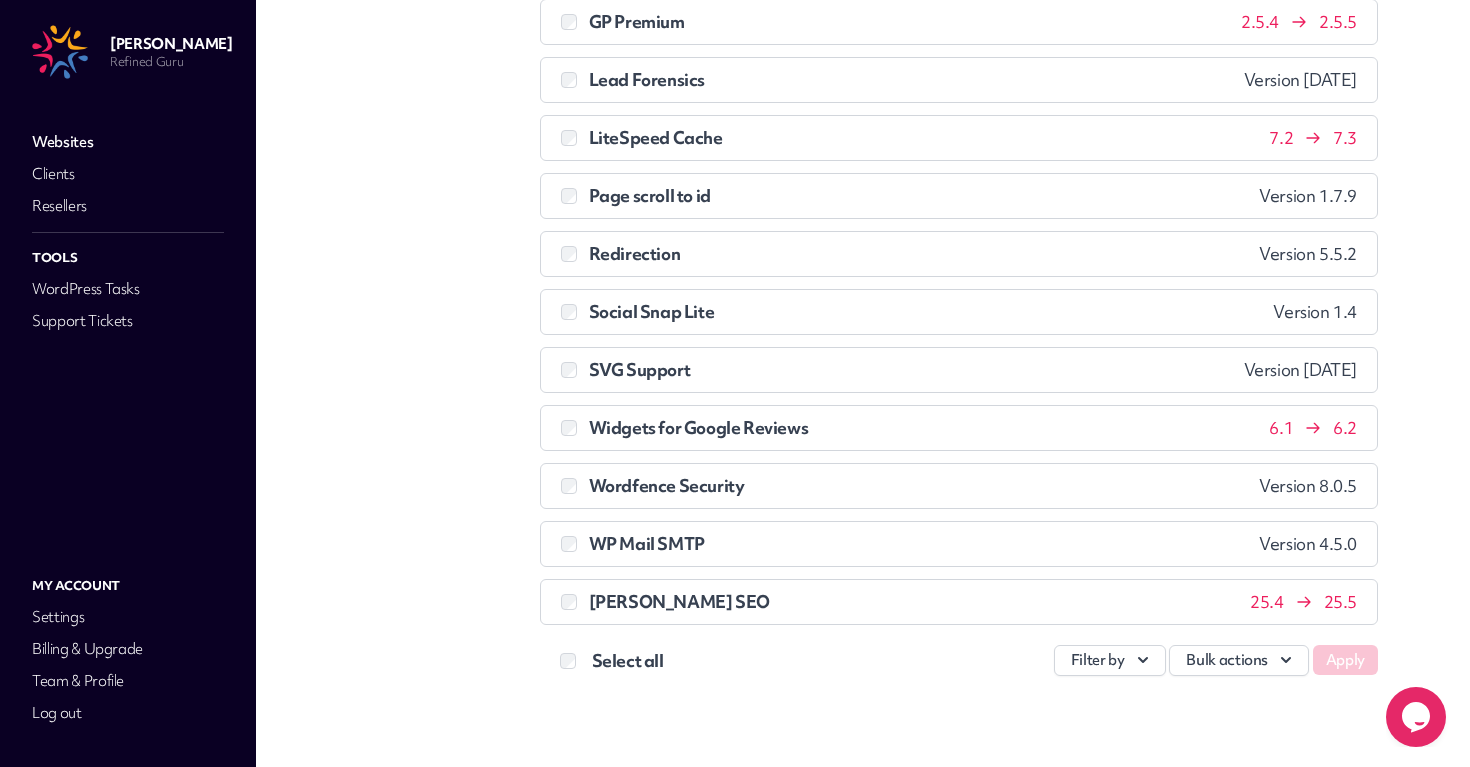 scroll, scrollTop: 0, scrollLeft: 0, axis: both 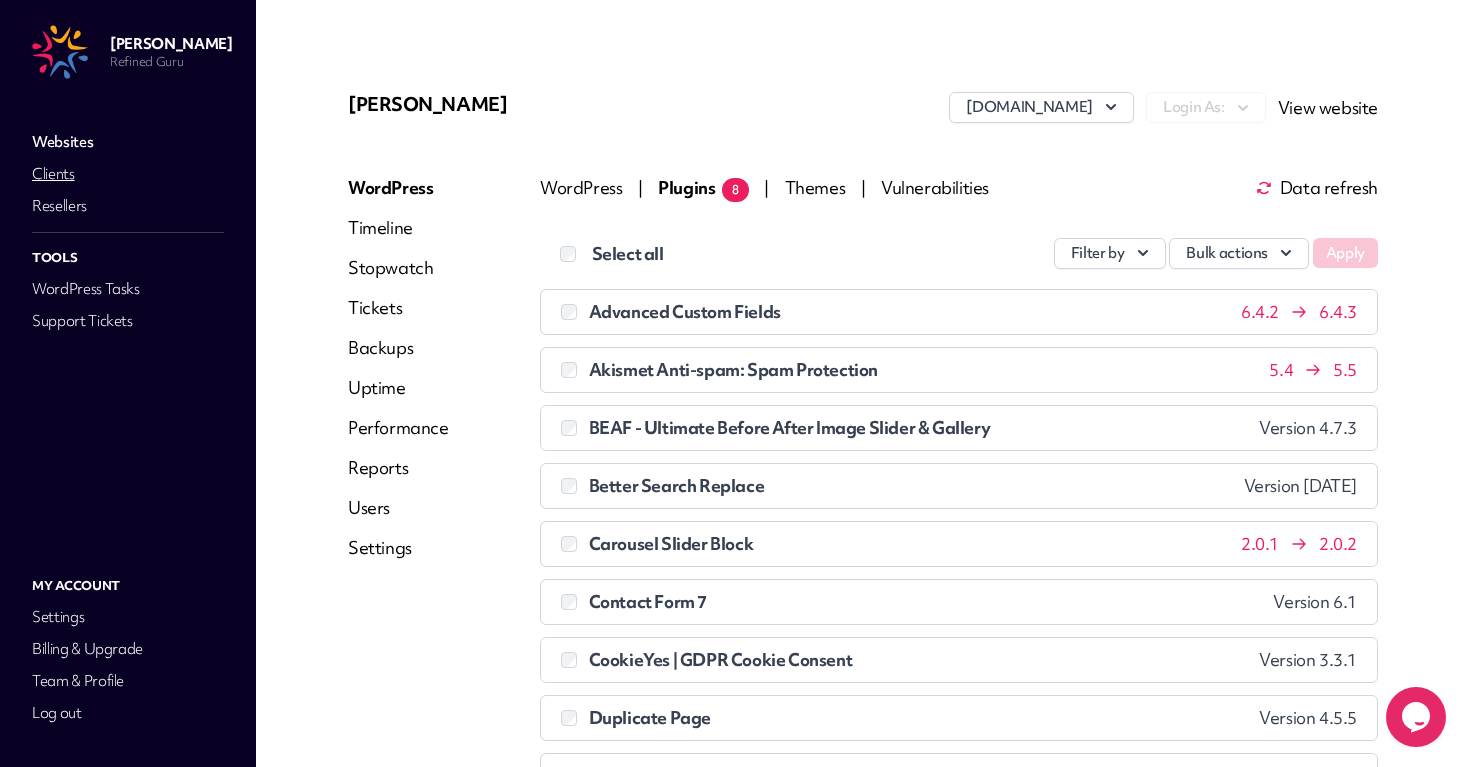 click on "Clients" at bounding box center [128, 174] 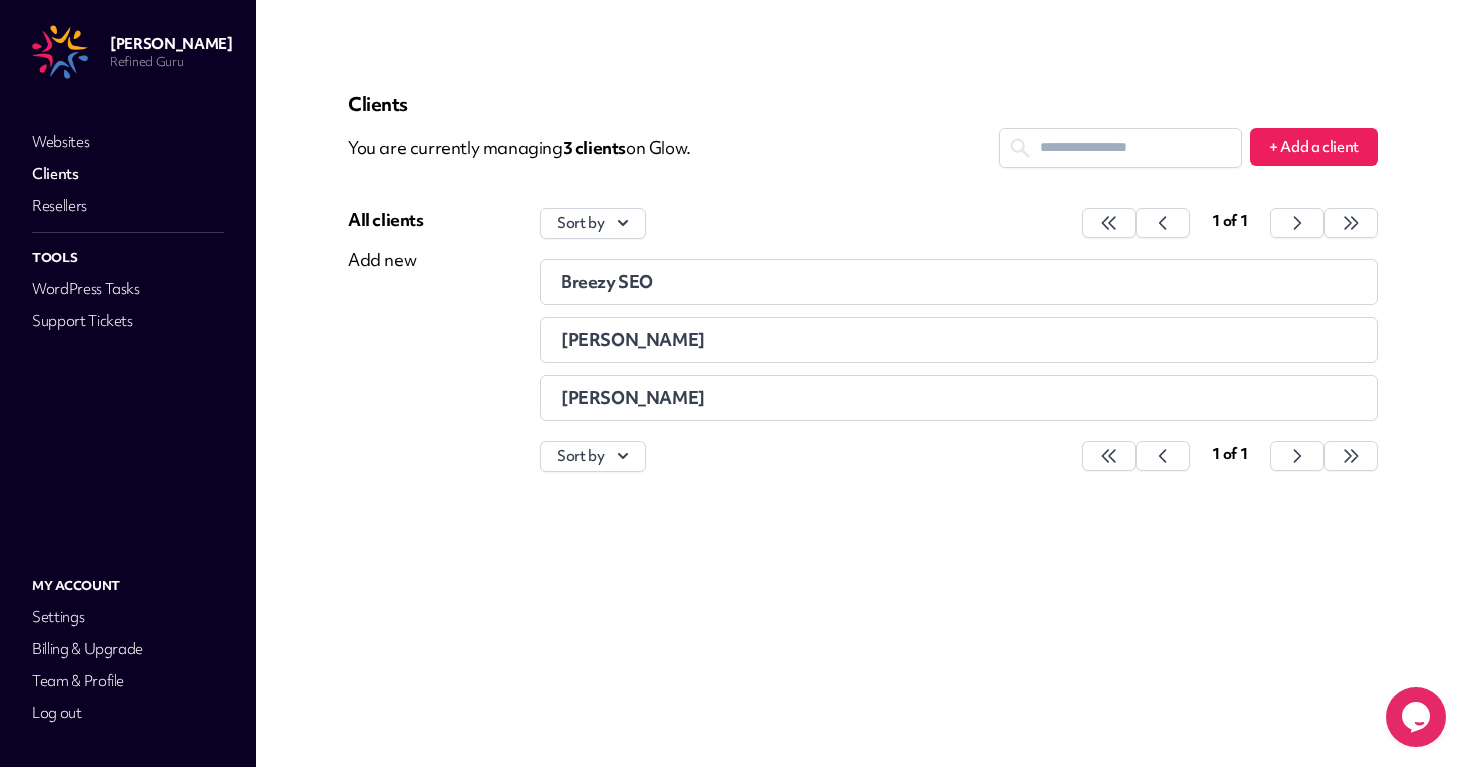 click on "[PERSON_NAME]" at bounding box center (633, 339) 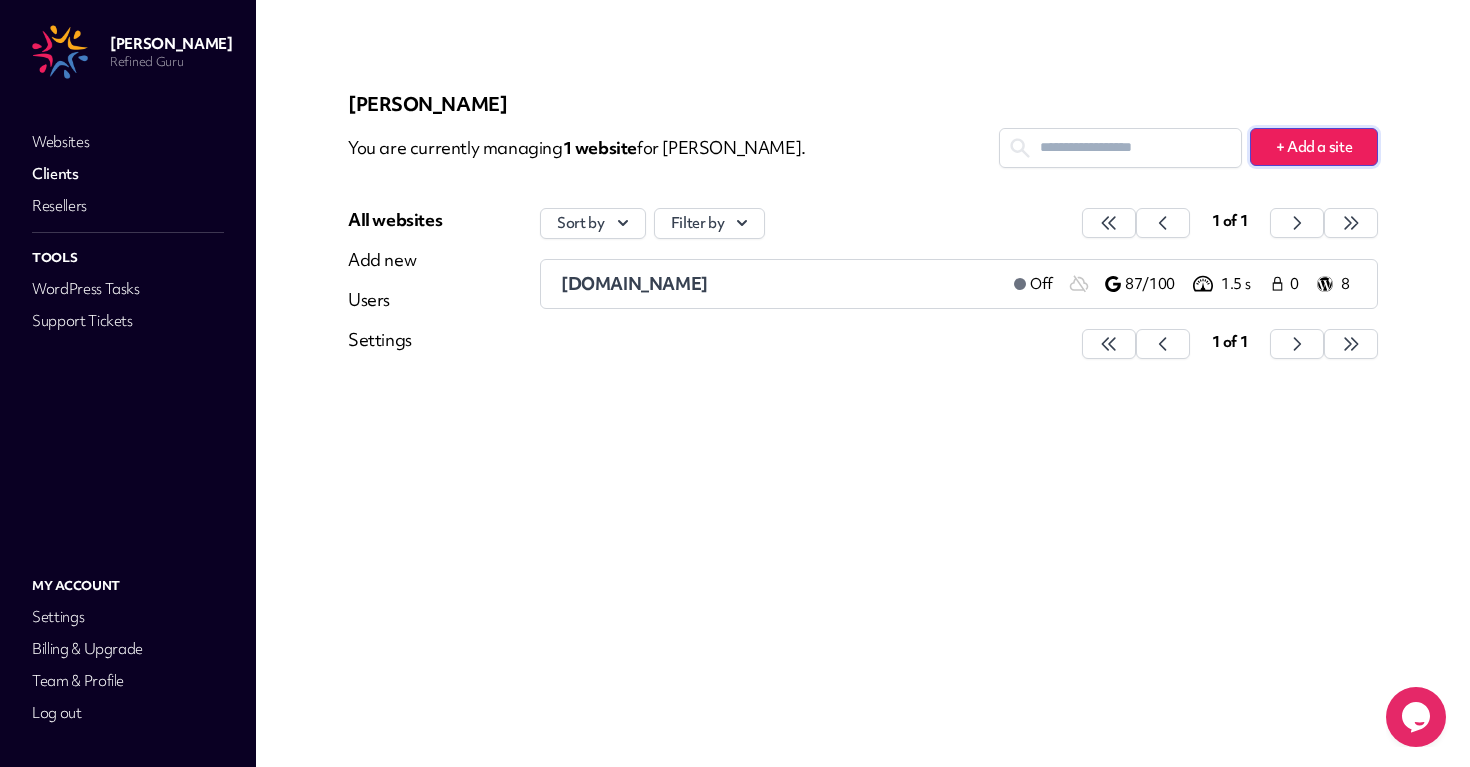 click on "+ Add a site" at bounding box center (1314, 147) 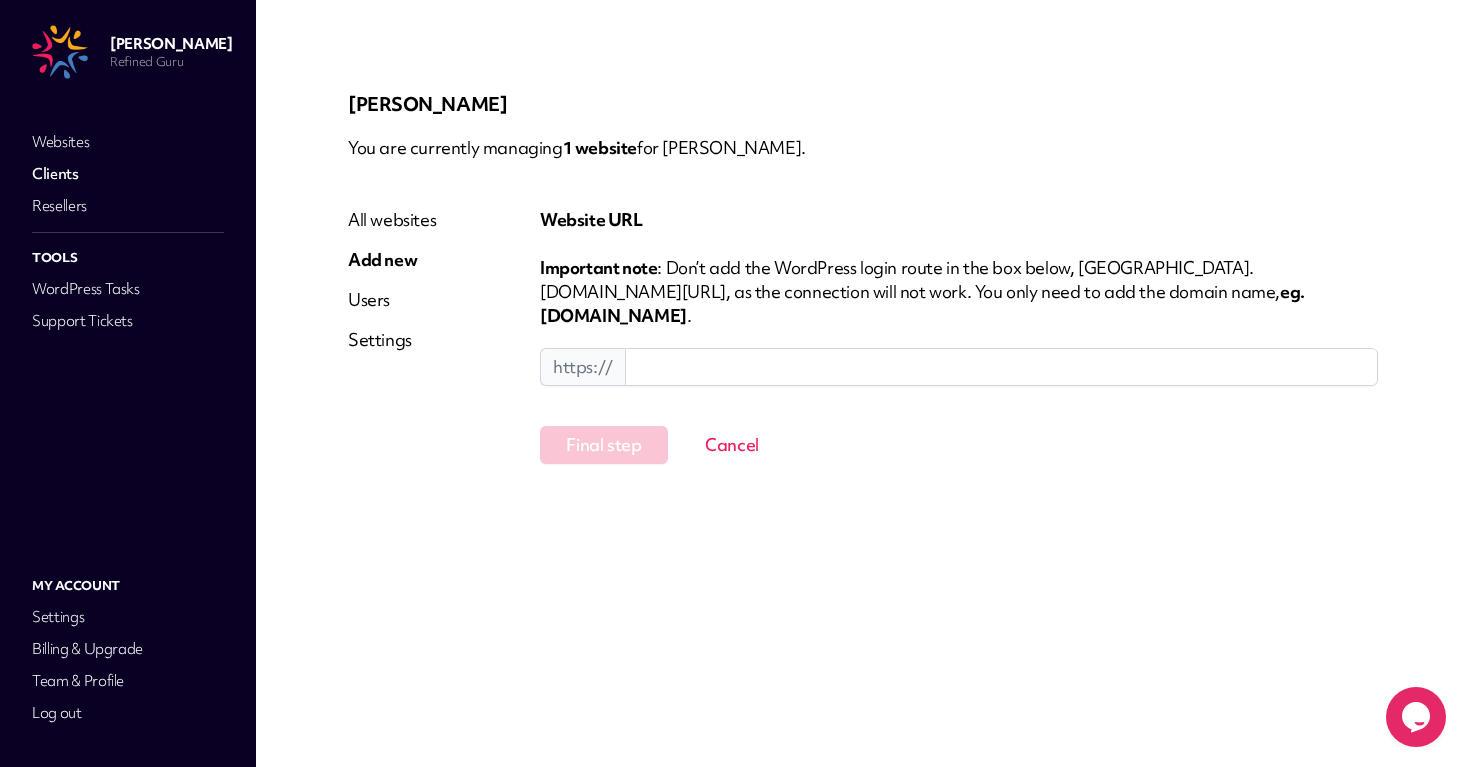 click at bounding box center (1001, 367) 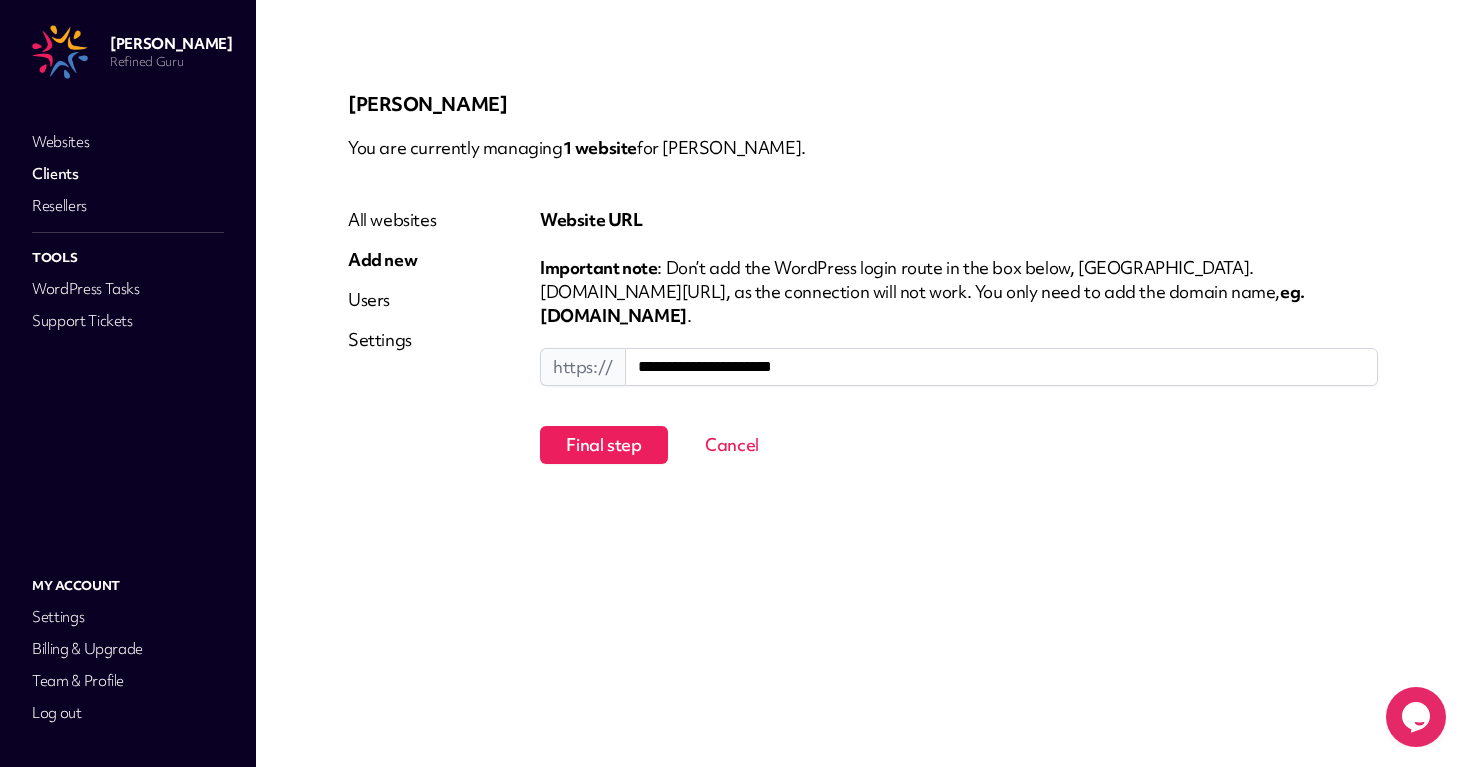 type on "**********" 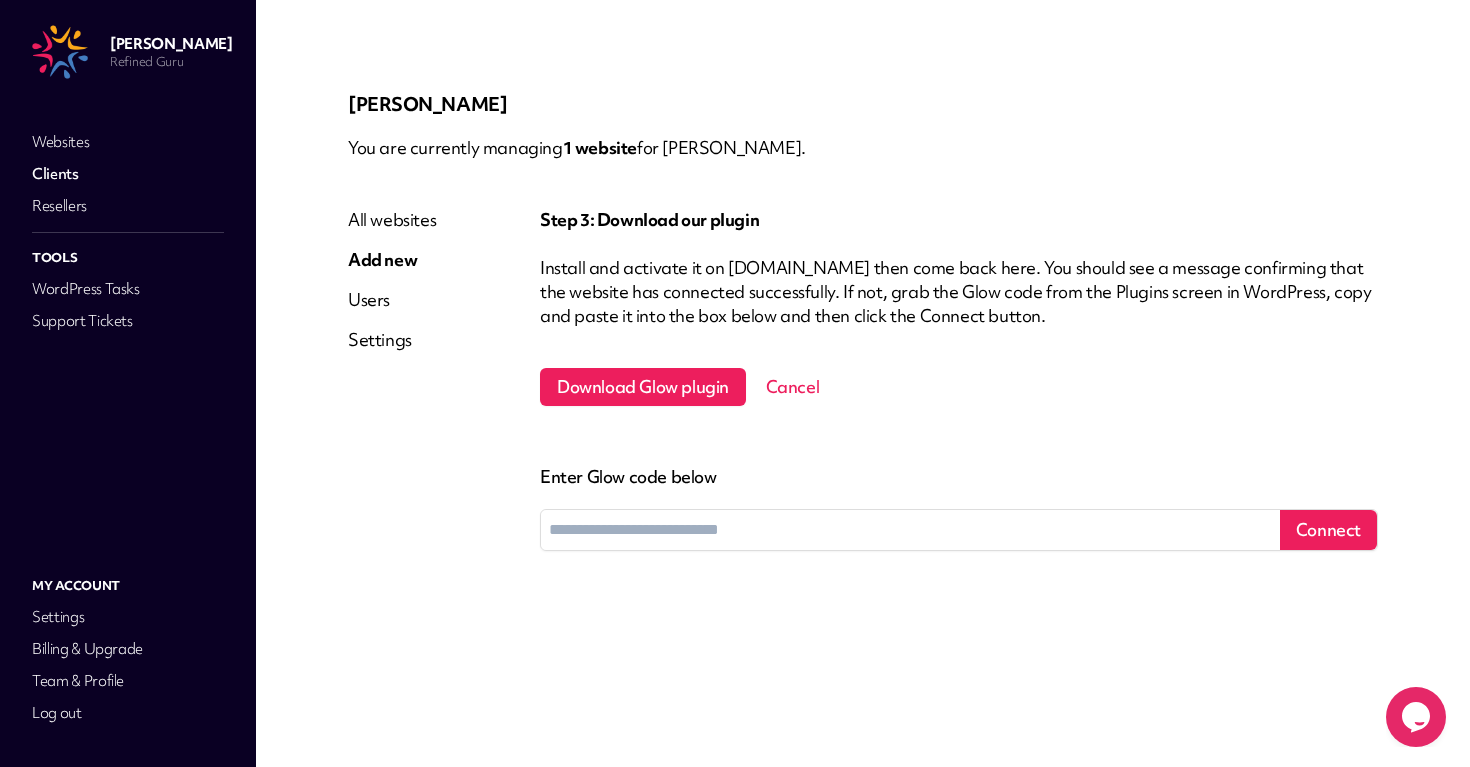 click on "Download Glow plugin" at bounding box center [643, 387] 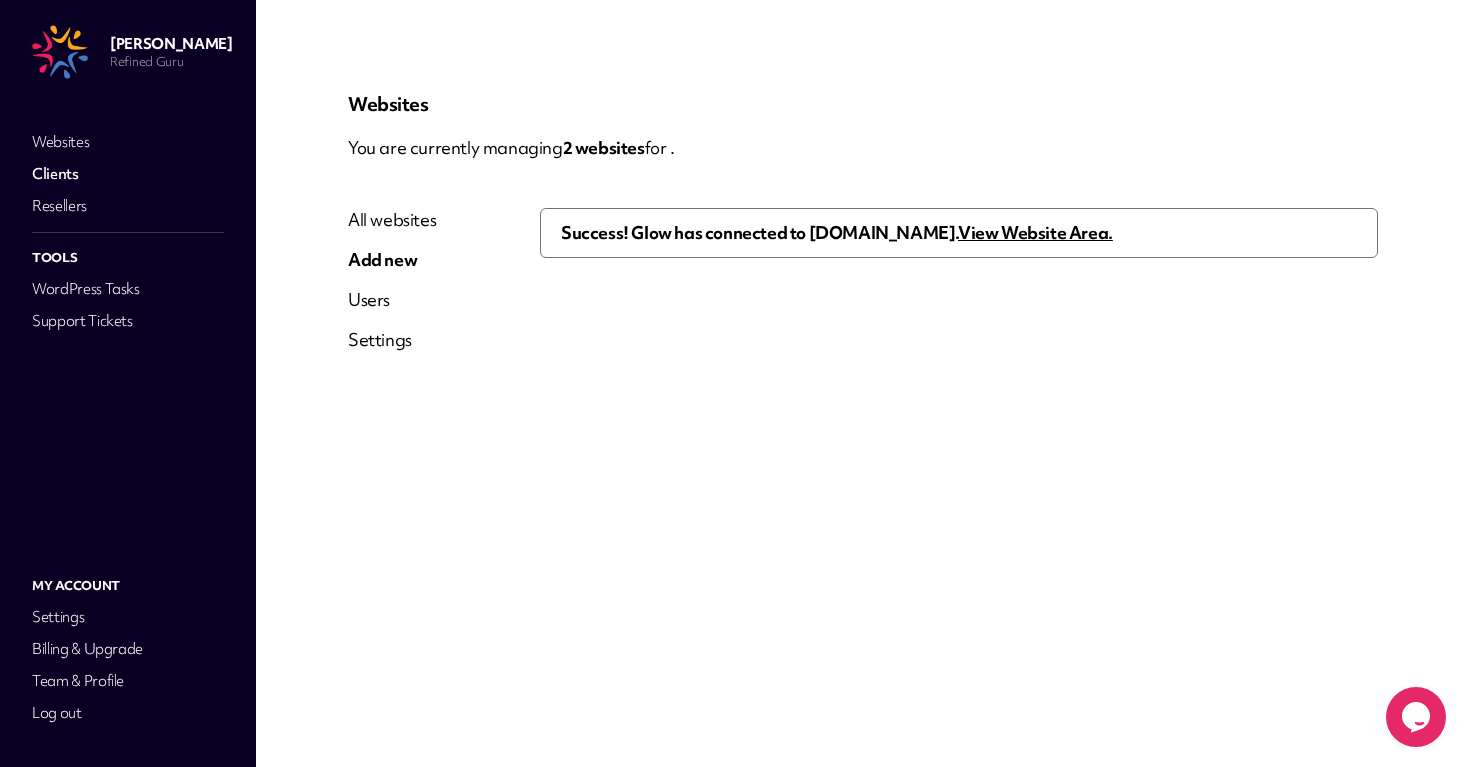 click on "View Website Area." at bounding box center (1035, 232) 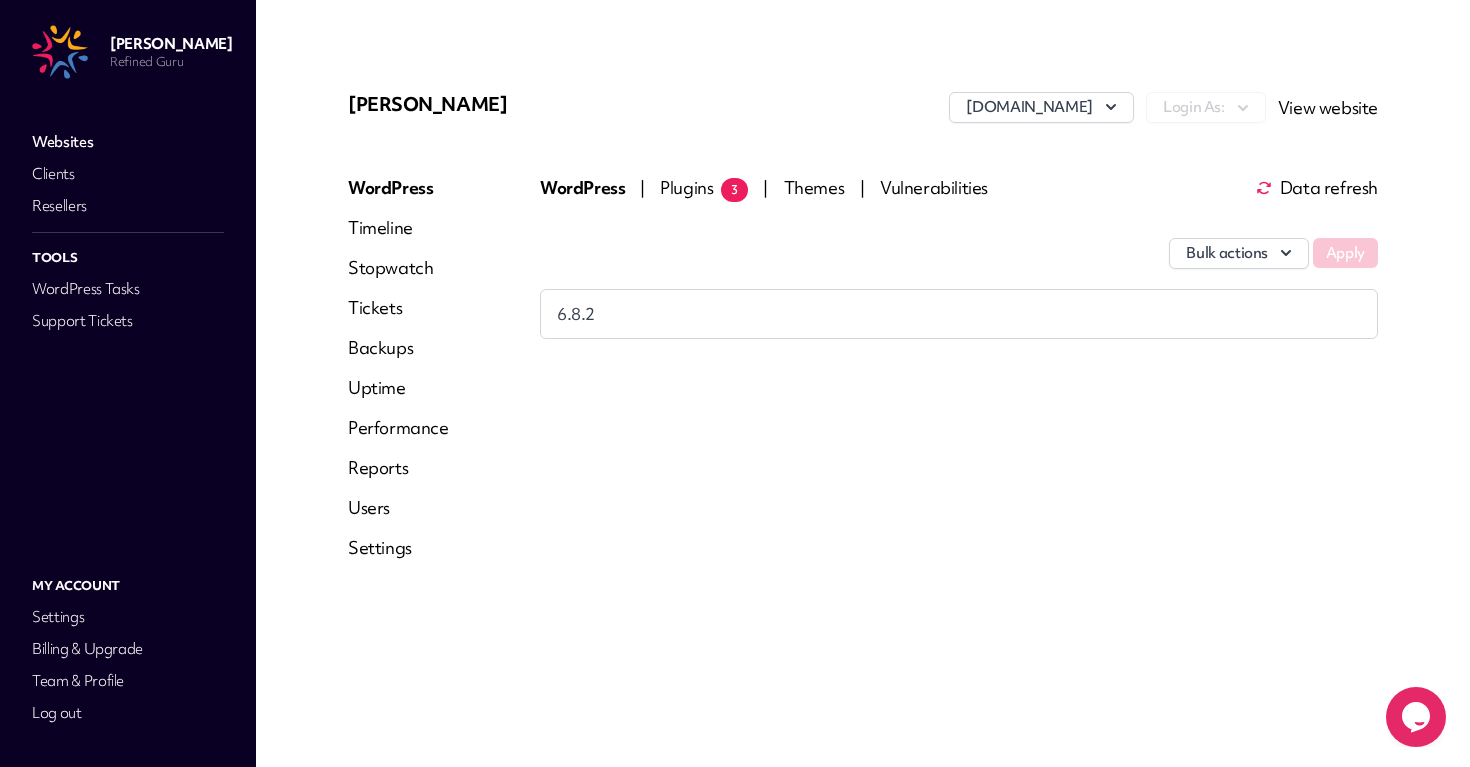 click on "Plugins
3" at bounding box center [704, 187] 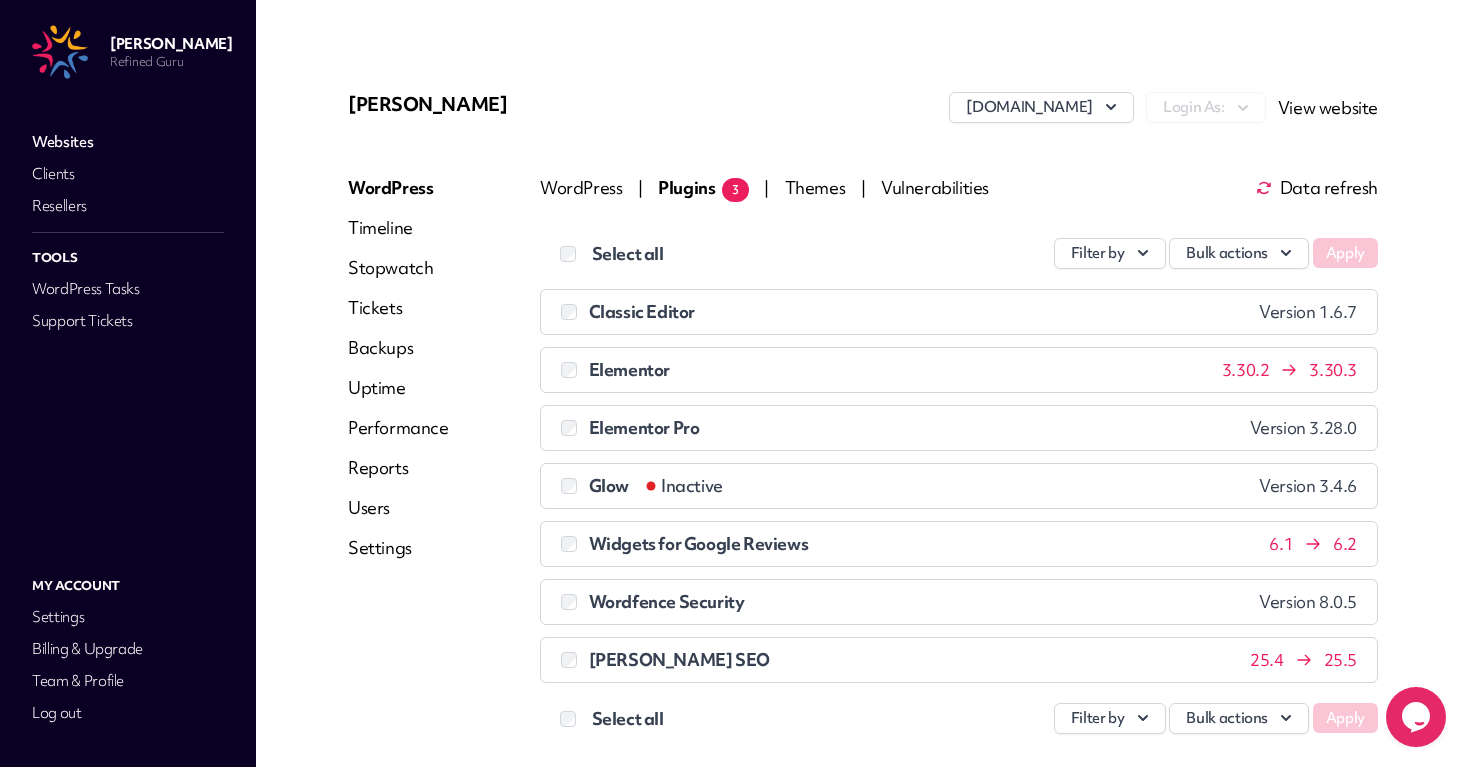 scroll, scrollTop: 58, scrollLeft: 0, axis: vertical 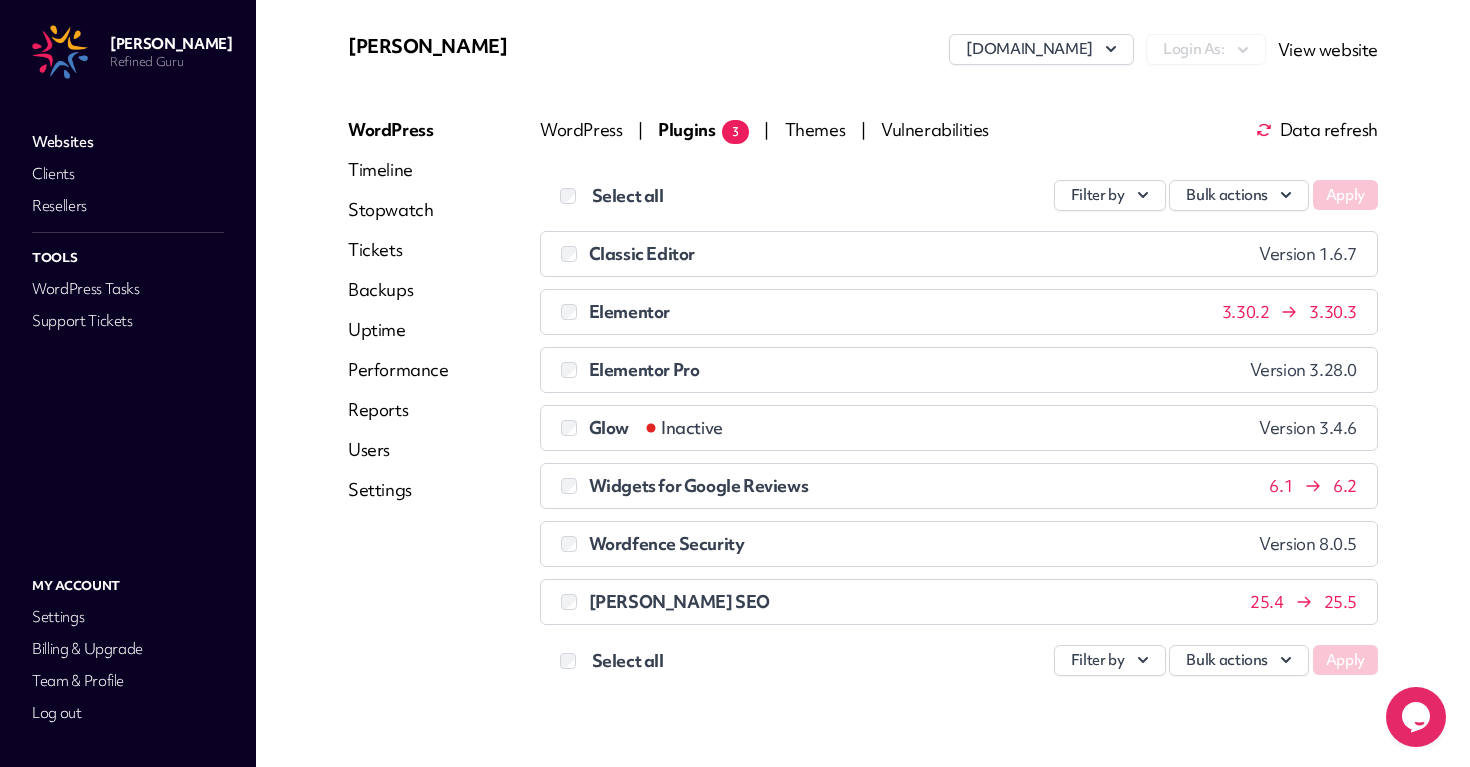 click on "Inactive" at bounding box center (684, 427) 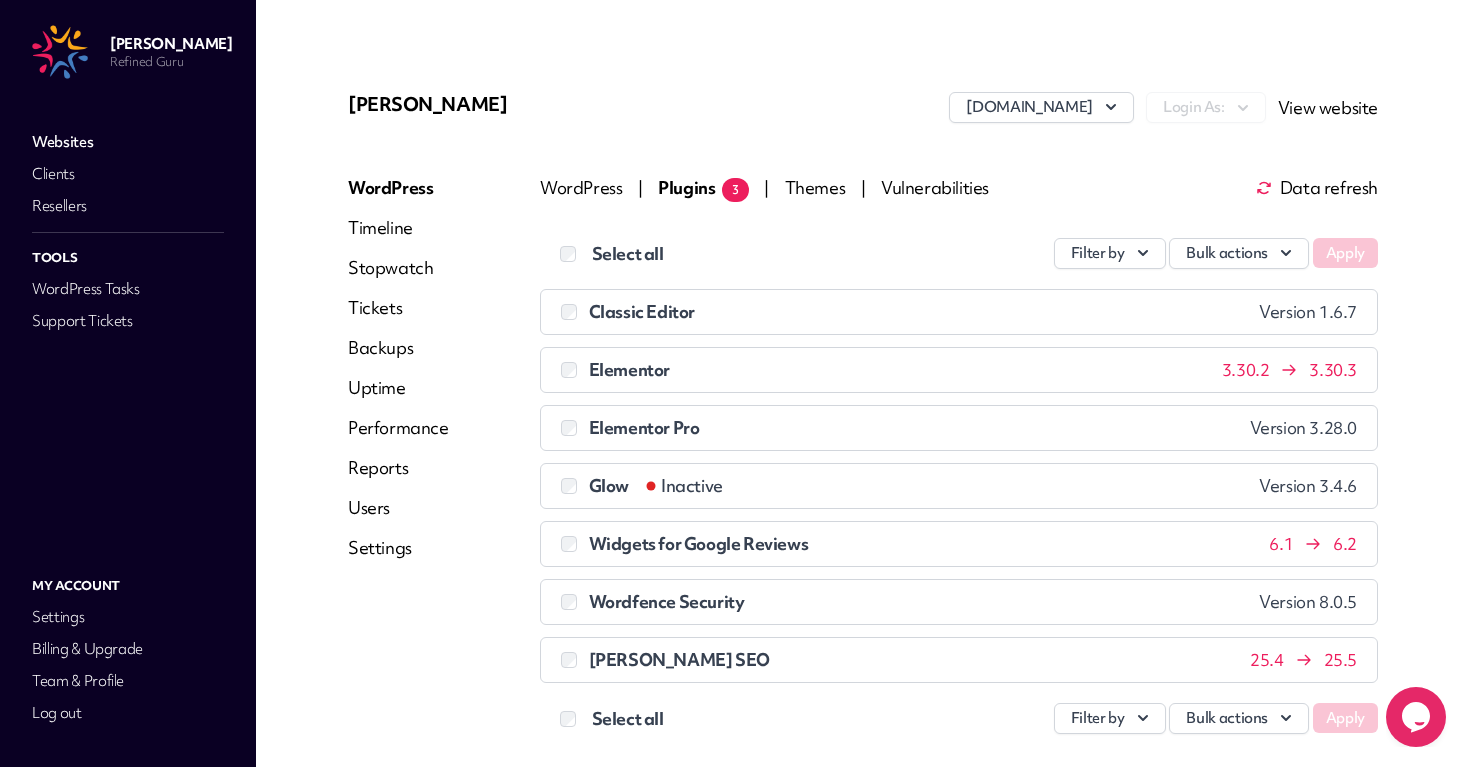 click on "Websites" at bounding box center [128, 142] 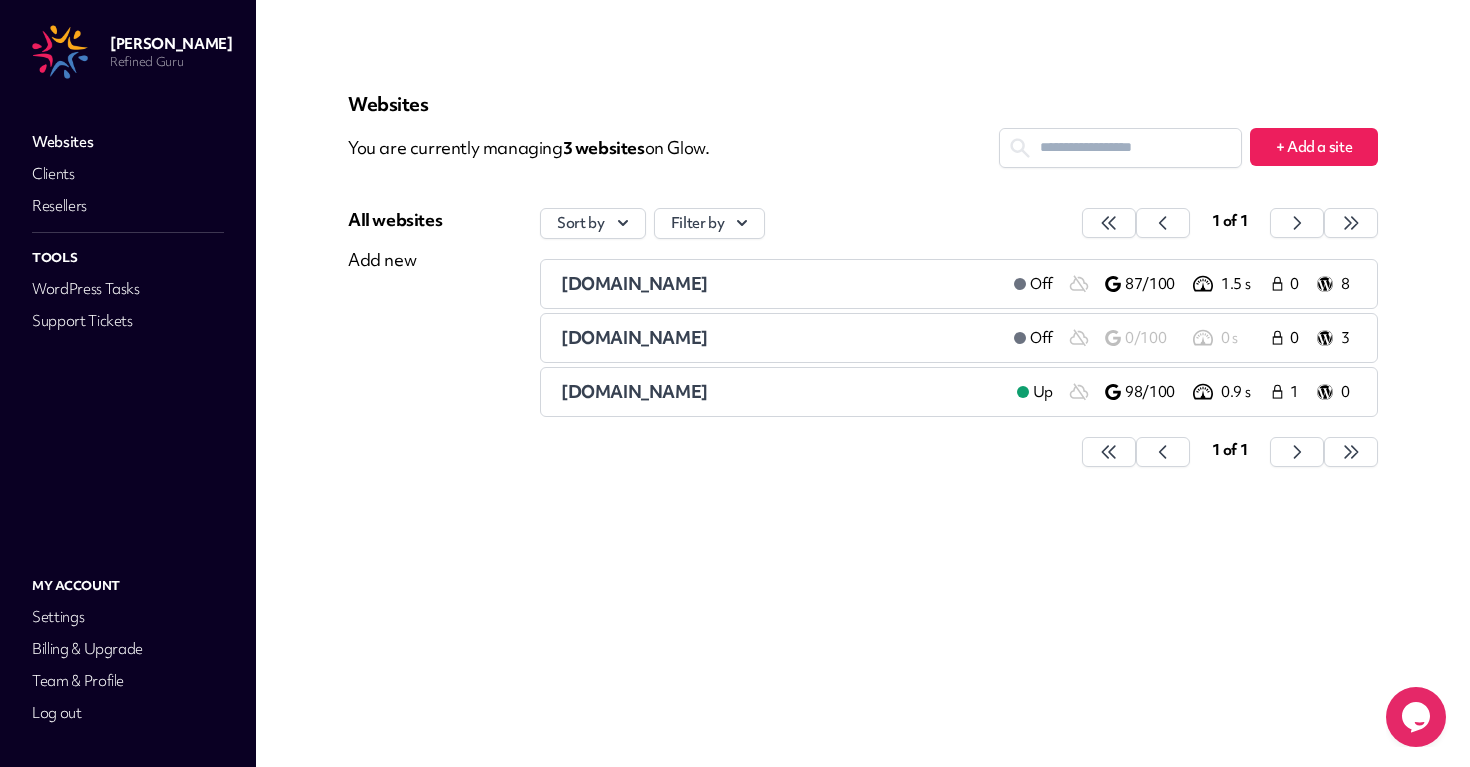 click on "[DOMAIN_NAME]" at bounding box center [779, 284] 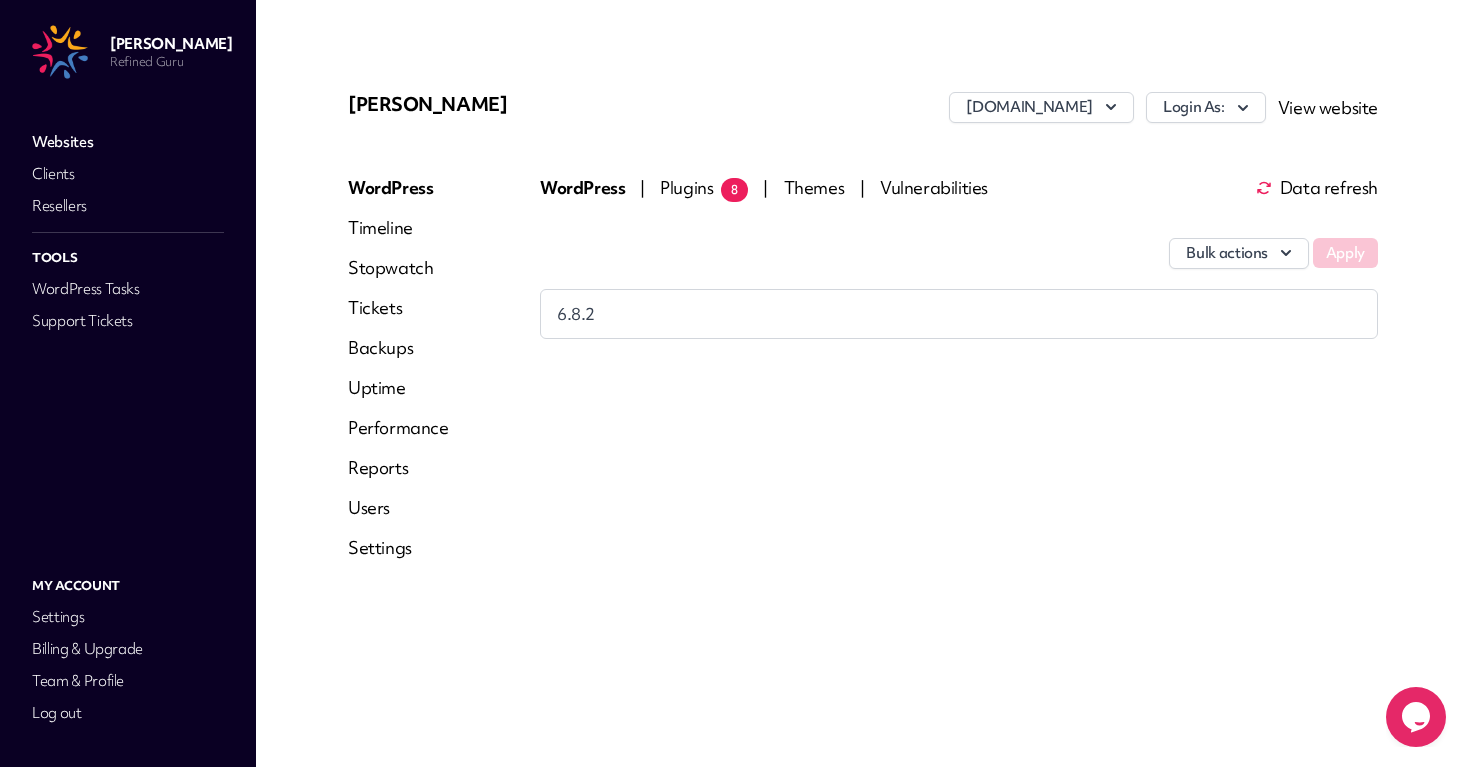 click on "Uptime" at bounding box center (398, 388) 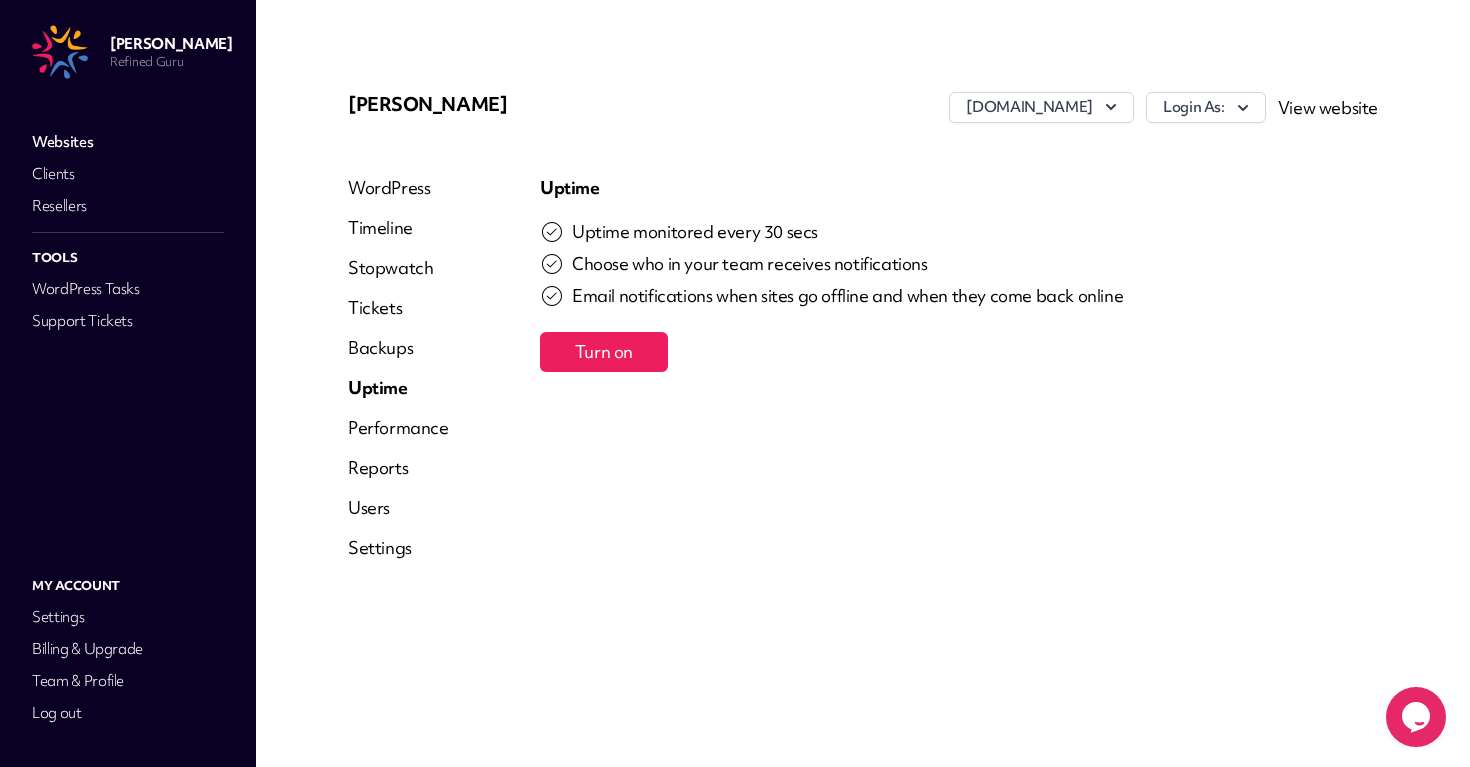 click on "Turn on" at bounding box center (604, 351) 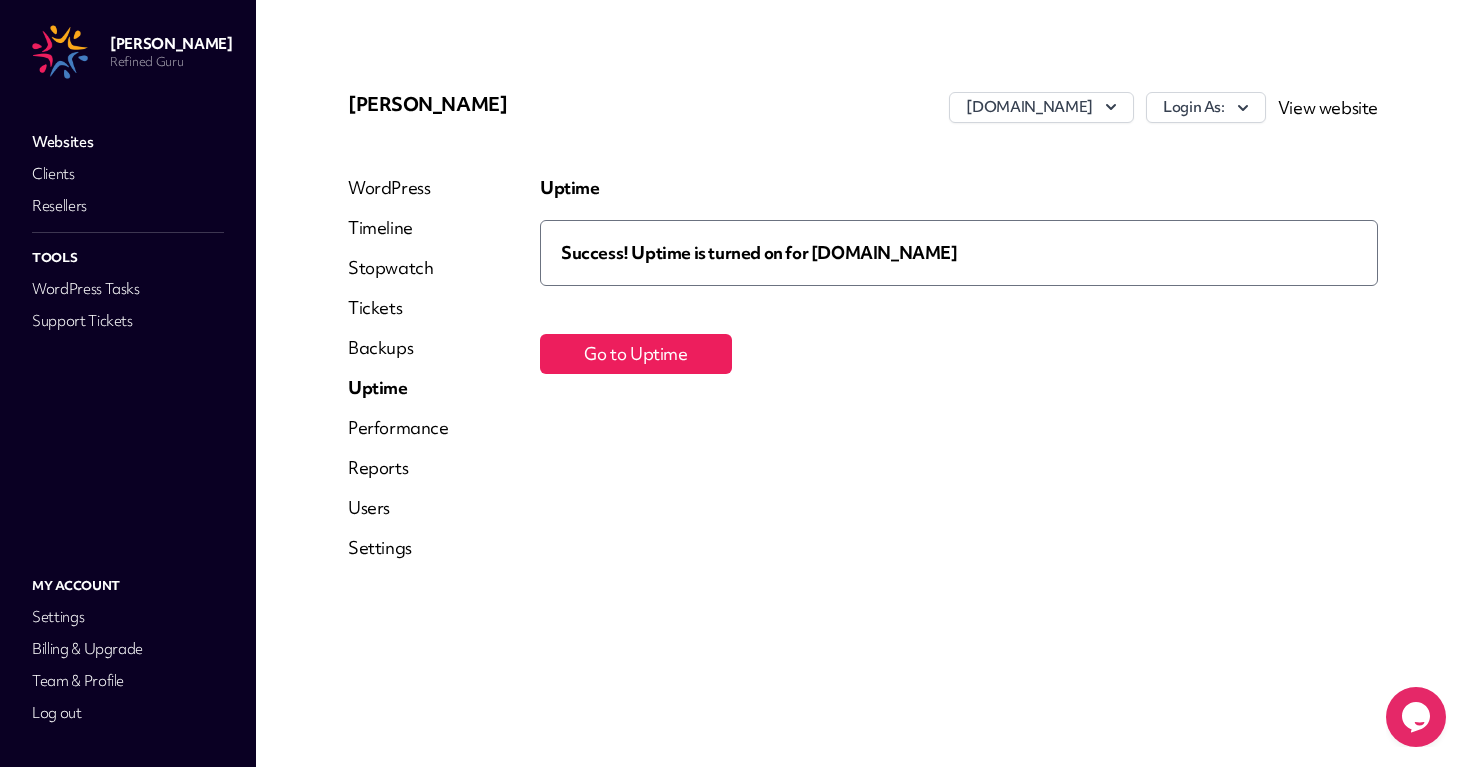 click on "Go to Uptime" at bounding box center [636, 354] 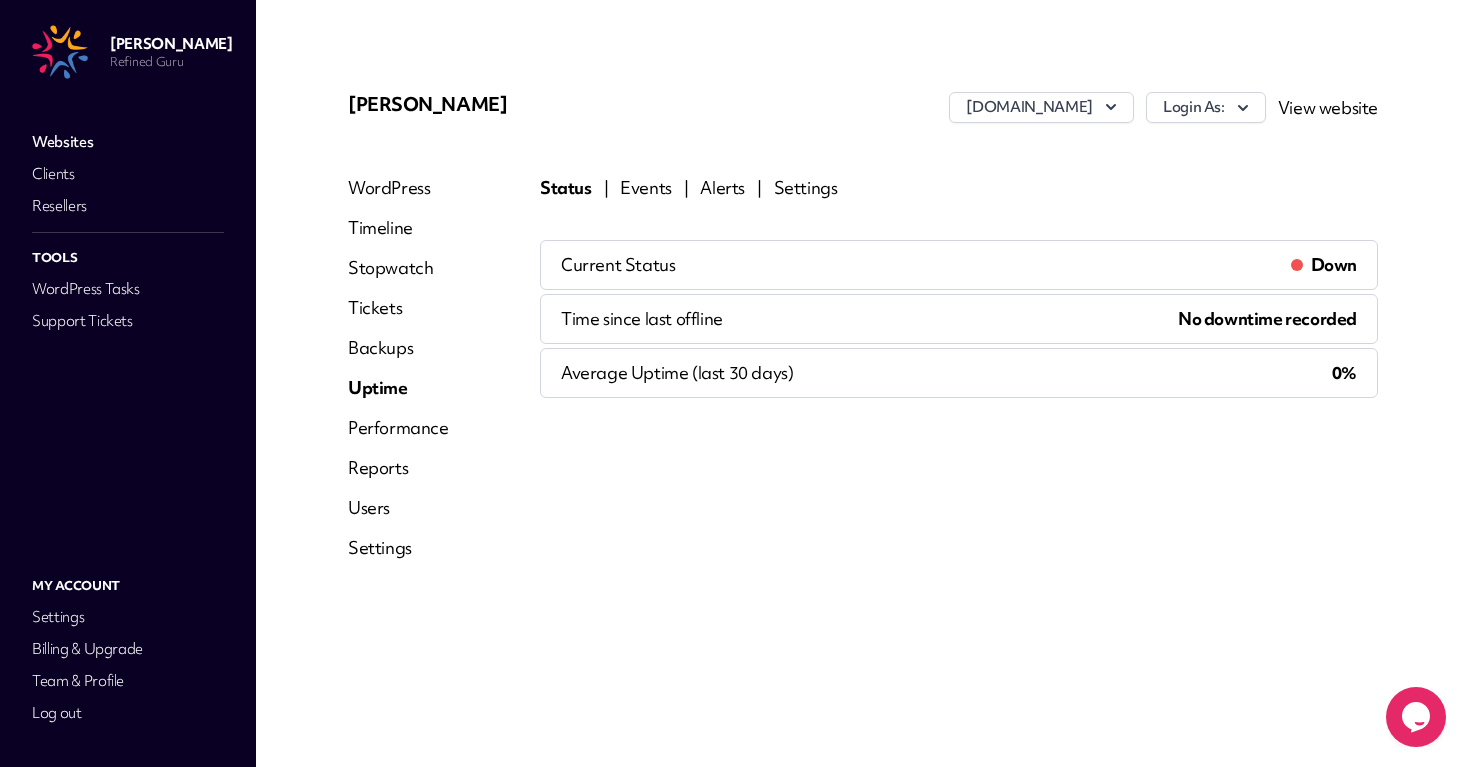 click on "[PERSON_NAME]
[DOMAIN_NAME]
Login As:
View website
WordPress
Timeline
Stopwatch
Tickets
Backups
Uptime
Performance
Reports
Users
Settings
Status
|
Events
|
Alerts
|
Settings
Current Status
down
Time since last offline
No downtime recorded
Average Uptime  (last 30 days)
0%" at bounding box center (863, 334) 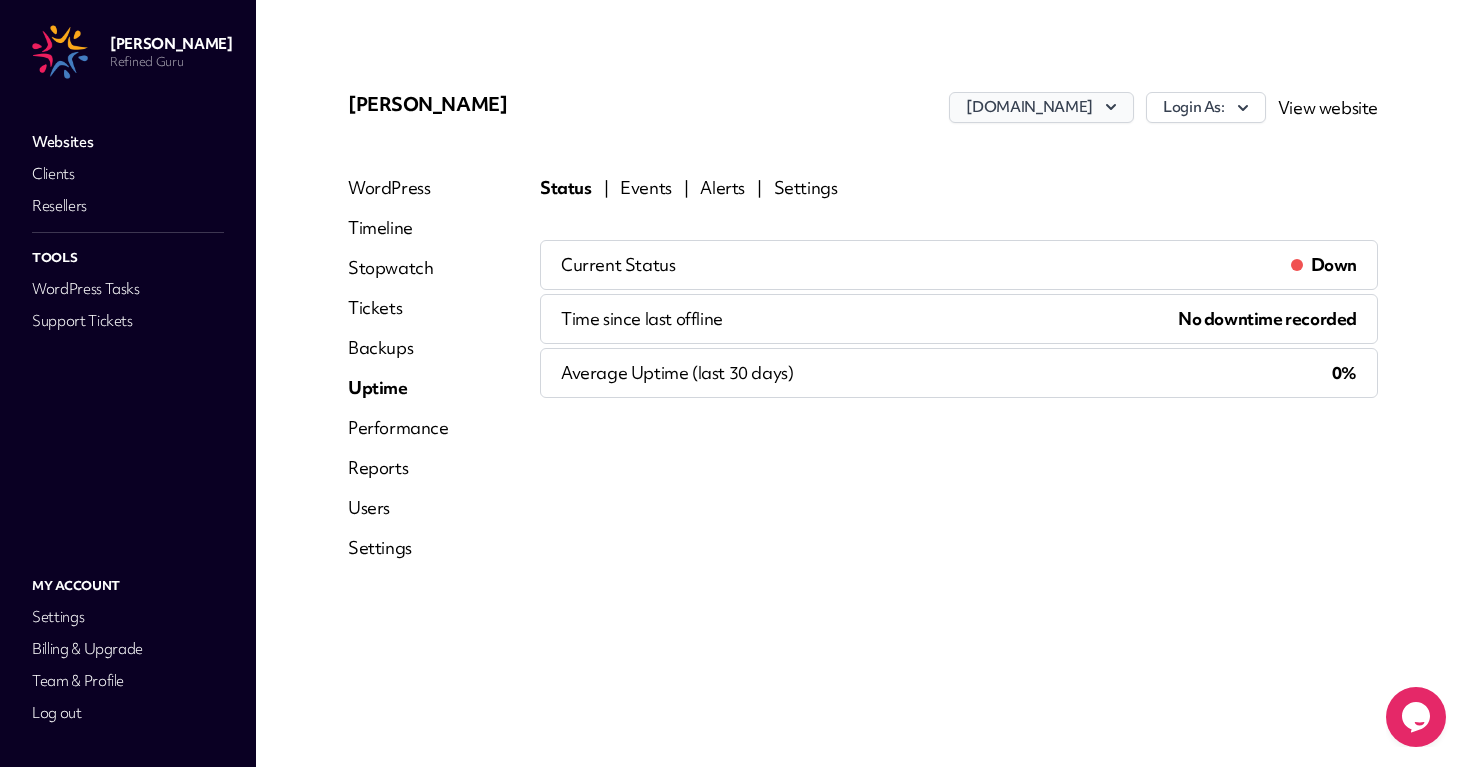 click 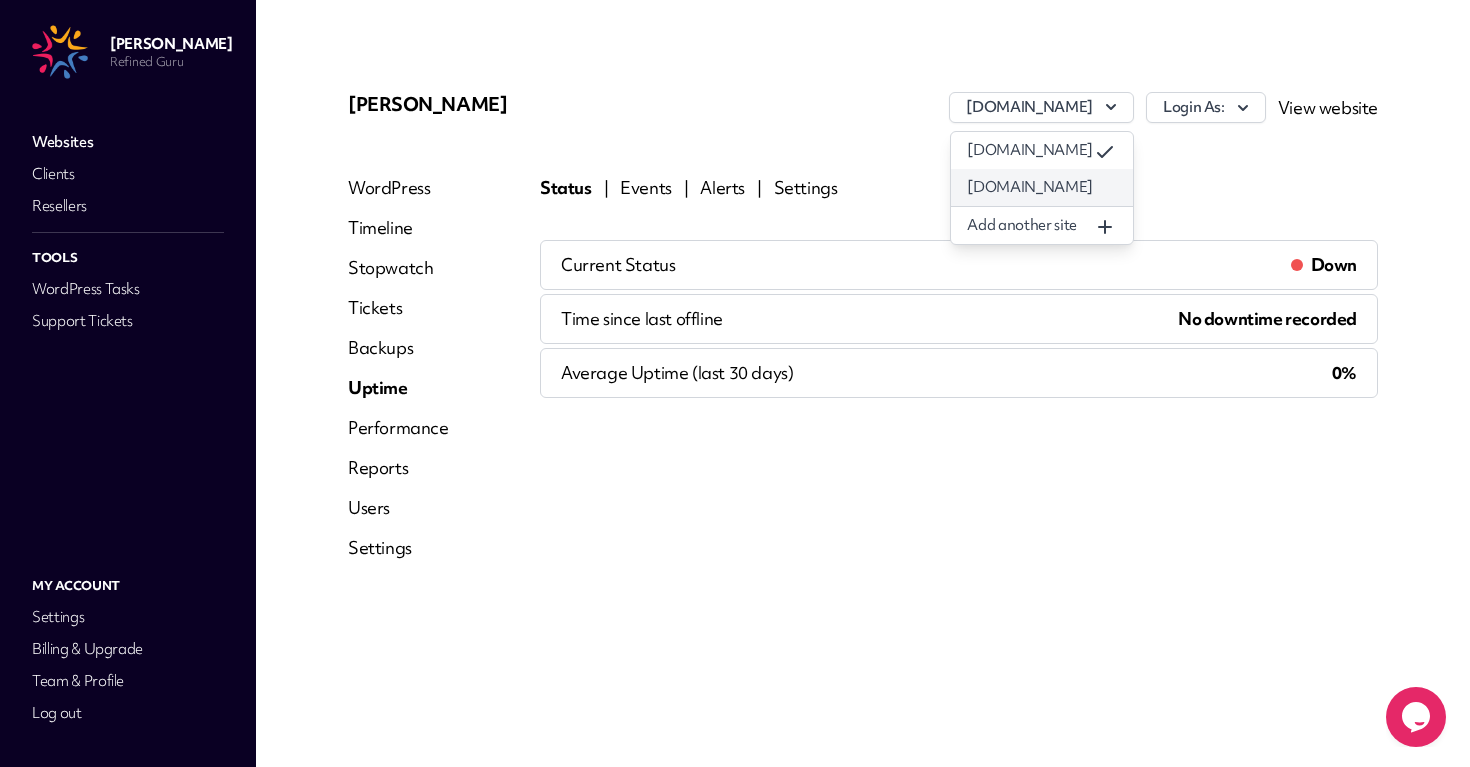 click on "[DOMAIN_NAME]" at bounding box center [1041, 187] 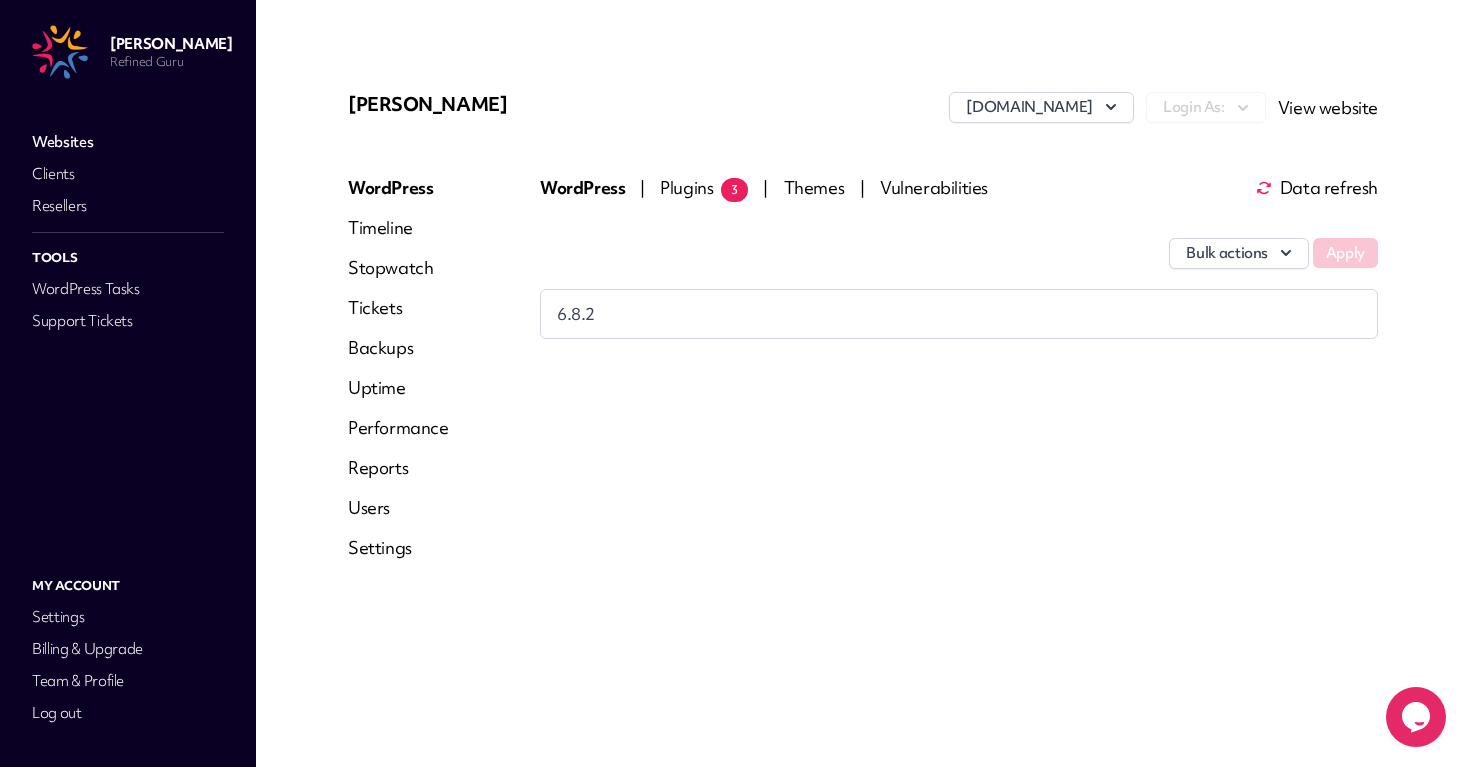 click on "WordPress
Timeline
Stopwatch
Tickets
Backups
Uptime
Performance
Reports
Users
Settings" at bounding box center [398, 376] 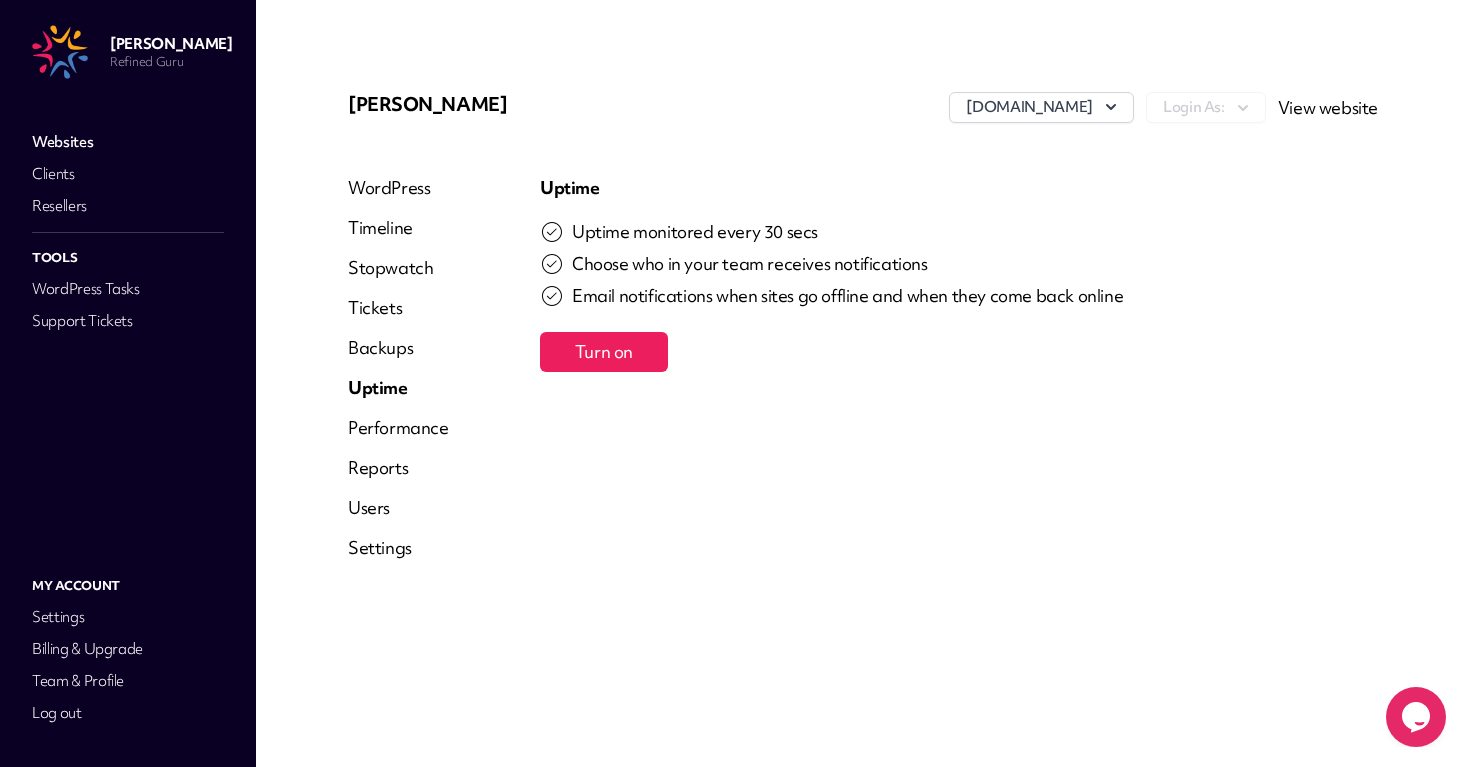 click on "Uptime     Uptime monitored every 30 secs     Choose who in your team receives notifications     Email notifications when sites go offline and when they come back online   Turn on" at bounding box center (959, 376) 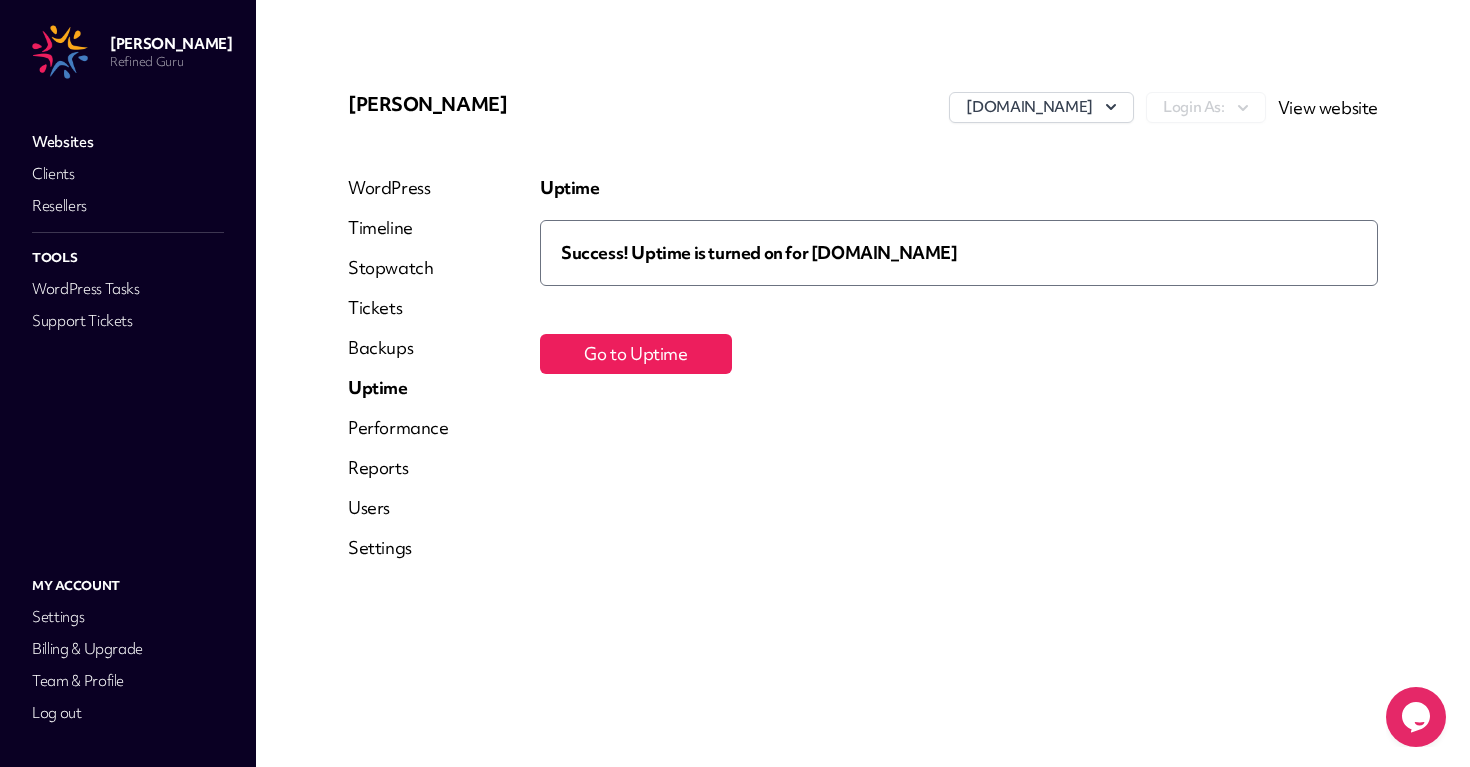 click on "Backups" at bounding box center (398, 348) 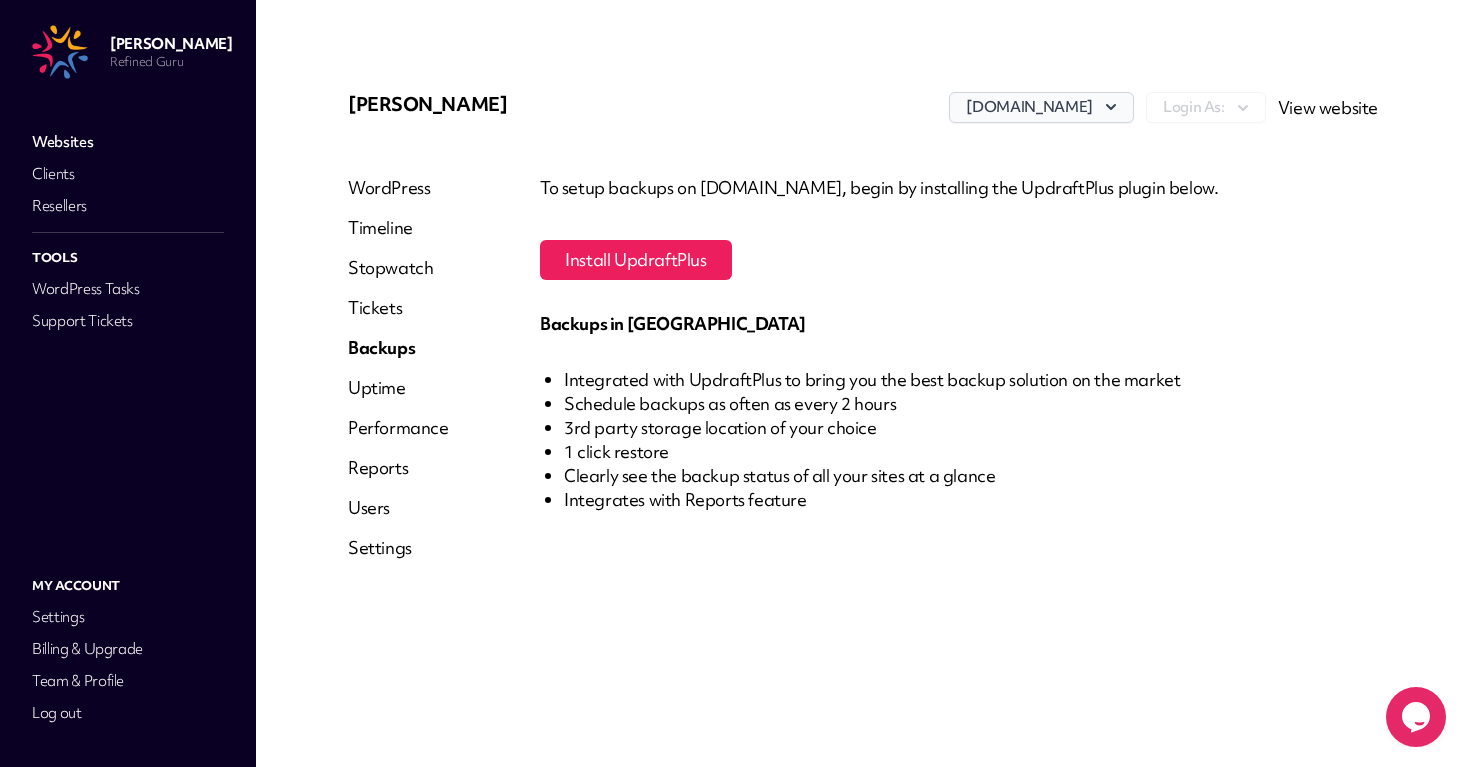 click on "[DOMAIN_NAME]" at bounding box center (1041, 107) 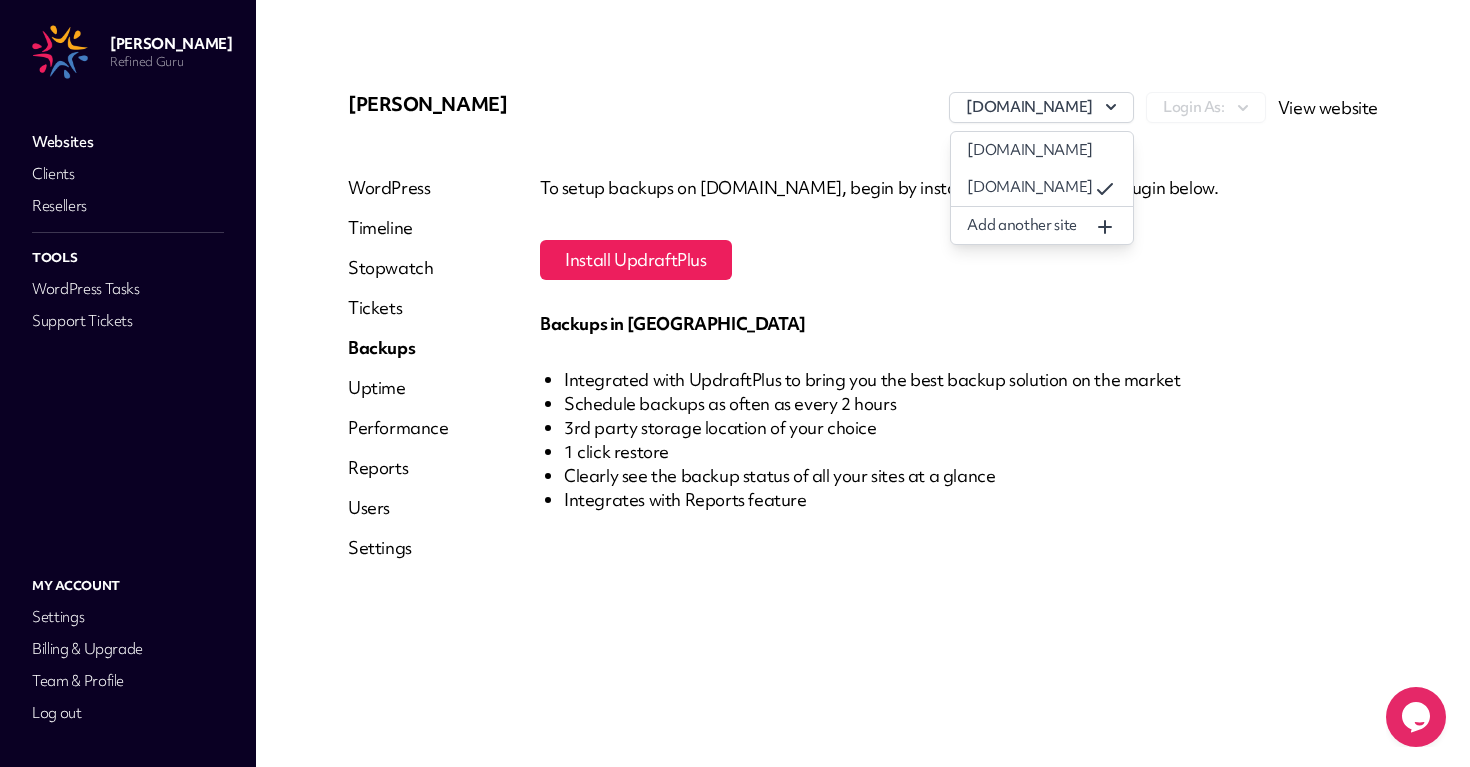 click on "[PERSON_NAME]
[DOMAIN_NAME]
[DOMAIN_NAME]  [DOMAIN_NAME]      Add another site
Login As:
View website
WordPress
Timeline
Stopwatch
Tickets
Backups
Uptime
Performance
Reports
Users
Settings
To setup backups on [DOMAIN_NAME], begin by installing the UpdraftPlus plugin below.
Install UpdraftPlus
Backups in Glow   Integrated with UpdraftPlus to bring you the best backup solution on the market   Schedule backups as often as every 2 hours   3rd party storage location of your choice   1 click restore   Clearly see the backup status of all your sites at a glance   Integrates with Reports feature" at bounding box center (863, 334) 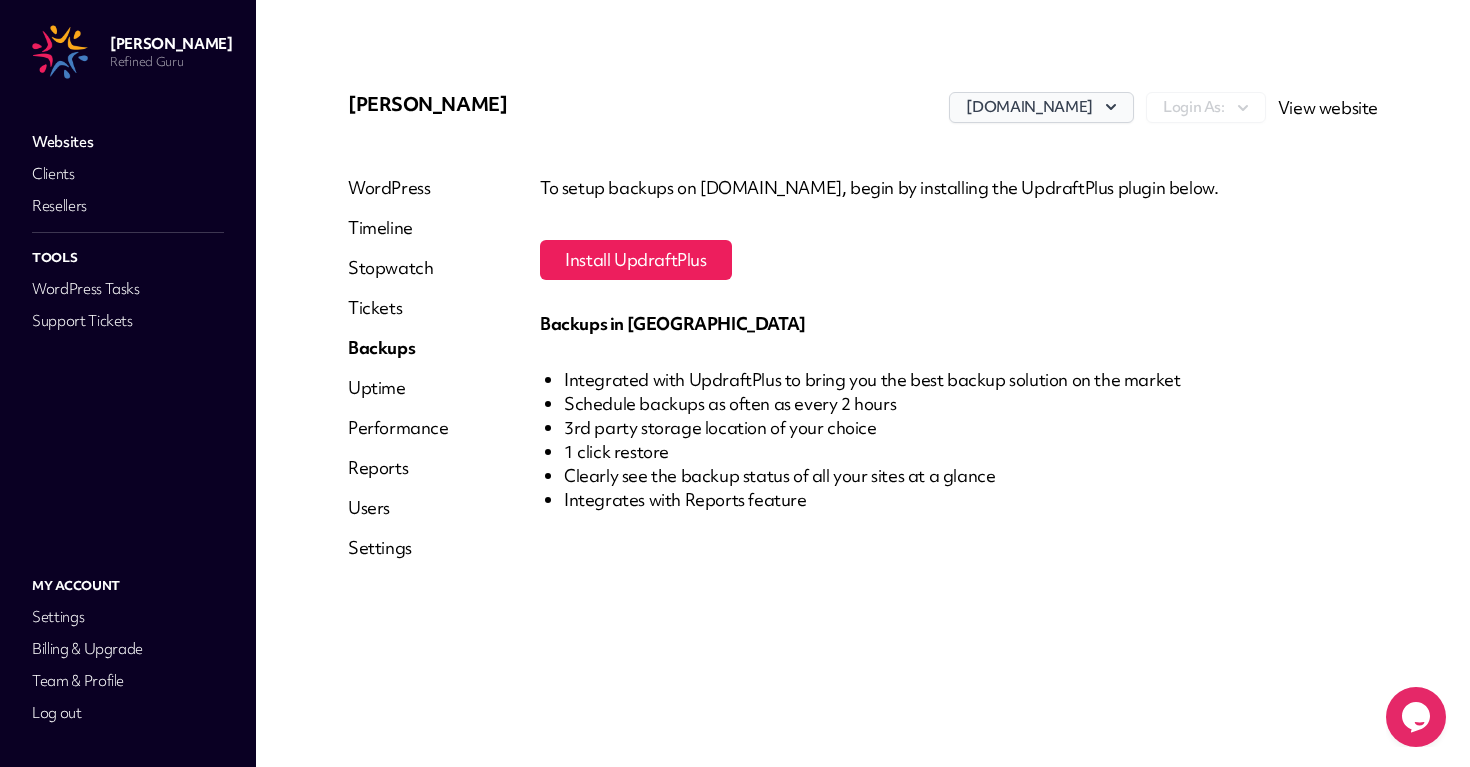 click on "[DOMAIN_NAME]" at bounding box center (1041, 107) 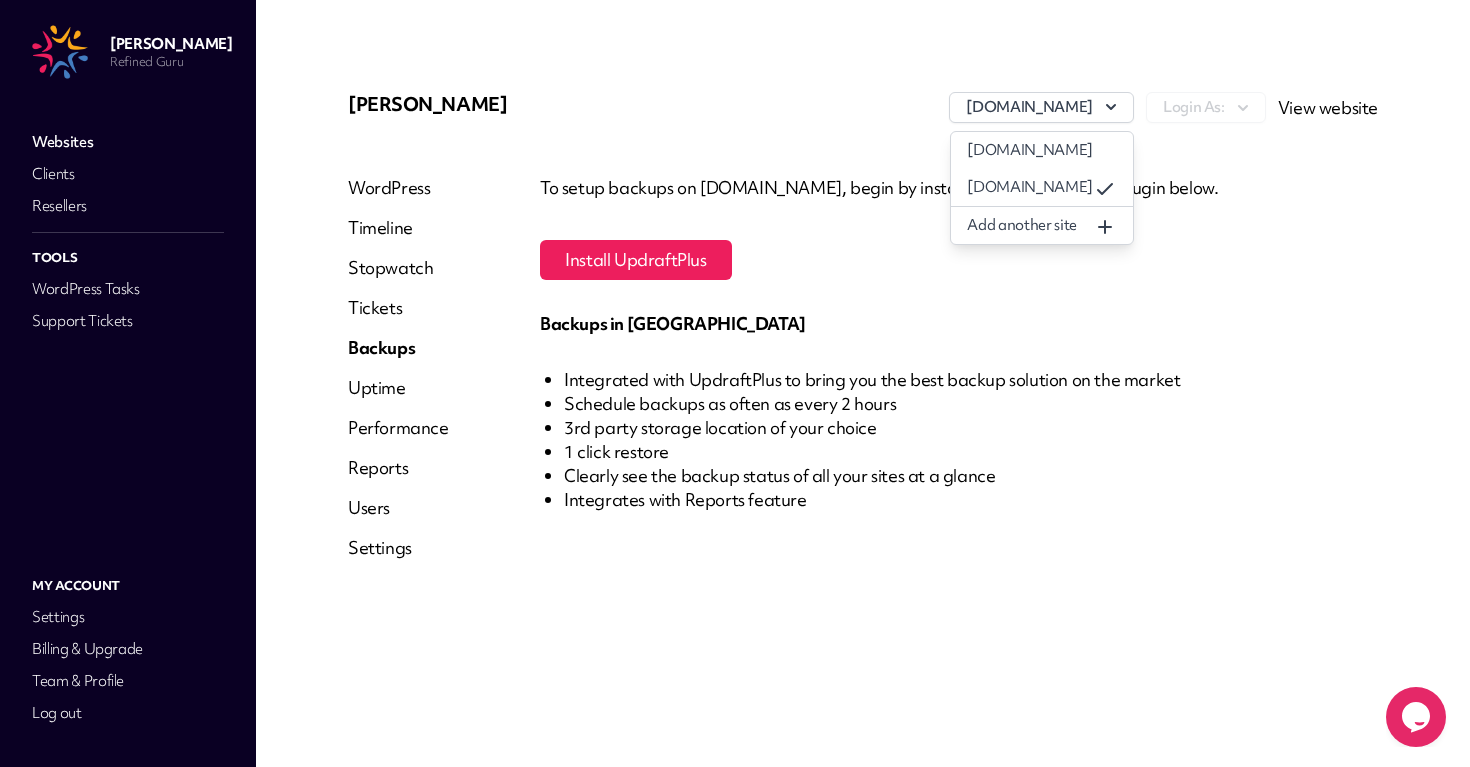 click on "Uptime" at bounding box center (398, 388) 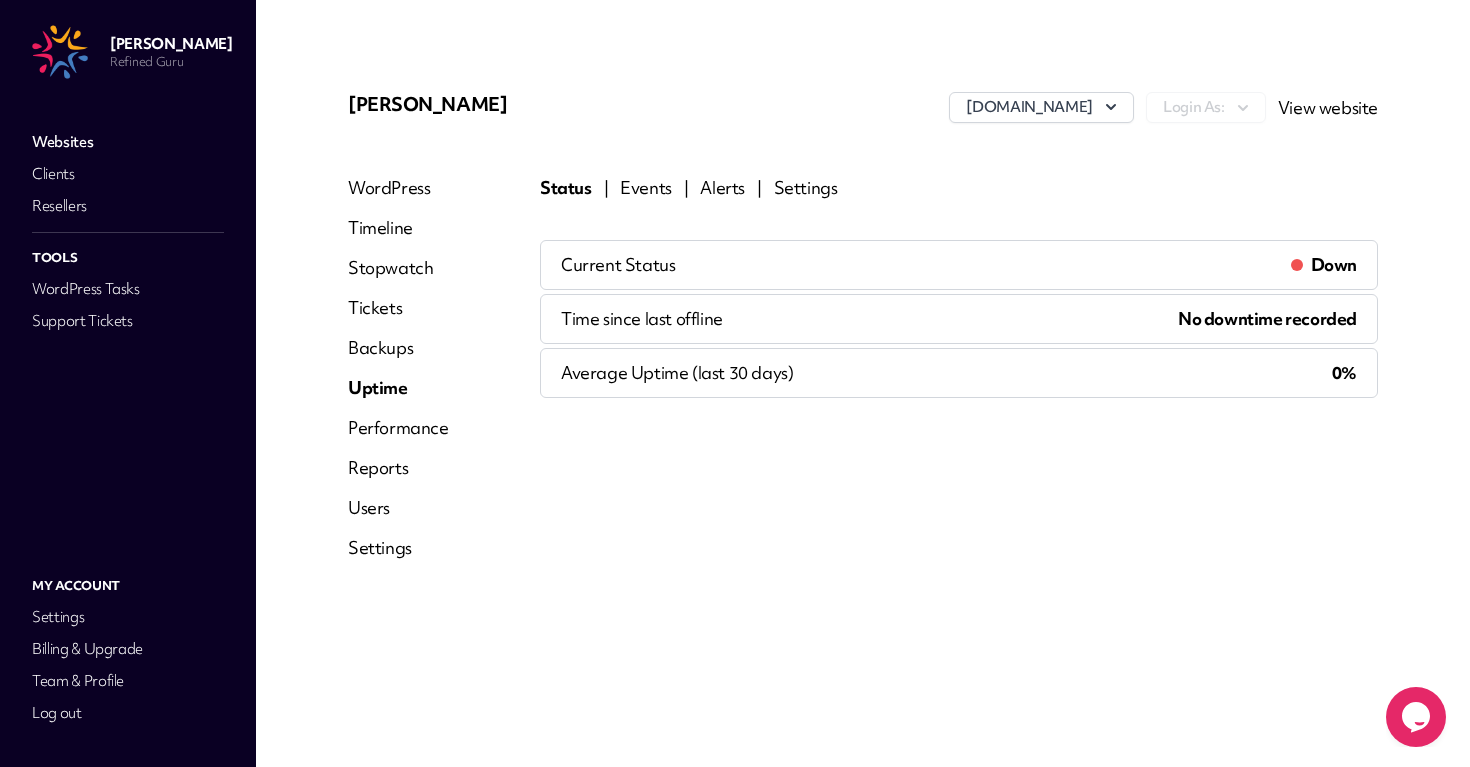 click on "WordPress" at bounding box center [398, 188] 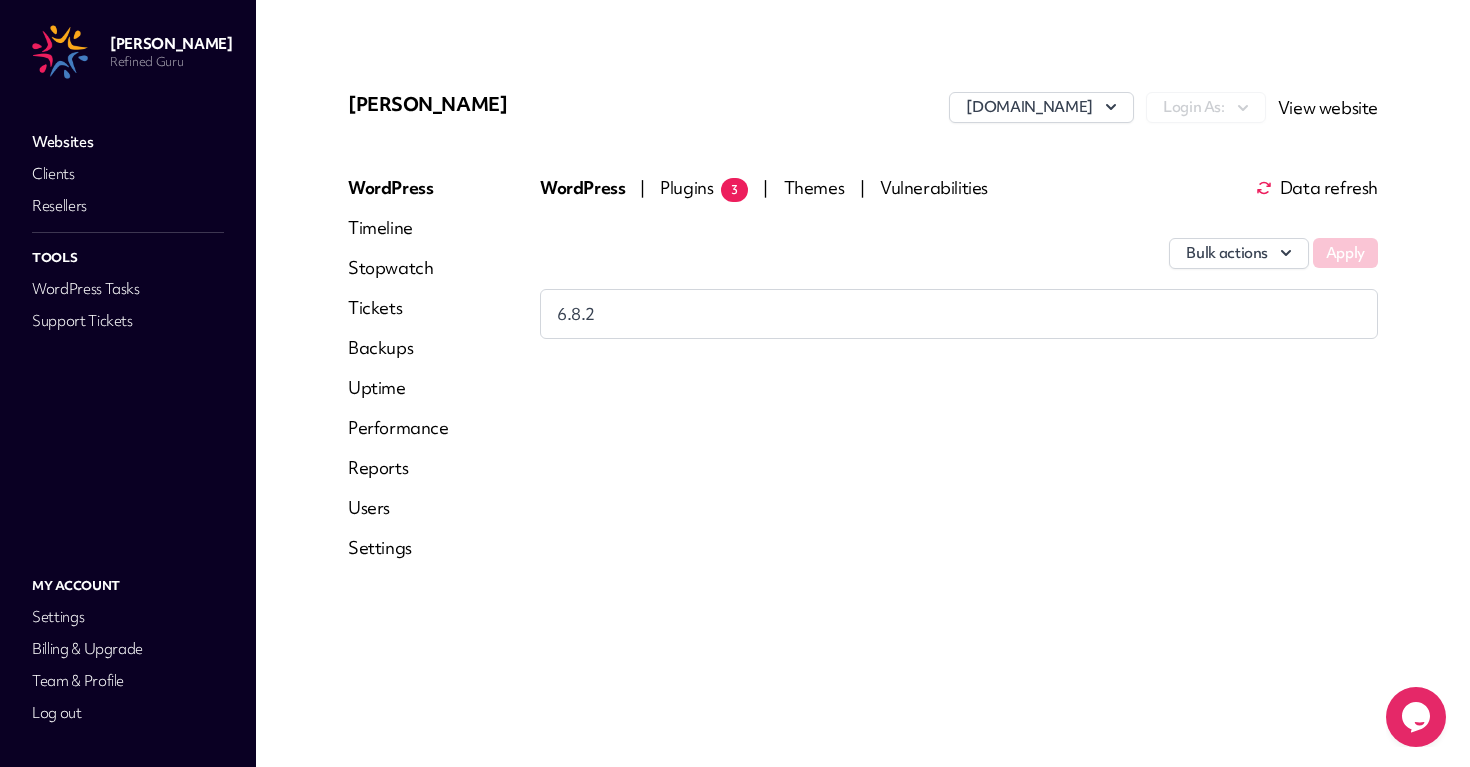 click on "Websites" at bounding box center (128, 142) 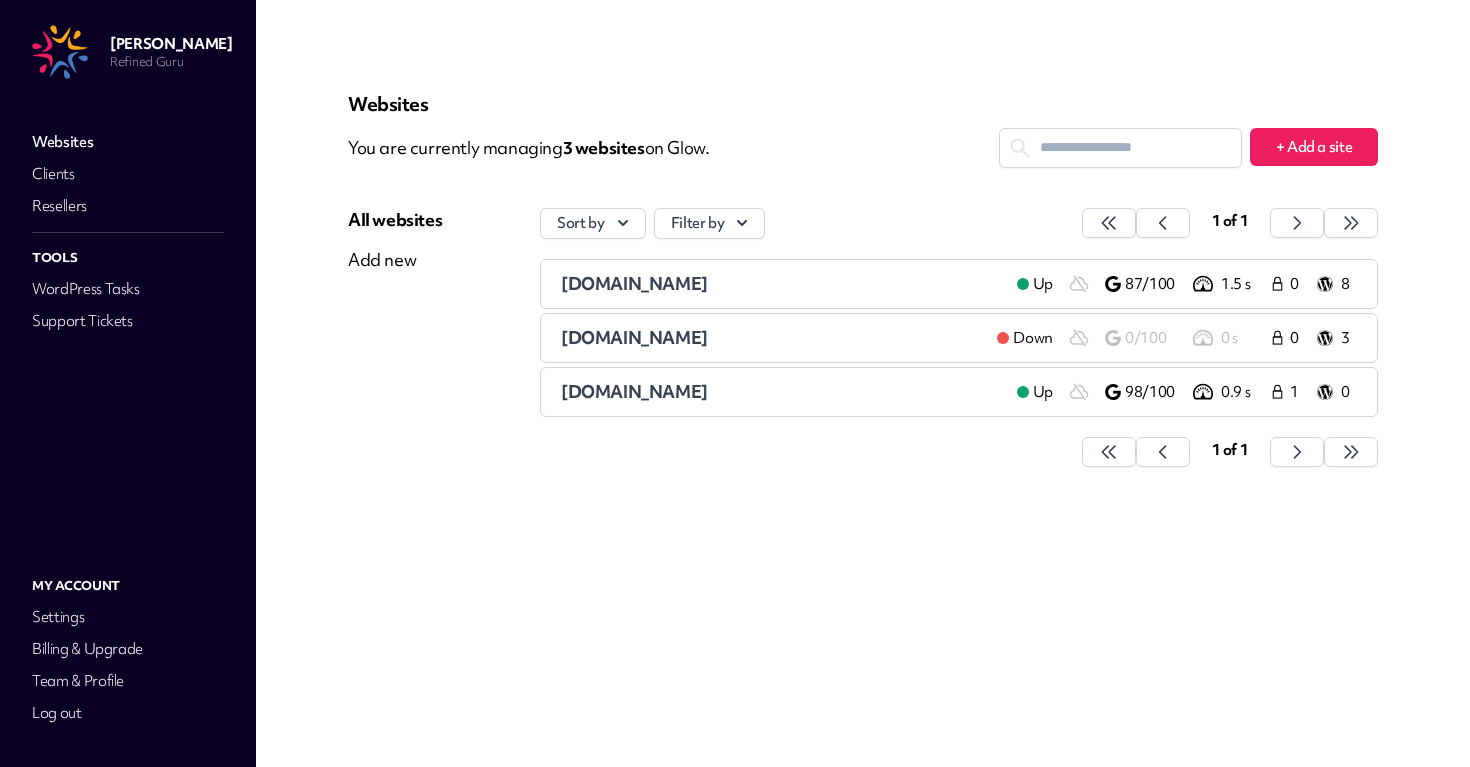 scroll, scrollTop: 0, scrollLeft: 0, axis: both 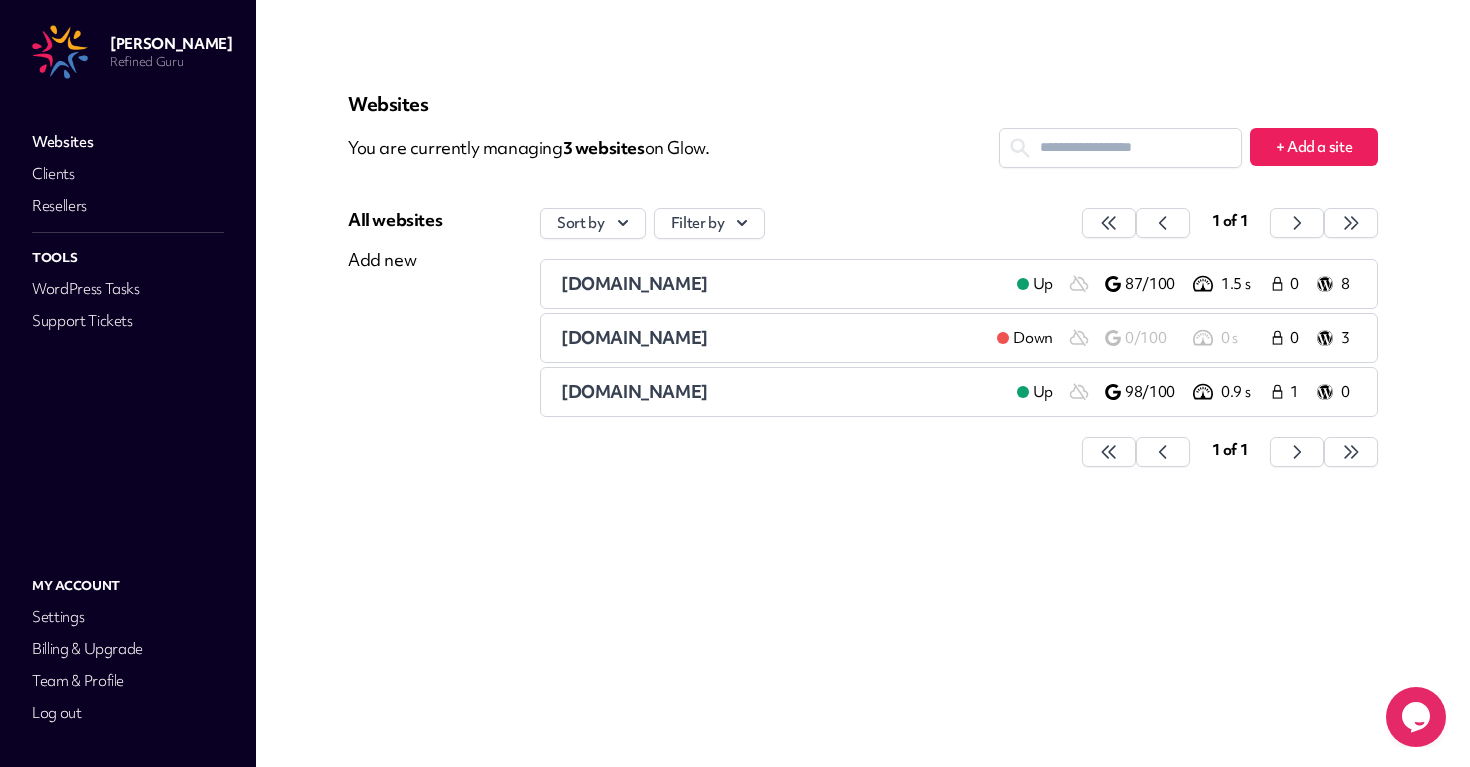 click on "[DOMAIN_NAME]" at bounding box center [634, 337] 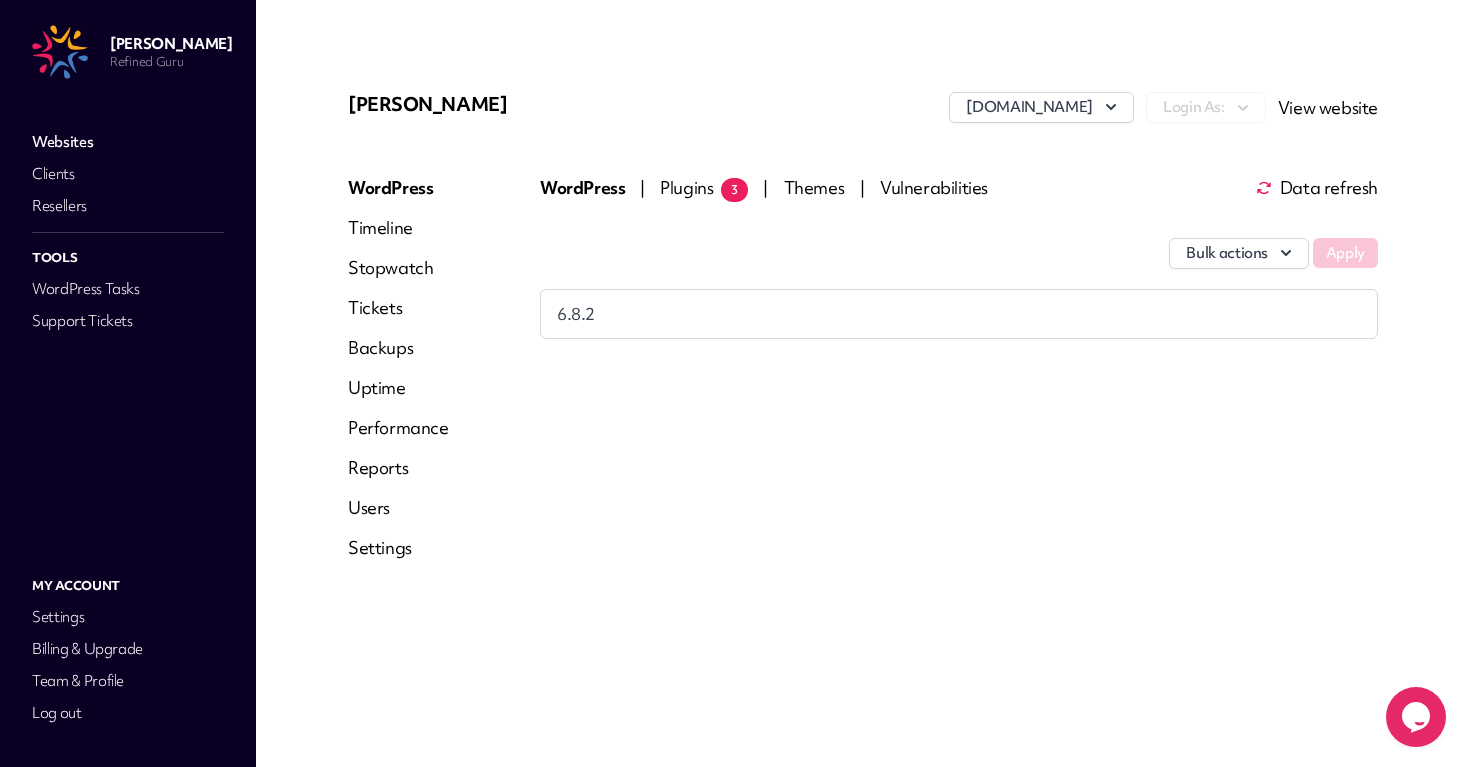 click on "Vulnerabilities" at bounding box center (934, 187) 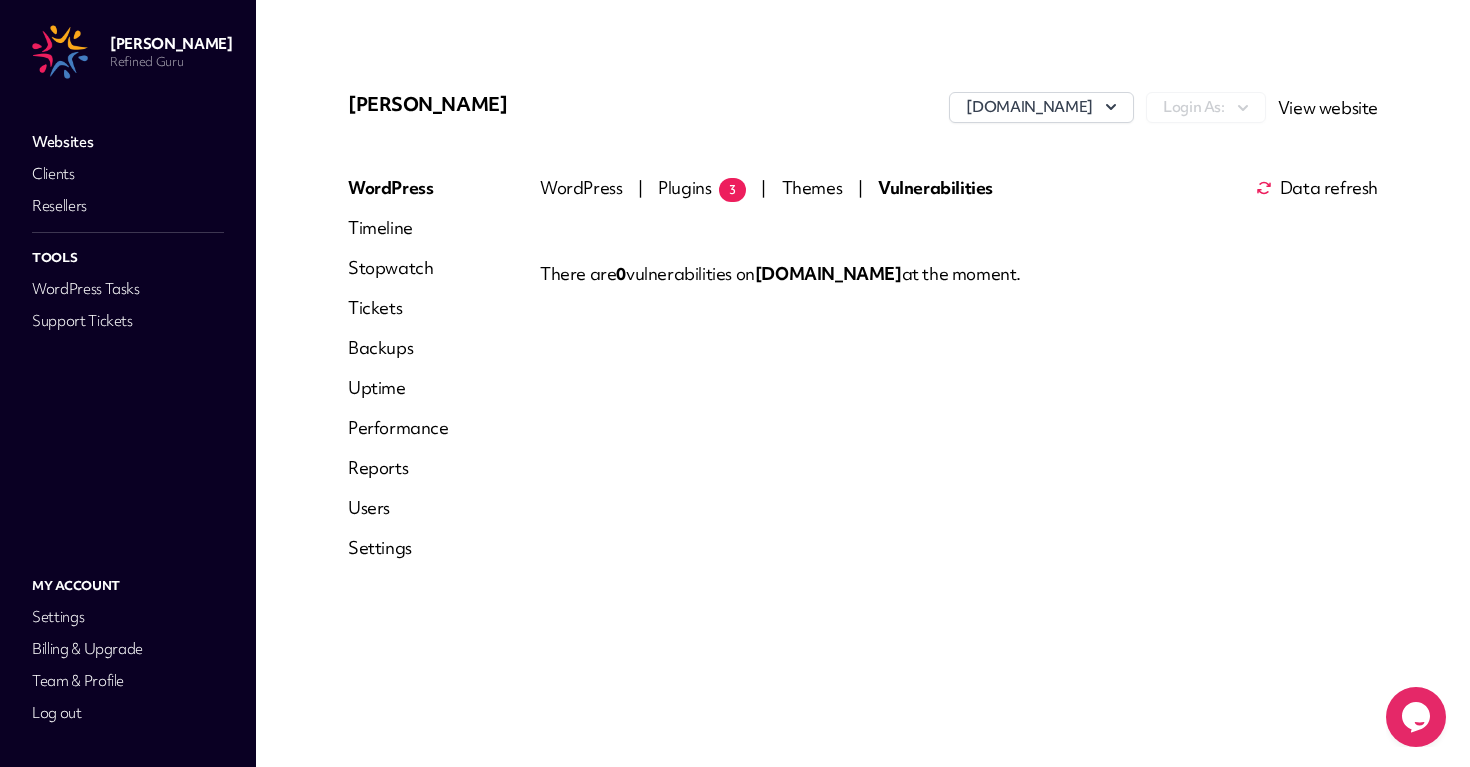 click on "Plugins
3" at bounding box center [702, 187] 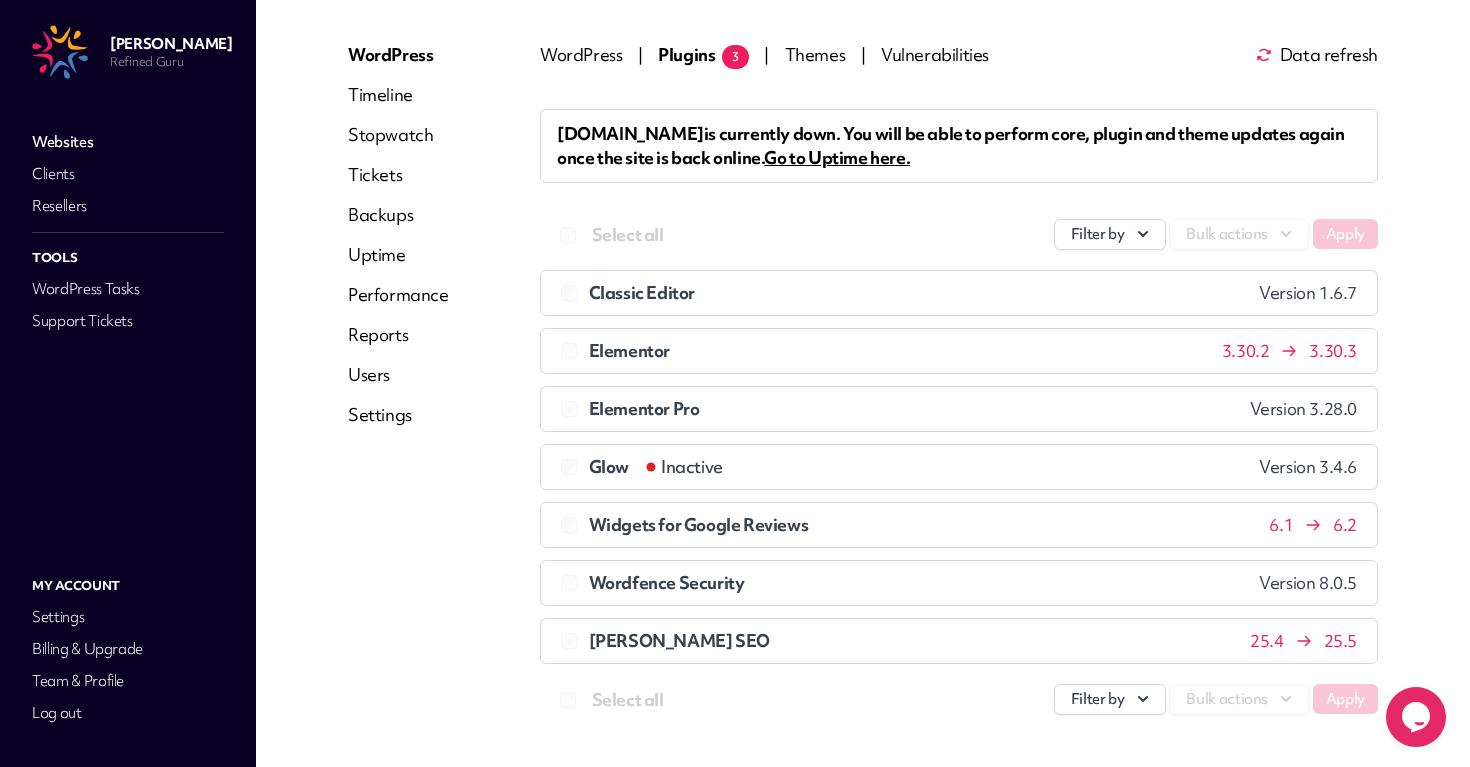 scroll, scrollTop: 172, scrollLeft: 0, axis: vertical 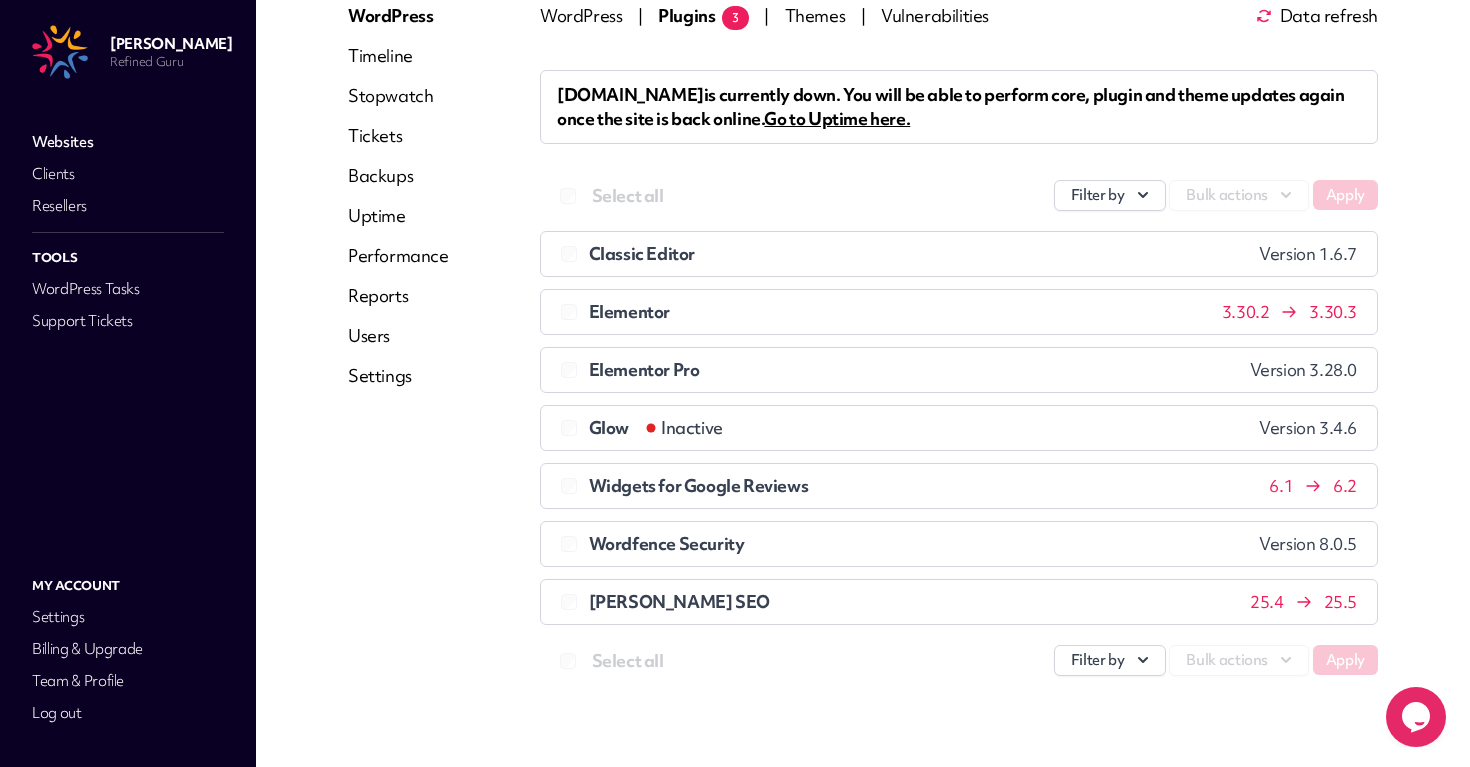 click on "Go to Uptime here." at bounding box center [837, 118] 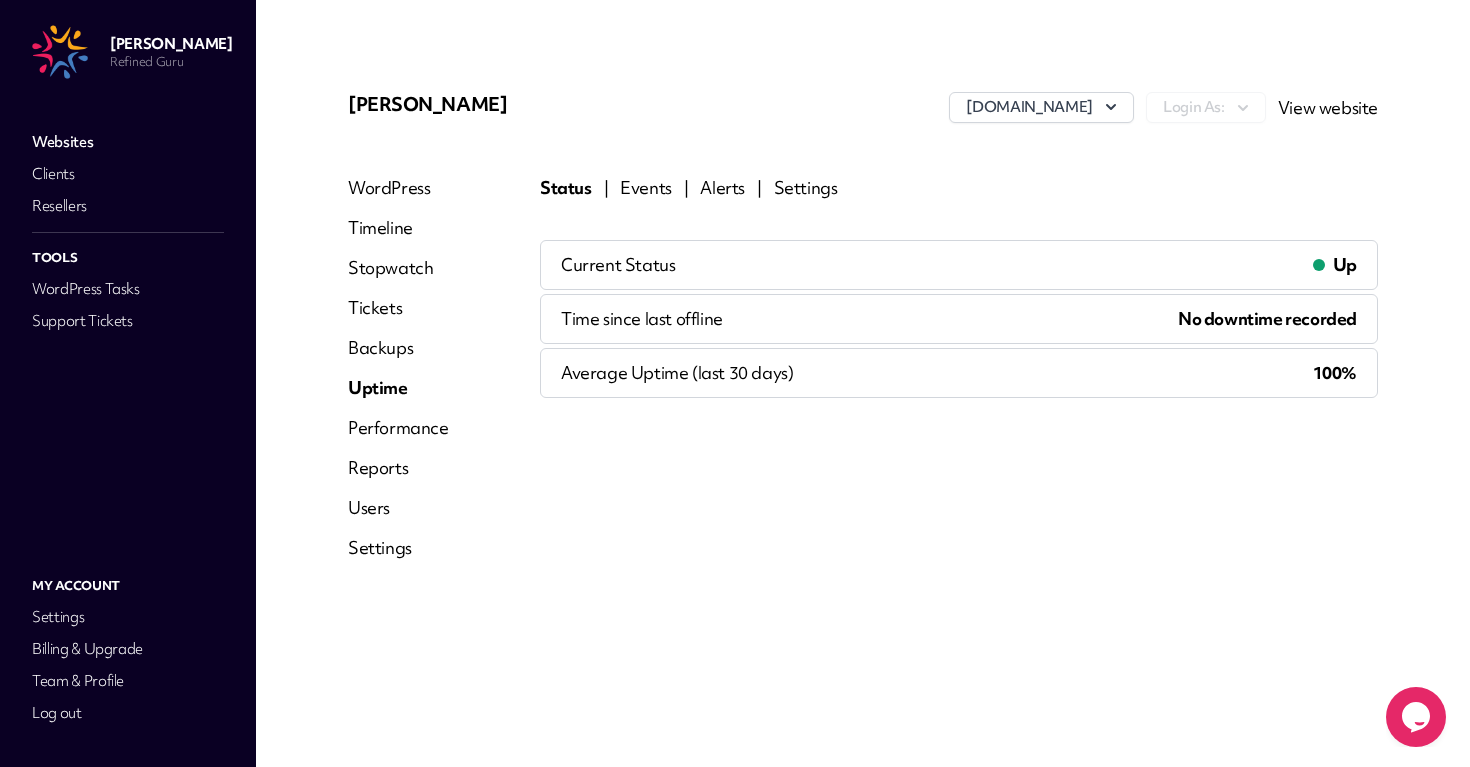 click on "Websites" at bounding box center (128, 142) 